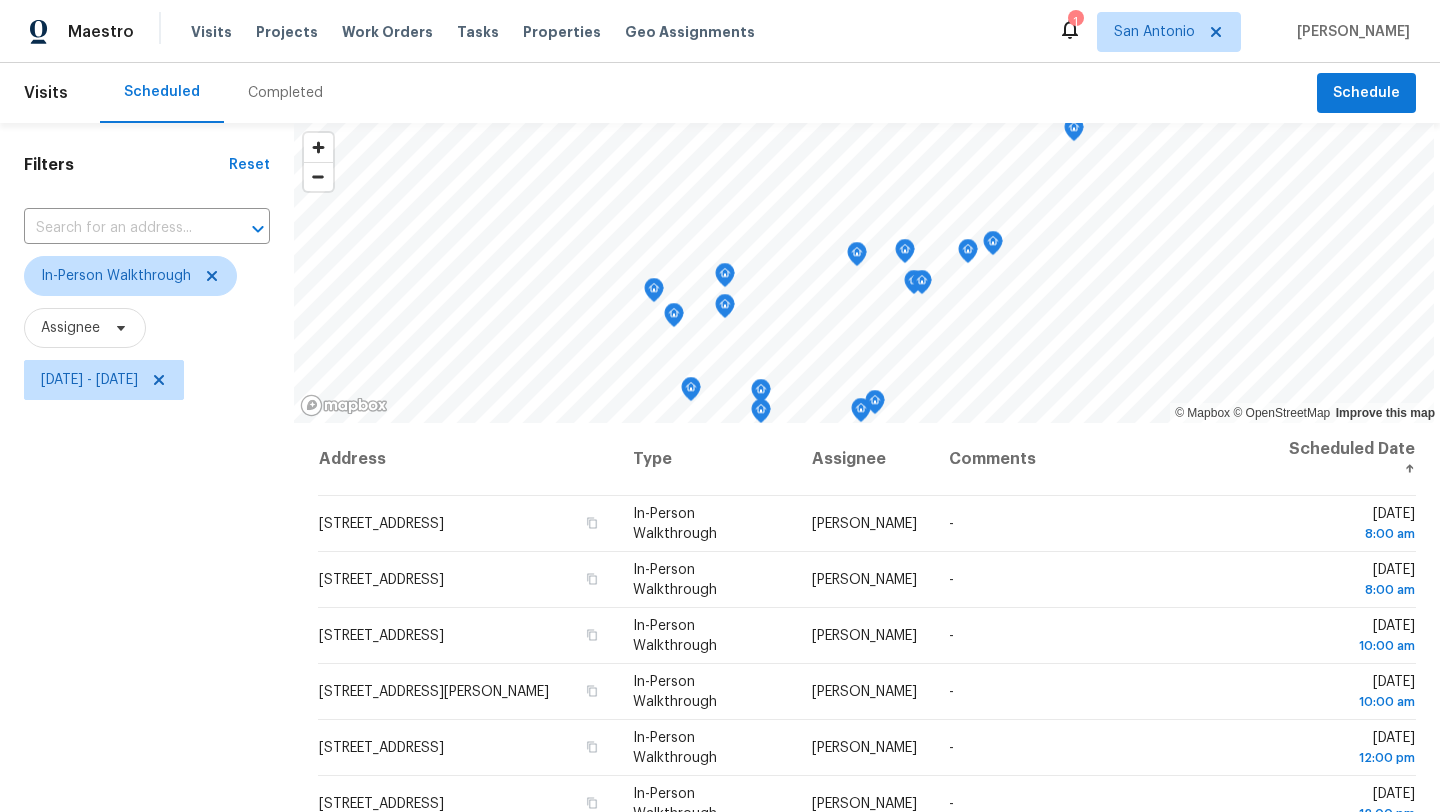 scroll, scrollTop: 0, scrollLeft: 0, axis: both 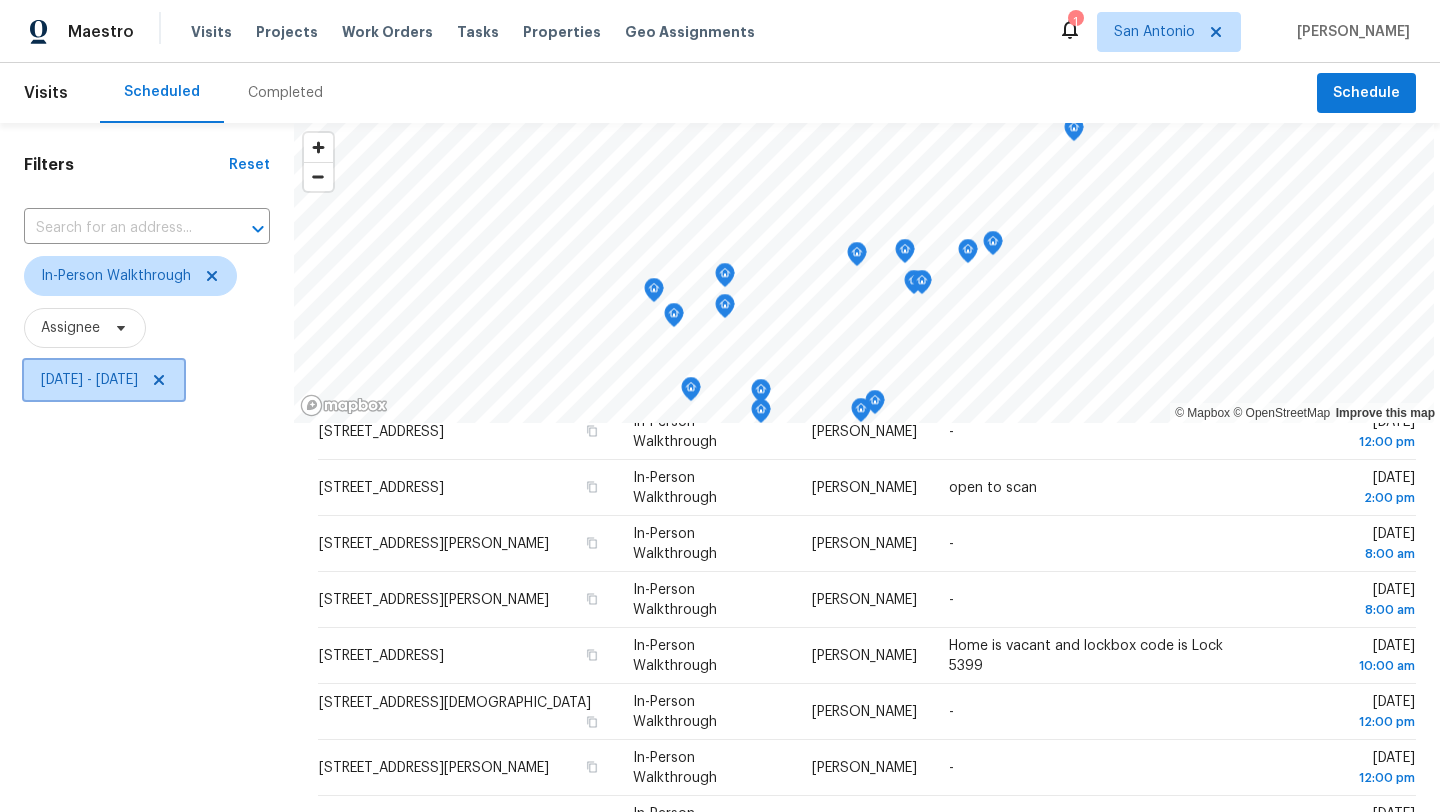 click 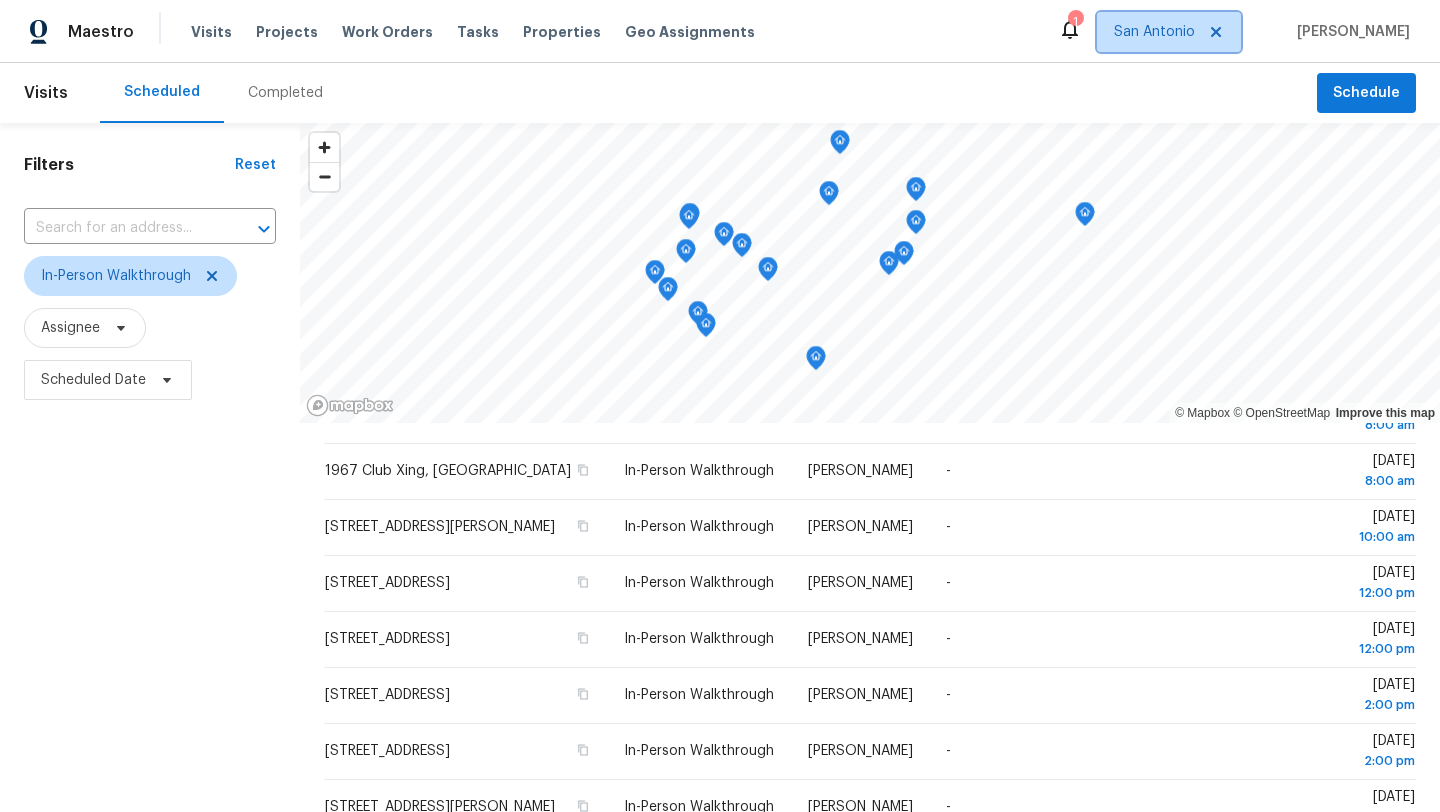 click on "San Antonio" at bounding box center [1169, 32] 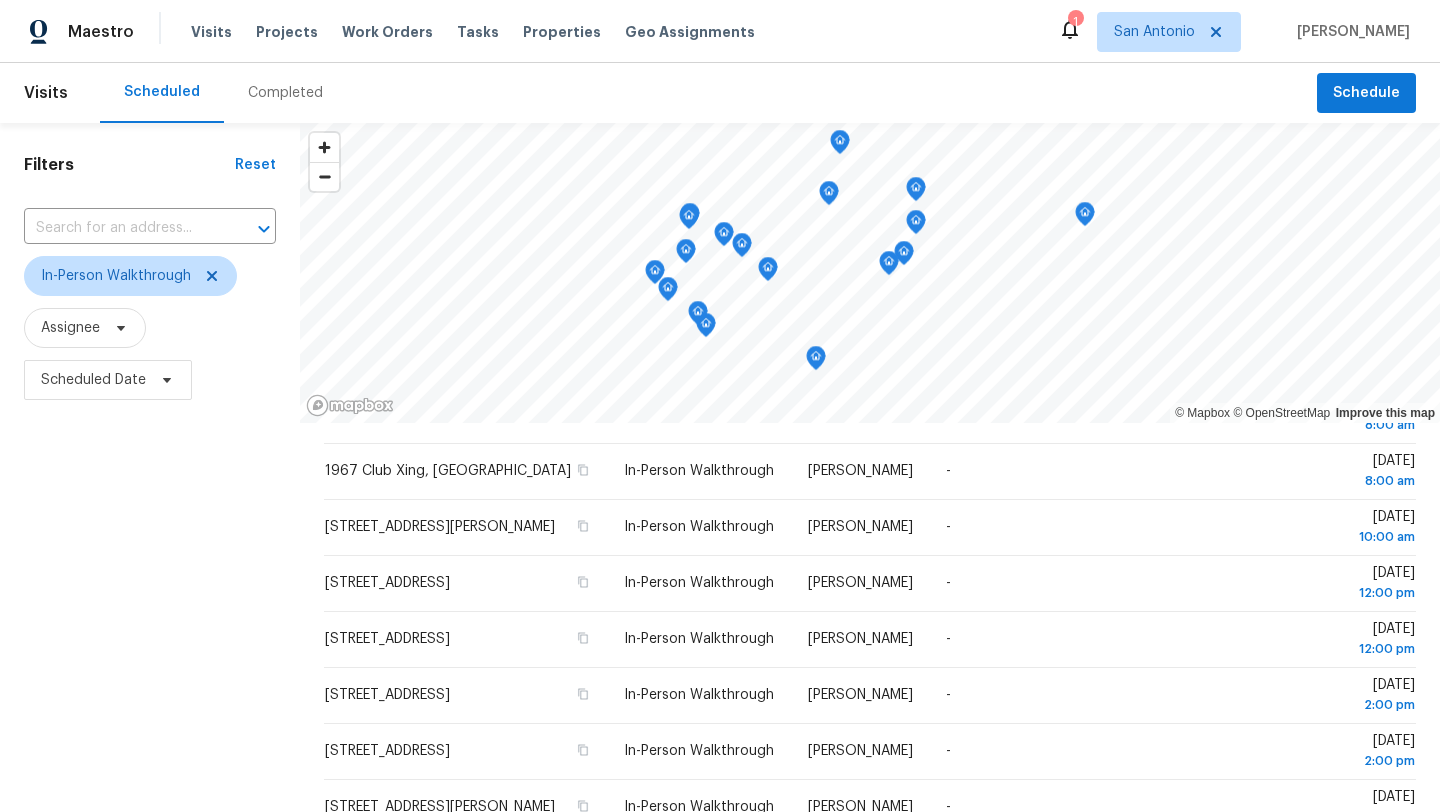 click on "Completed" at bounding box center [285, 93] 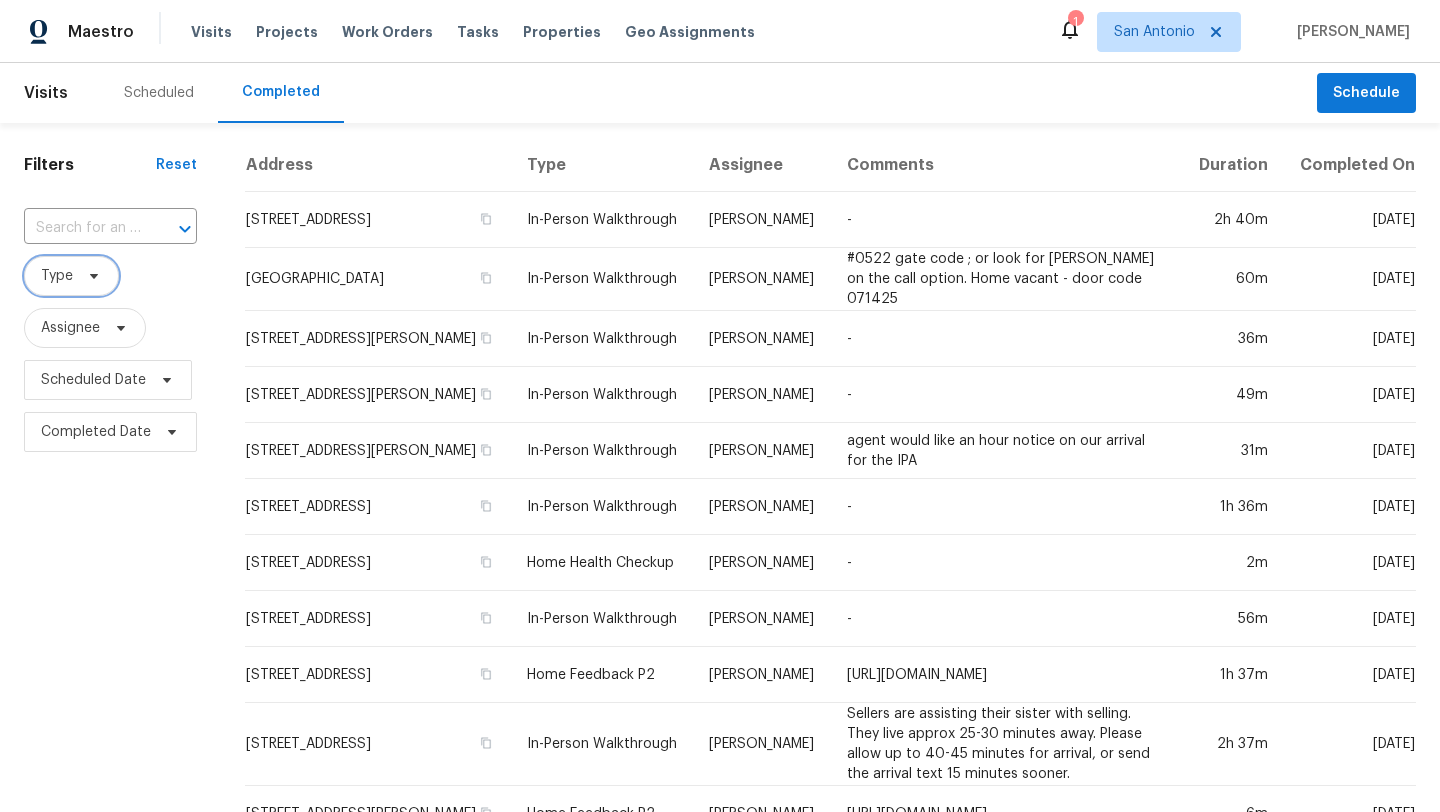 click 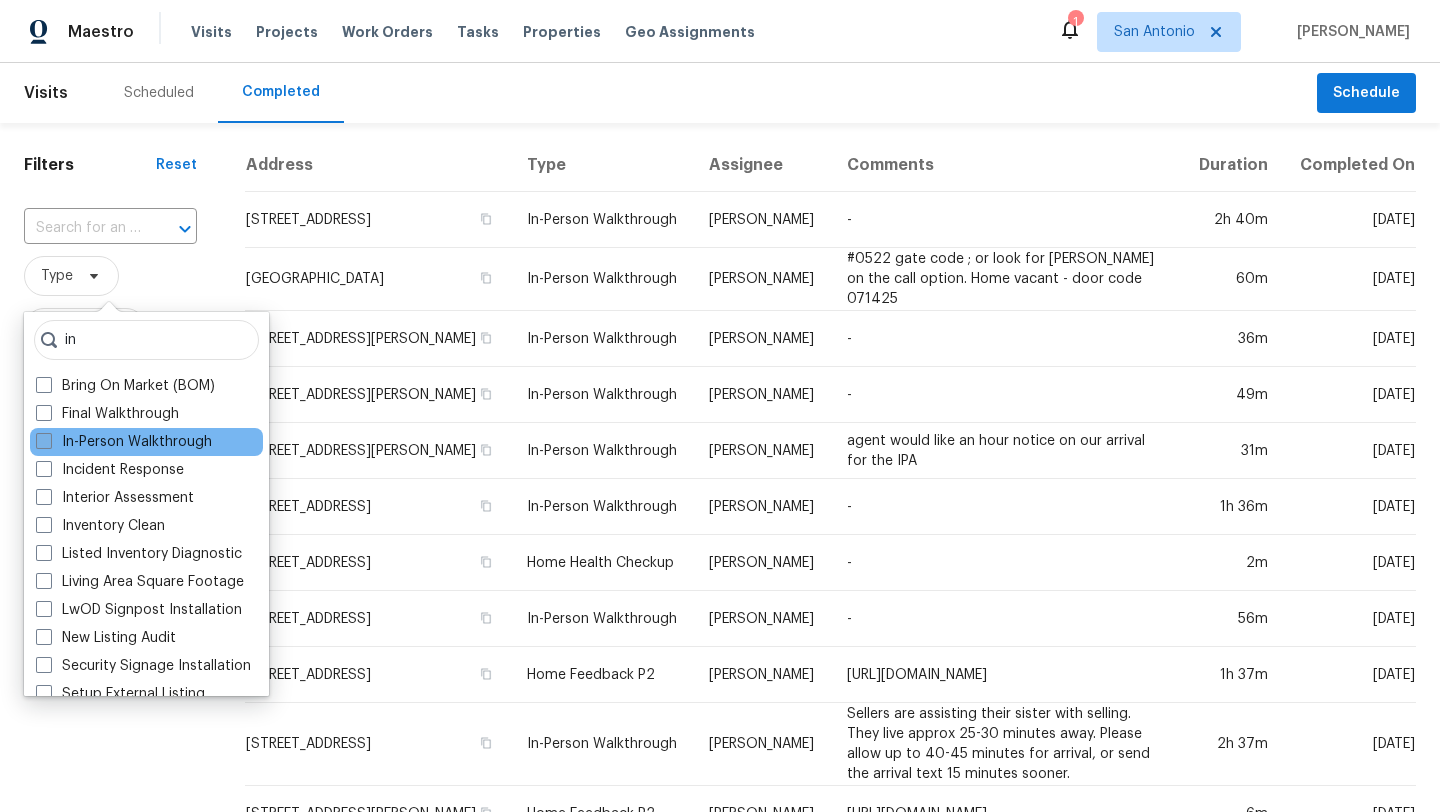 type on "in" 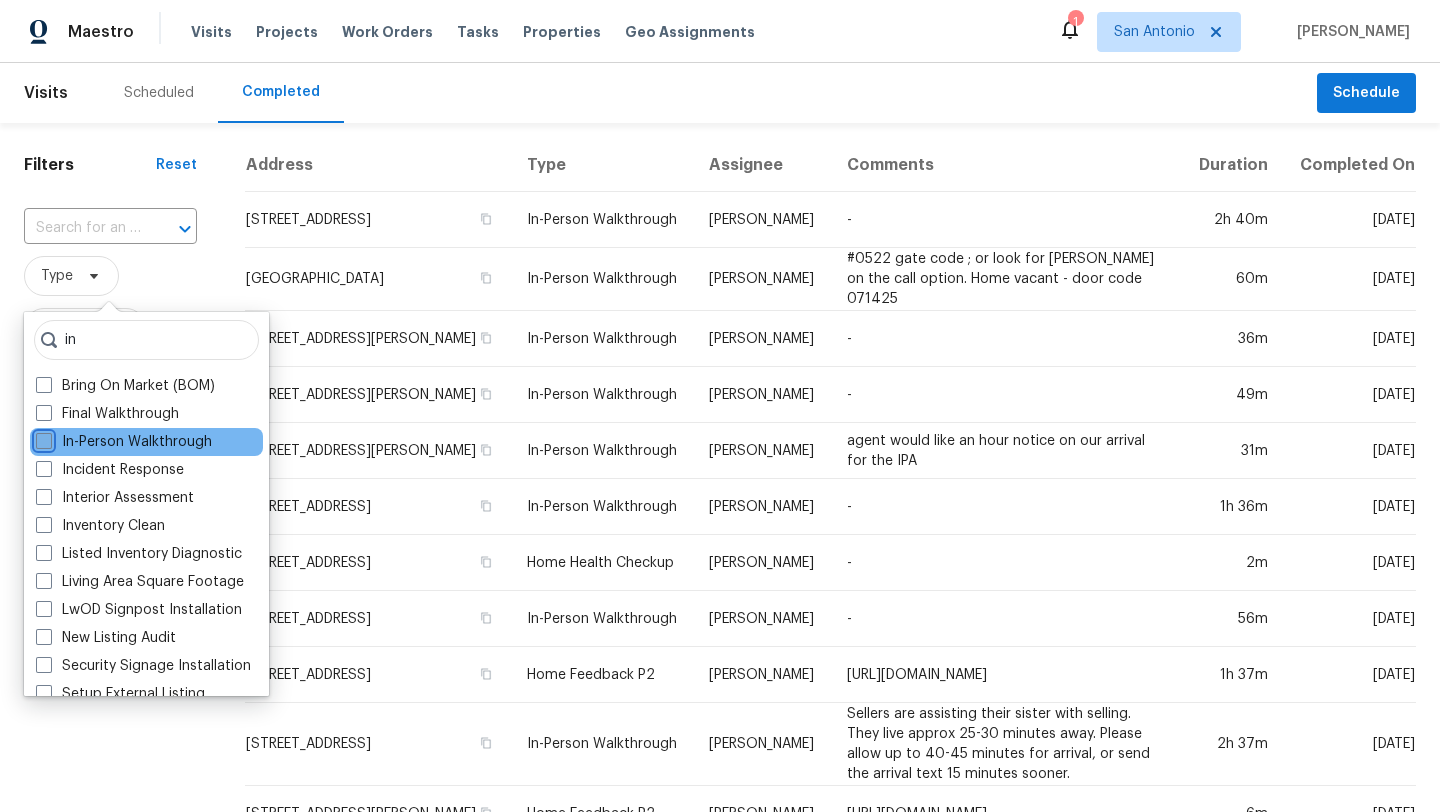 click on "In-Person Walkthrough" at bounding box center (42, 438) 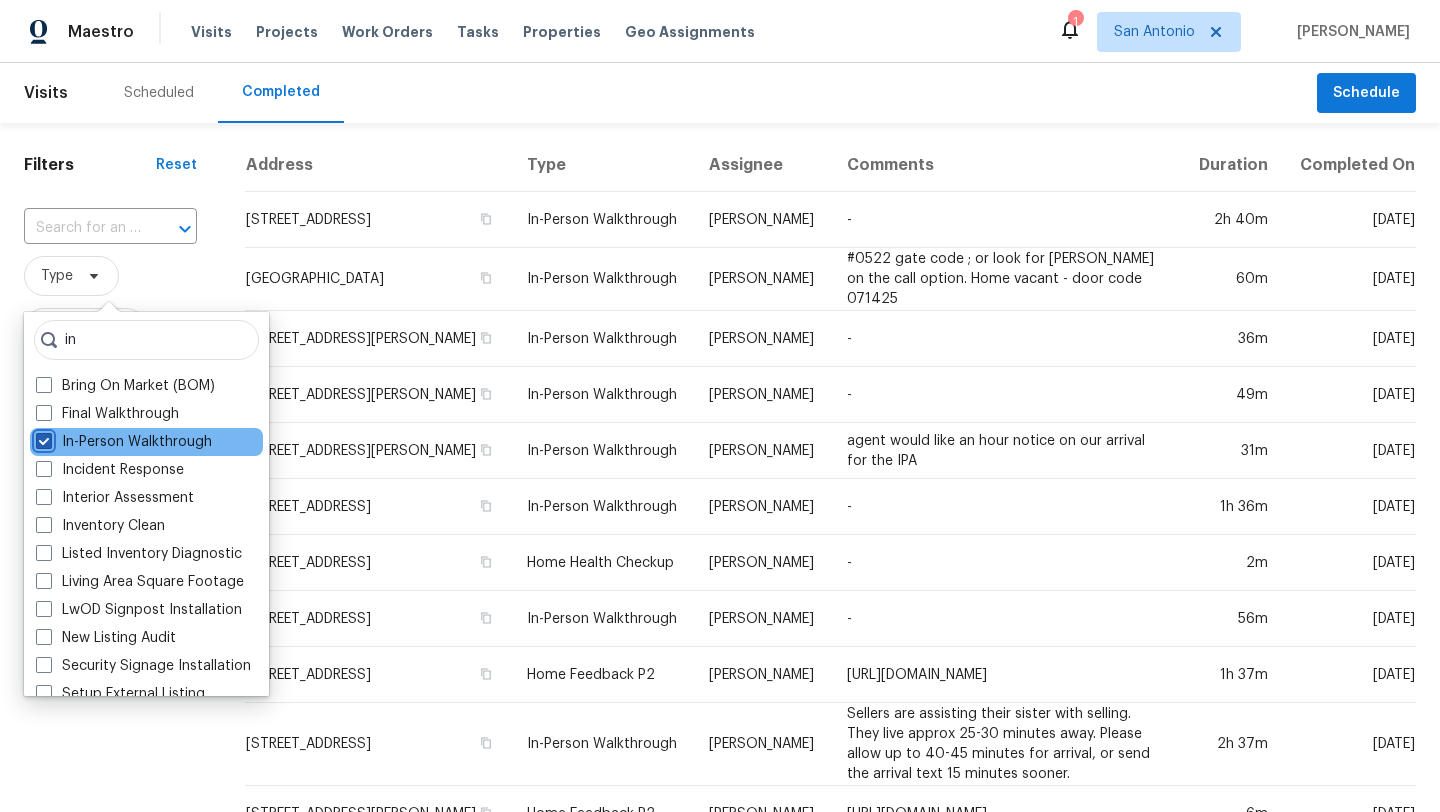 checkbox on "true" 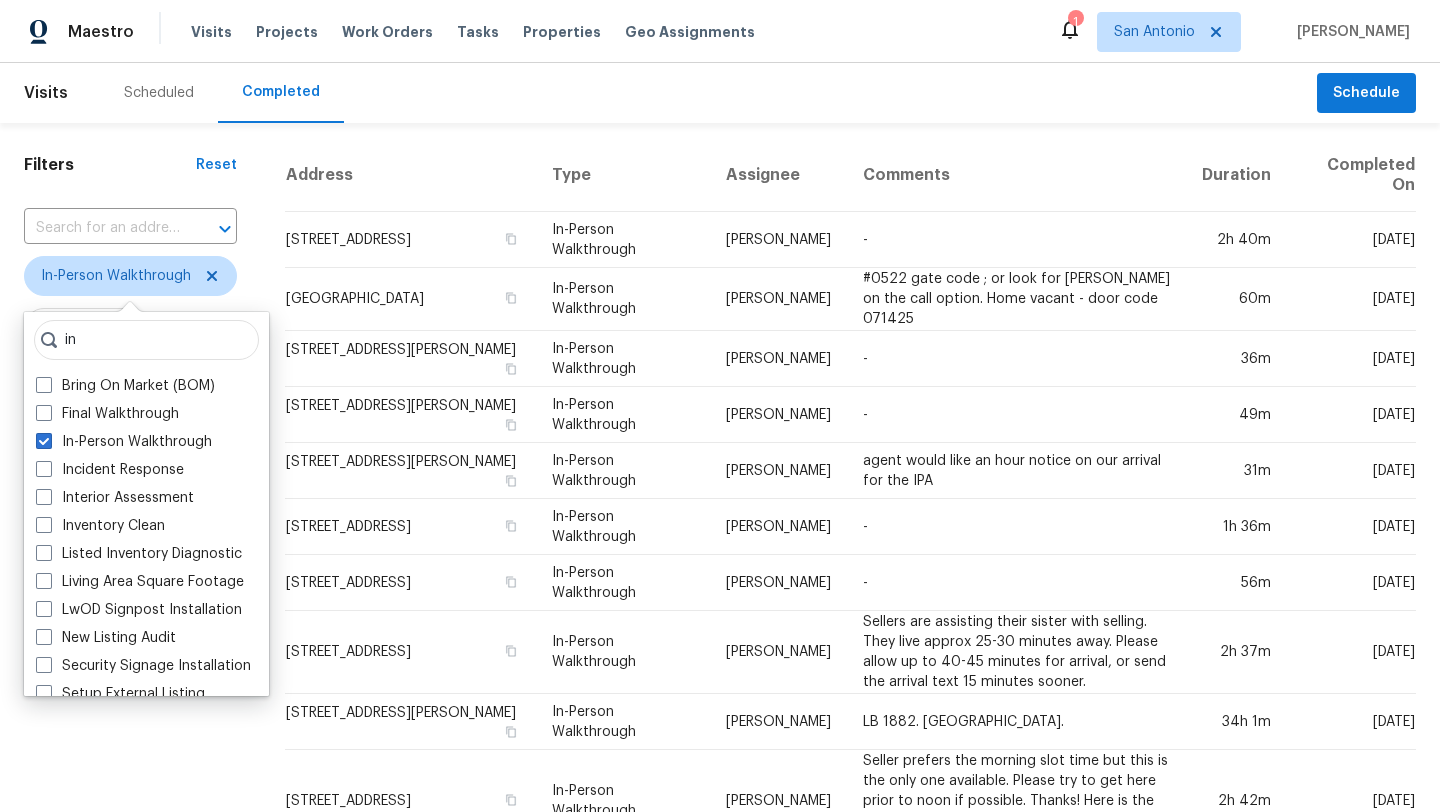 click on "Filters" at bounding box center (110, 165) 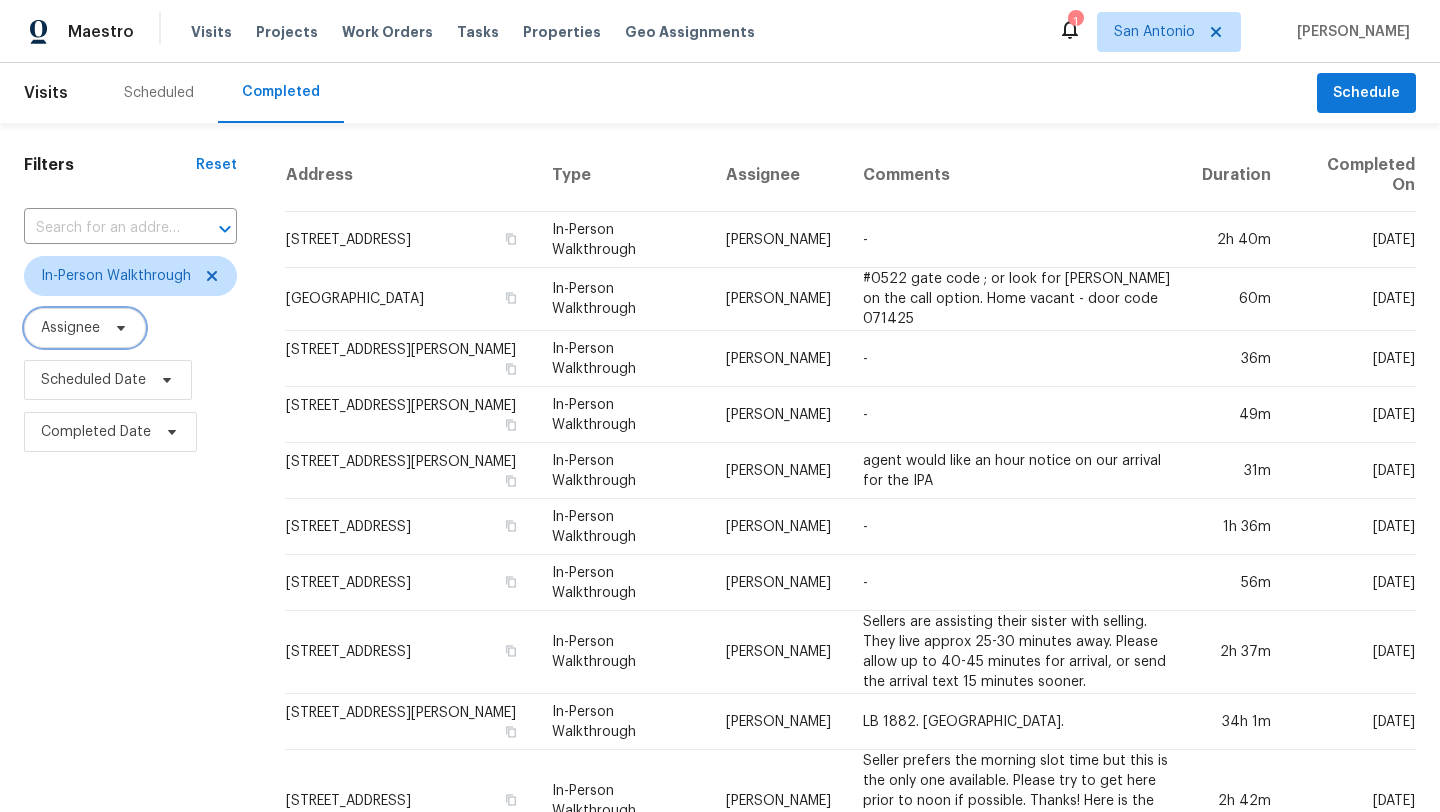 click 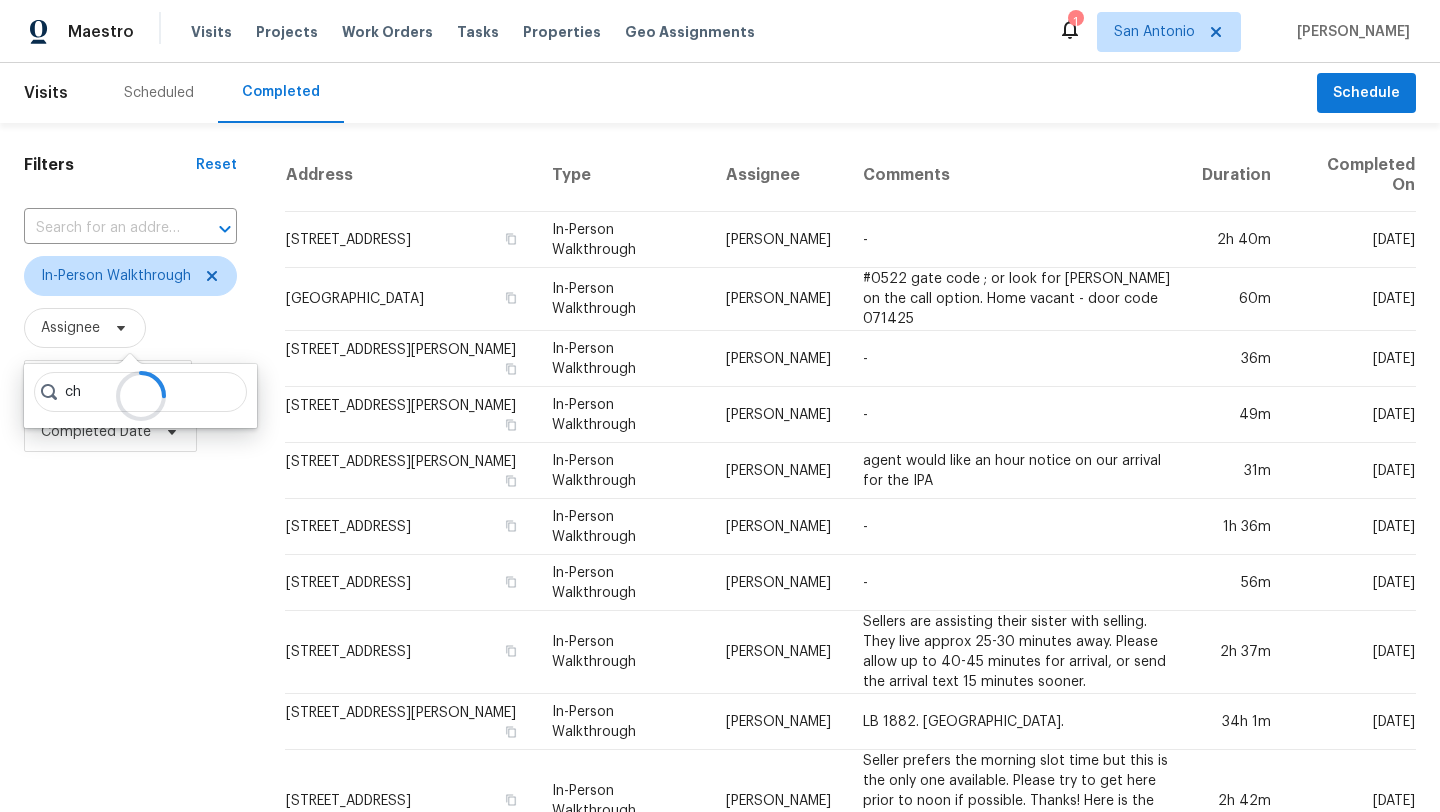 type on "c" 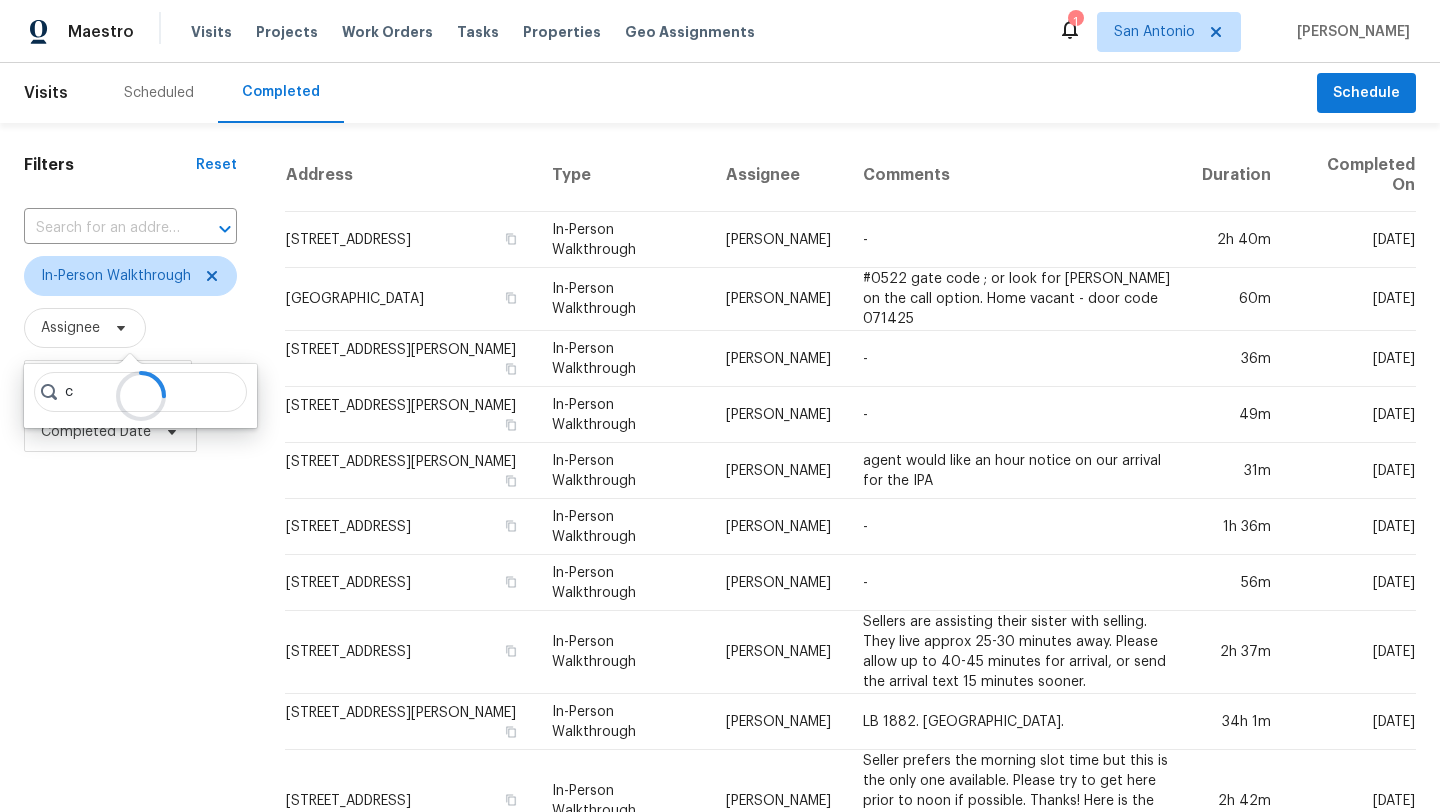 type 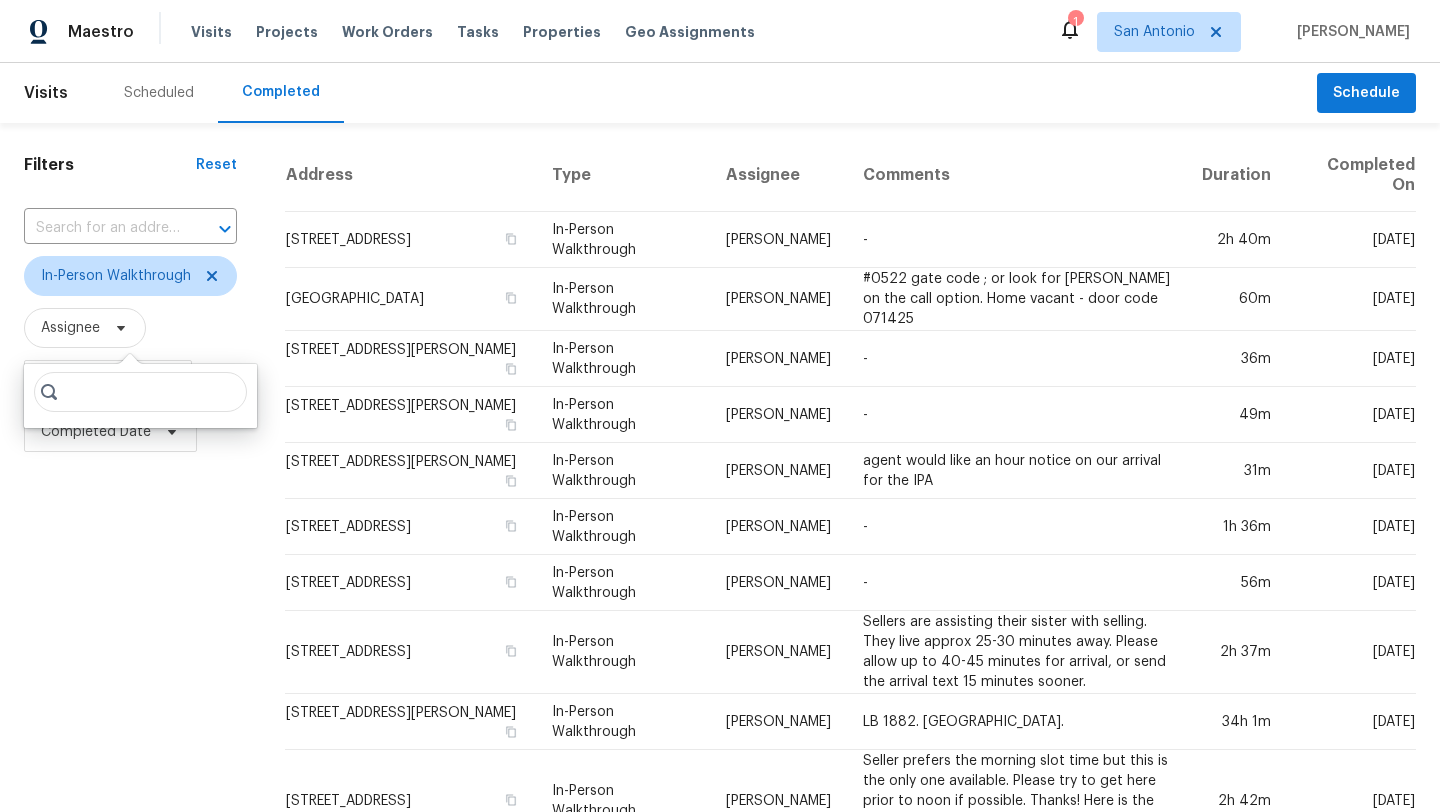 click on "Filters Reset ​ In-Person Walkthrough Assignee Scheduled Date Completed Date" at bounding box center (130, 798) 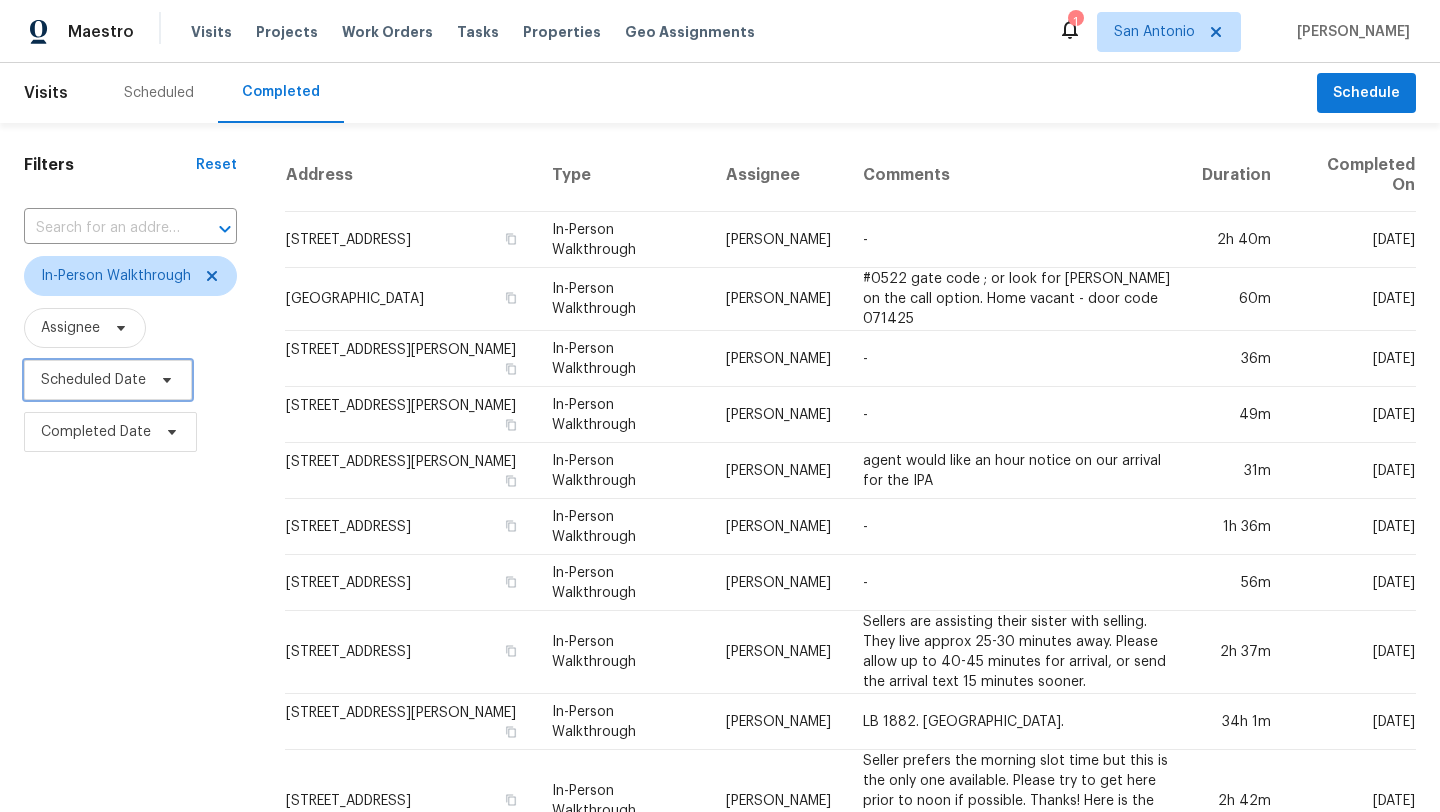 click 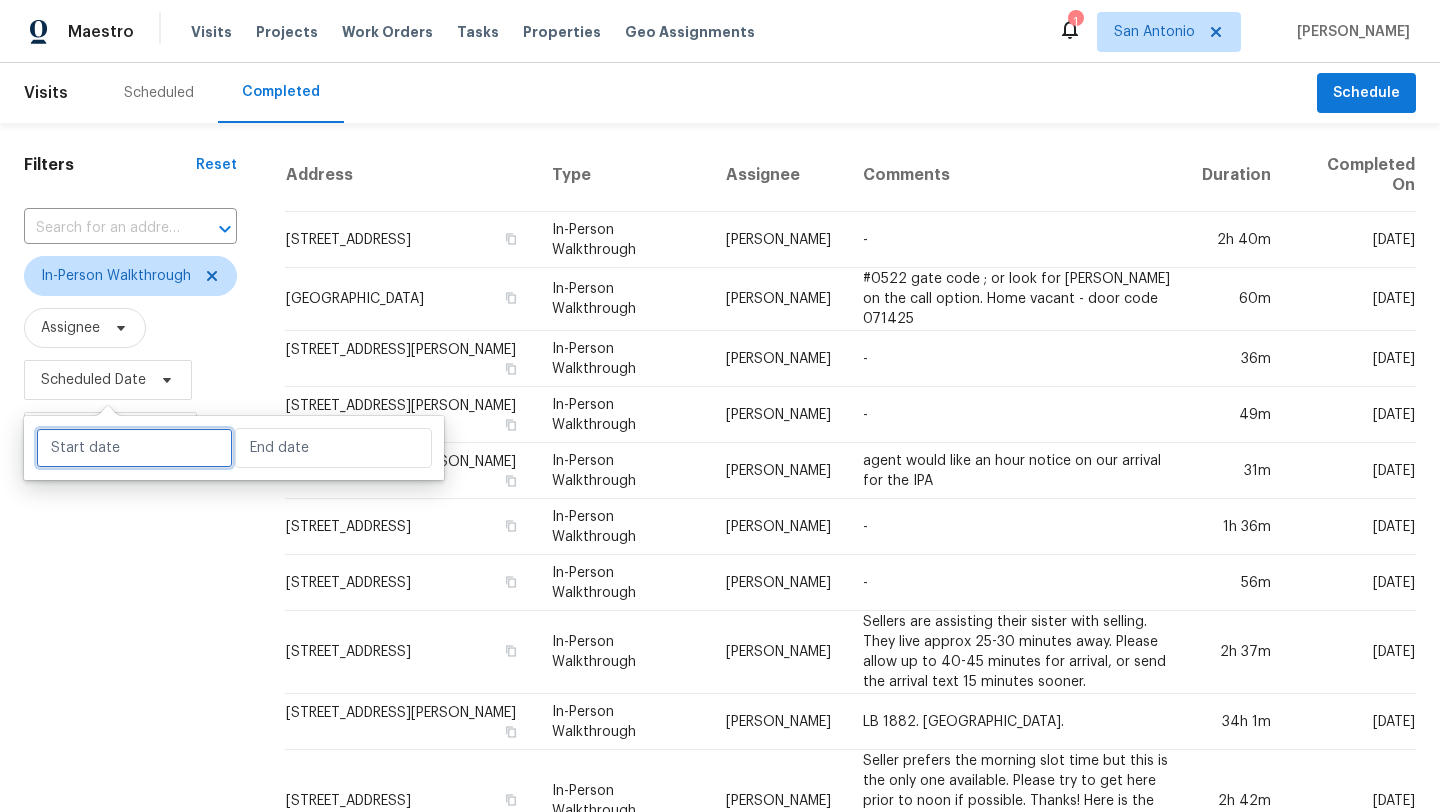 click at bounding box center [134, 448] 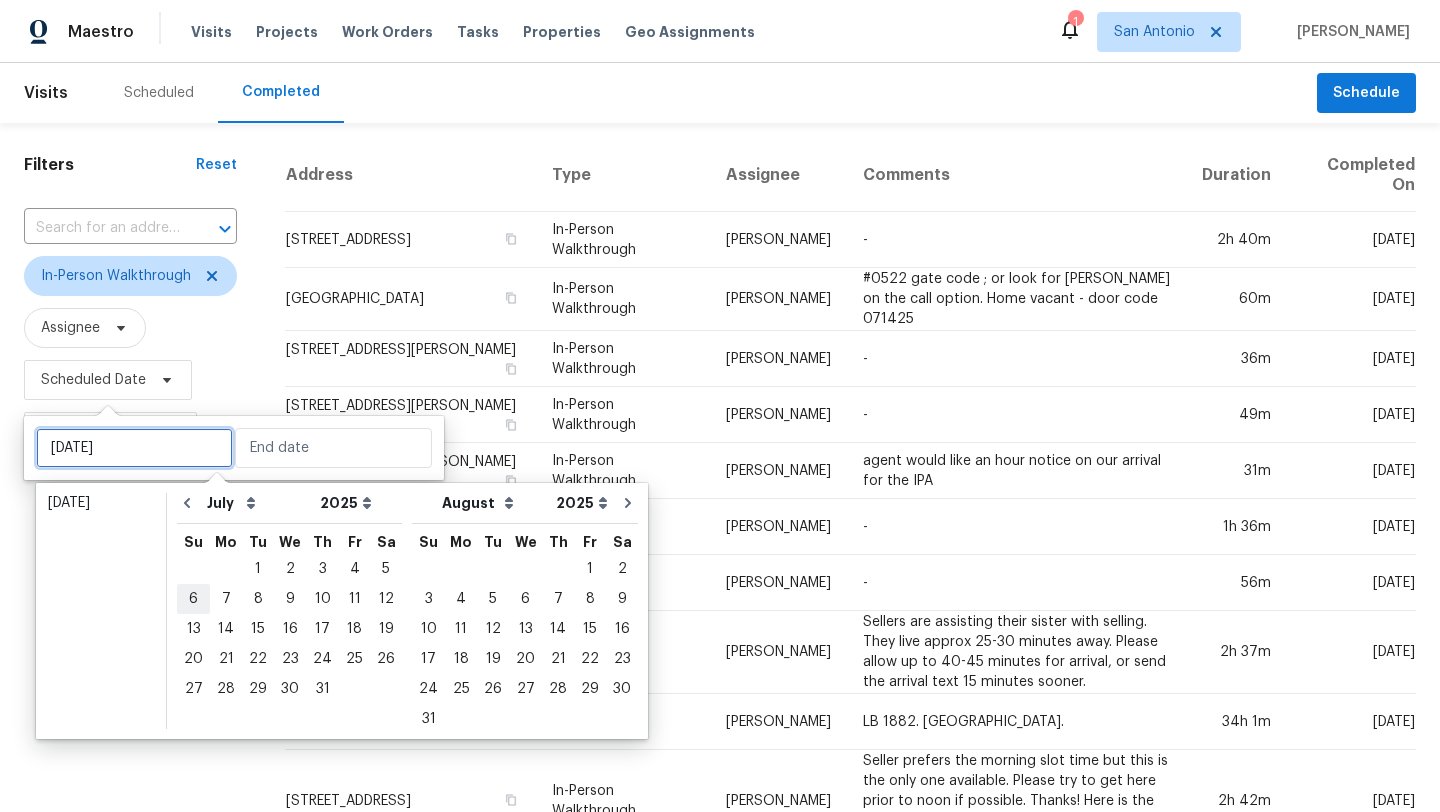 type on "Sun, Jul 06" 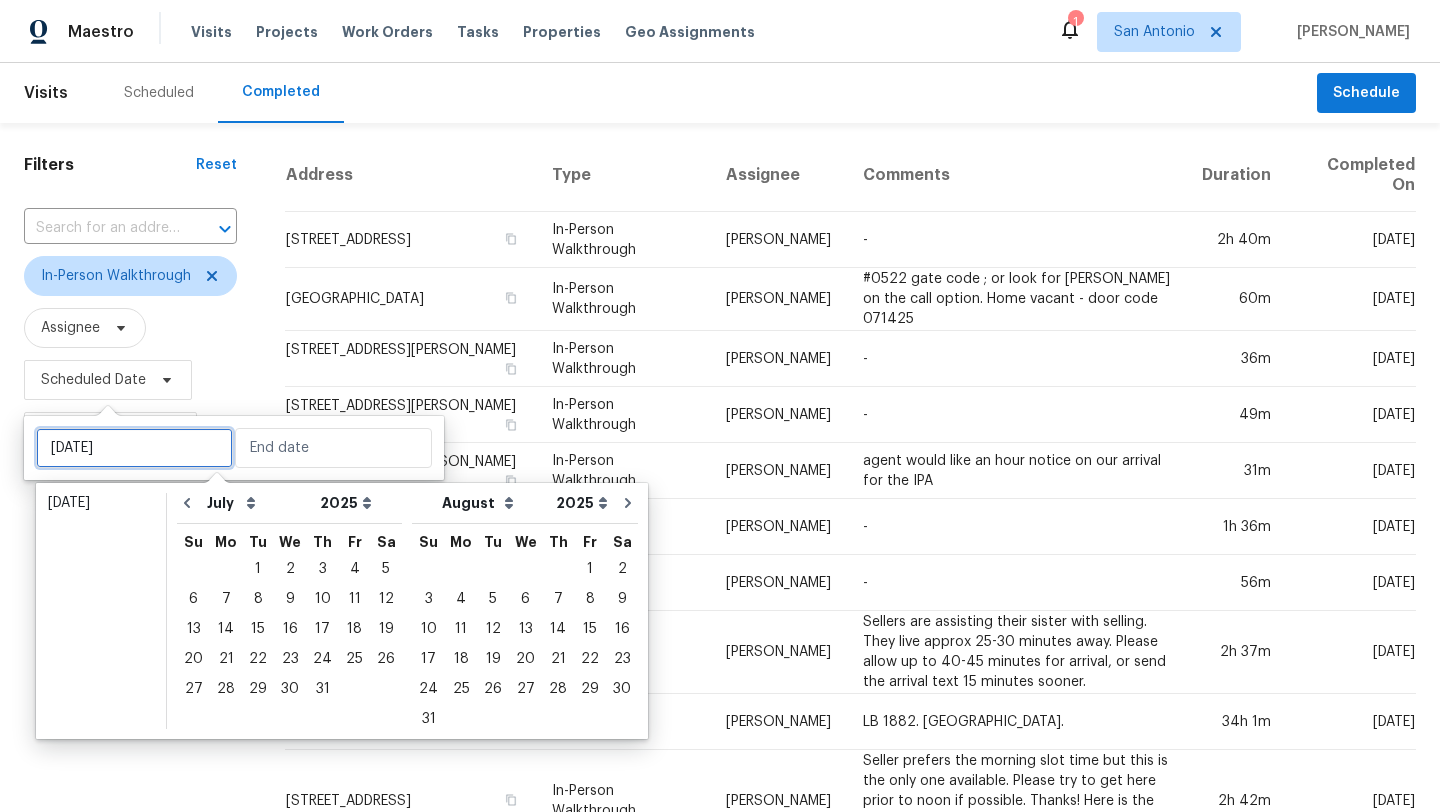 type 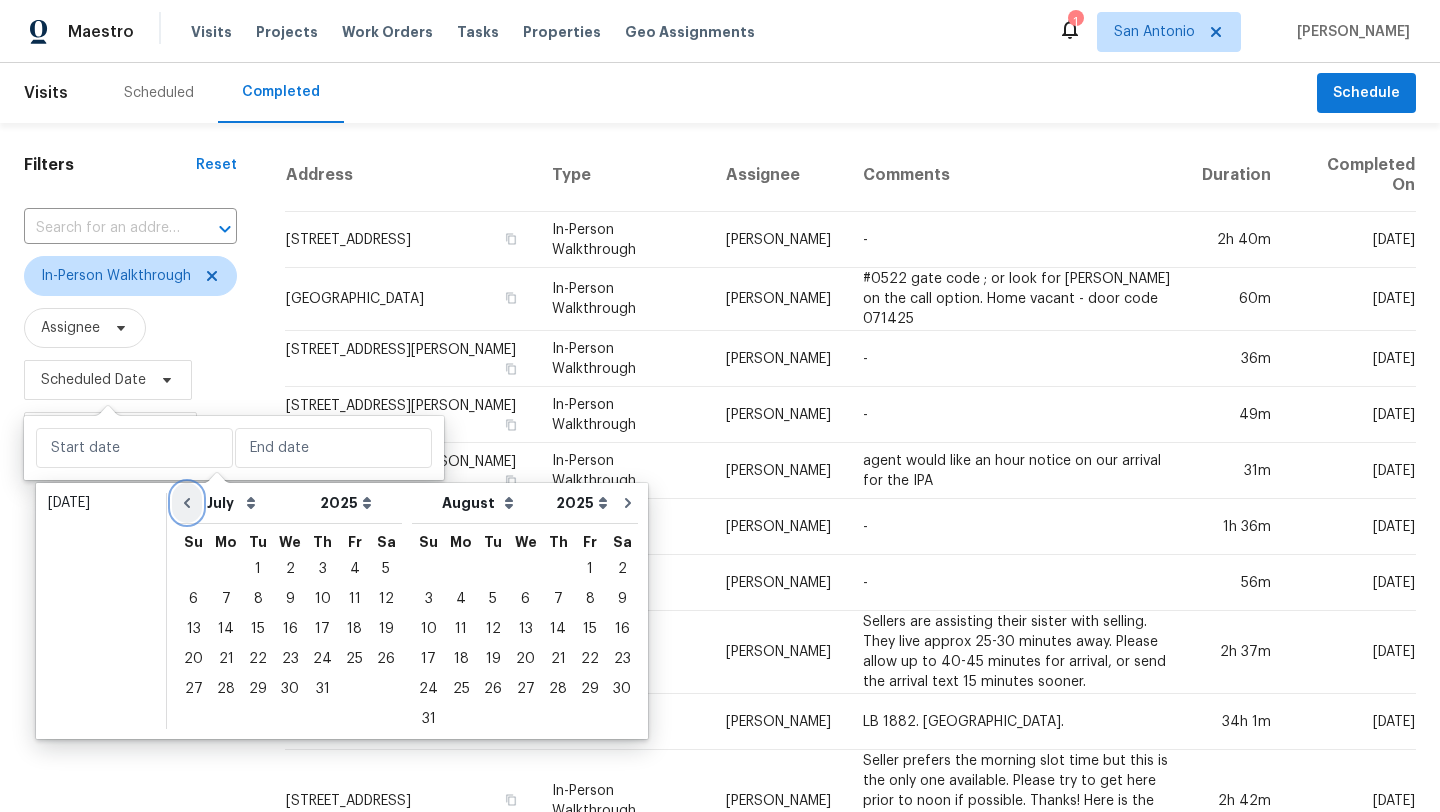 click 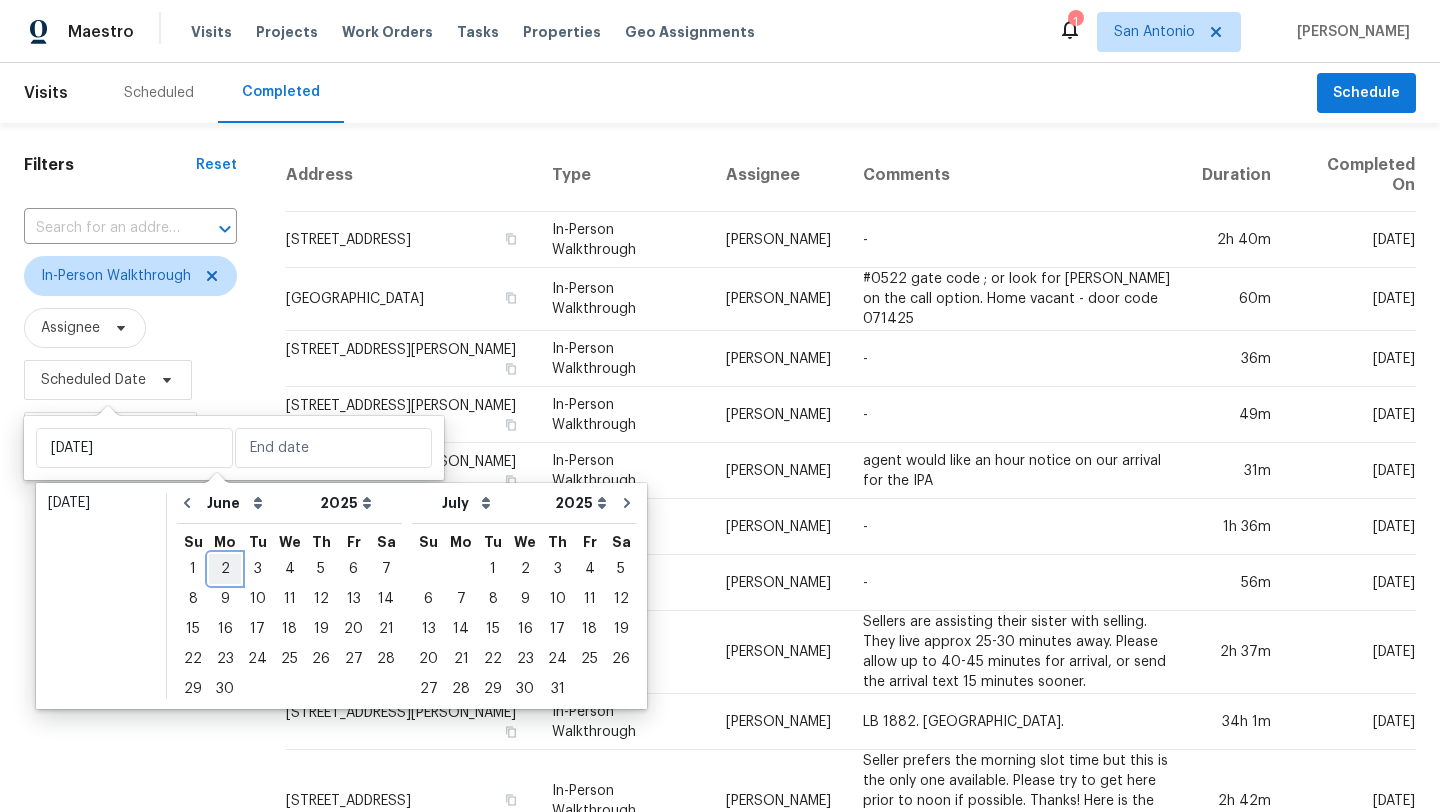 click on "2" at bounding box center [225, 569] 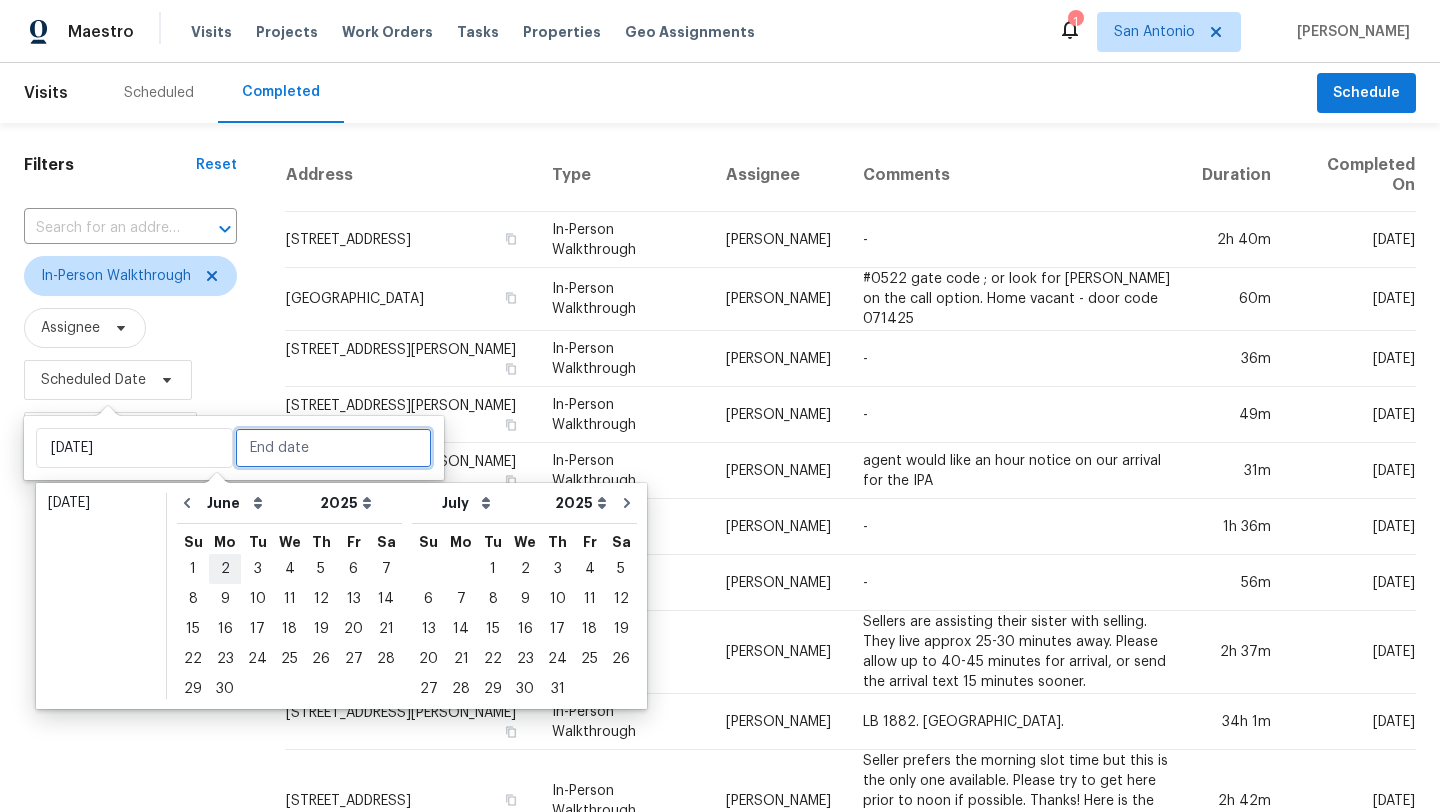 type on "Mon, Jun 02" 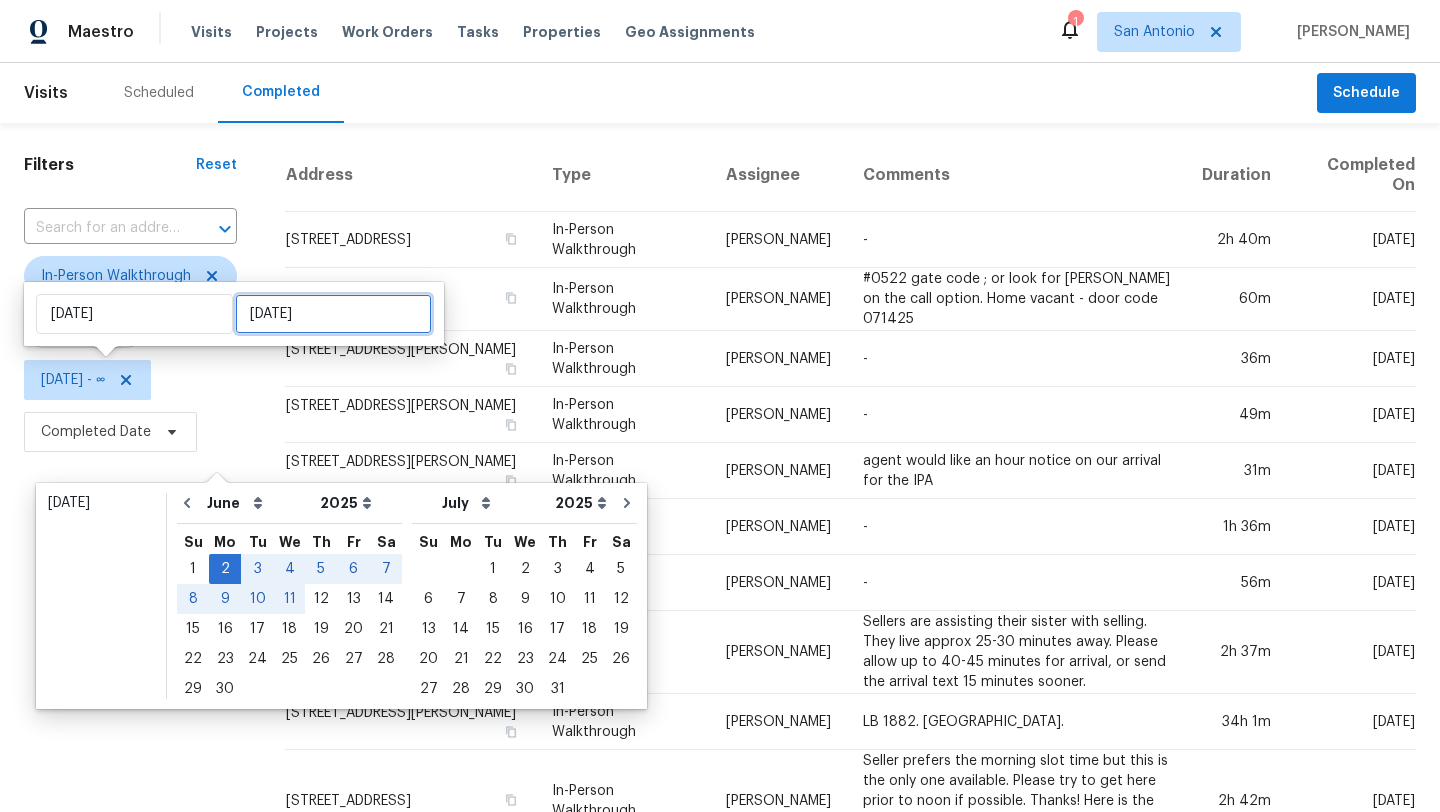 type on "Wed, Jun 25" 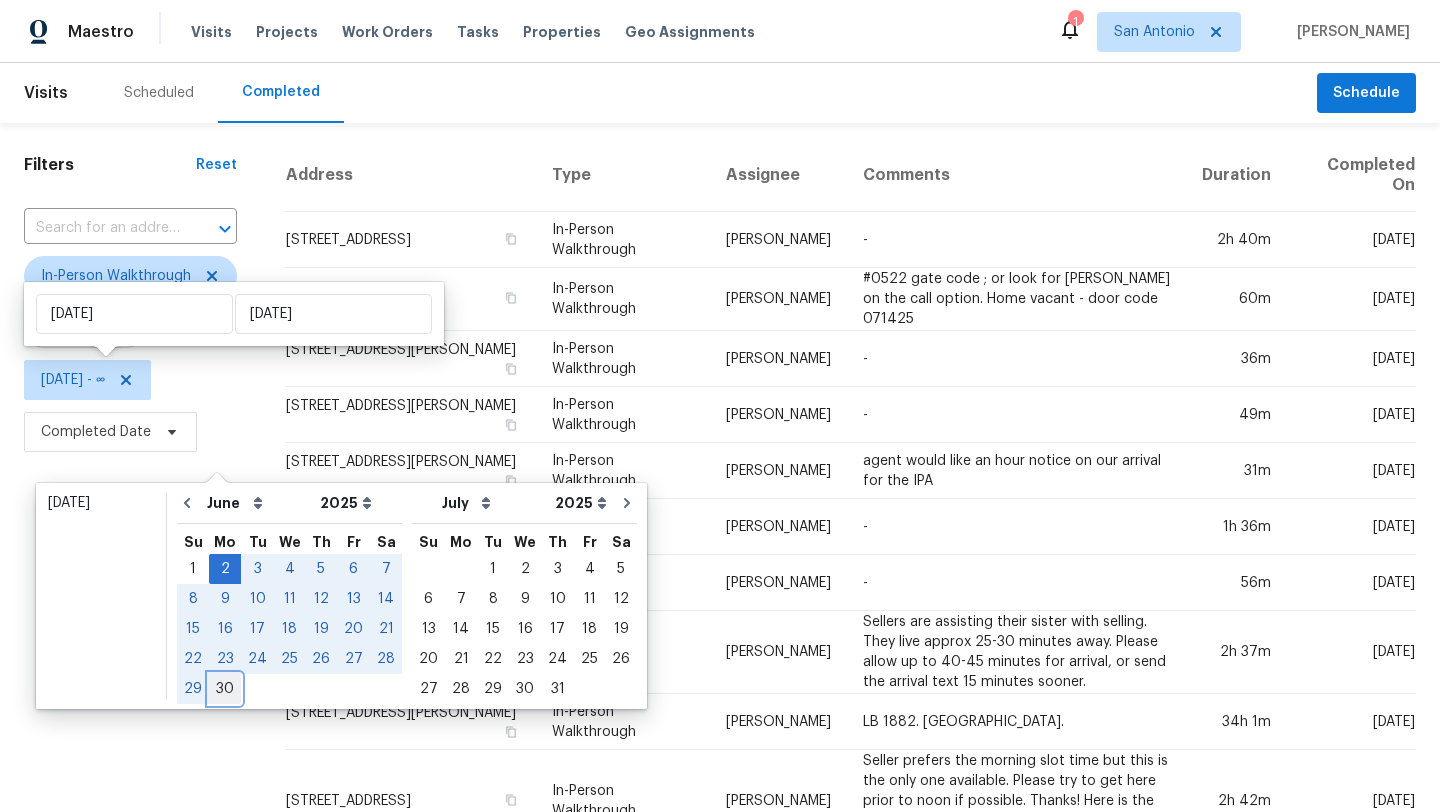 click on "30" at bounding box center (225, 689) 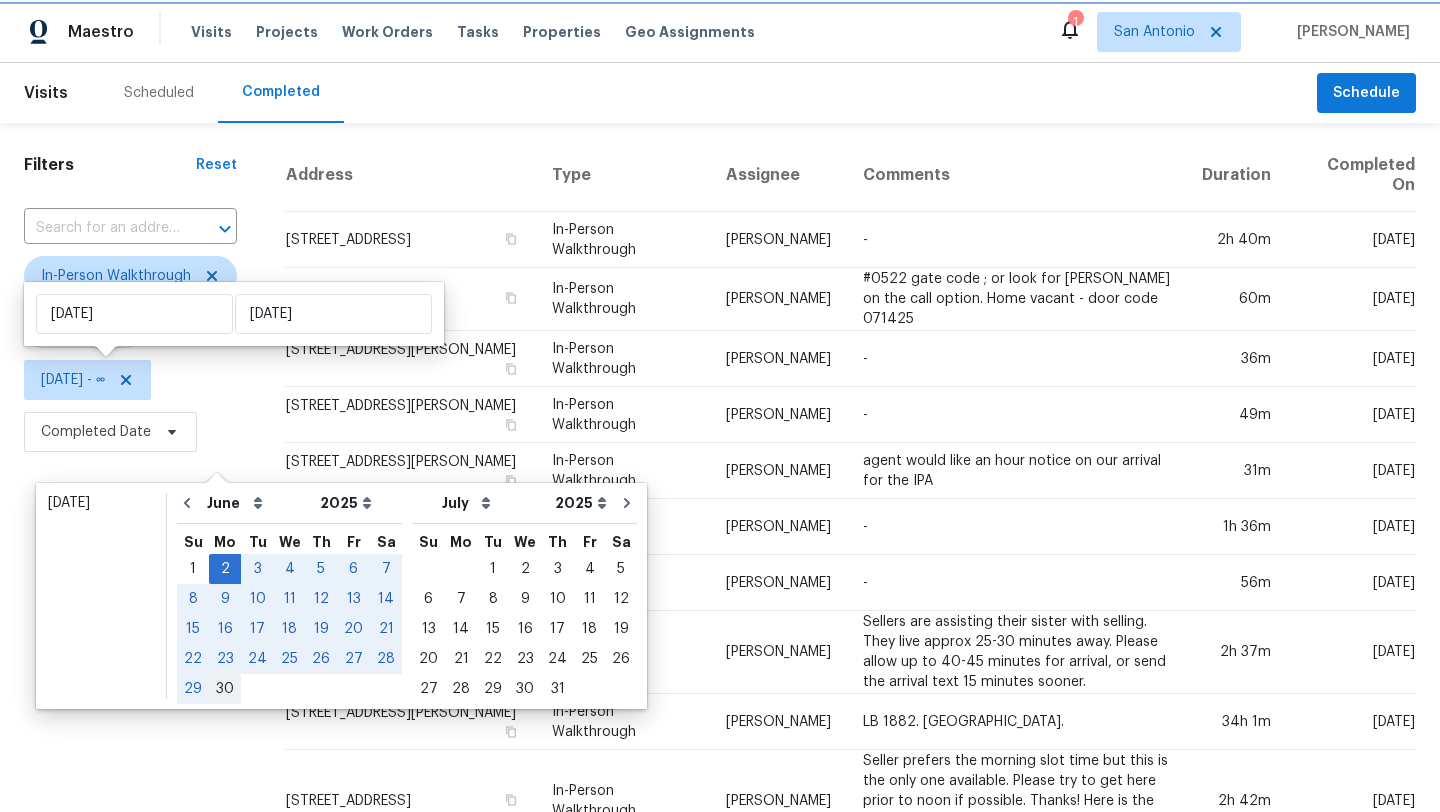 type on "Mon, Jun 30" 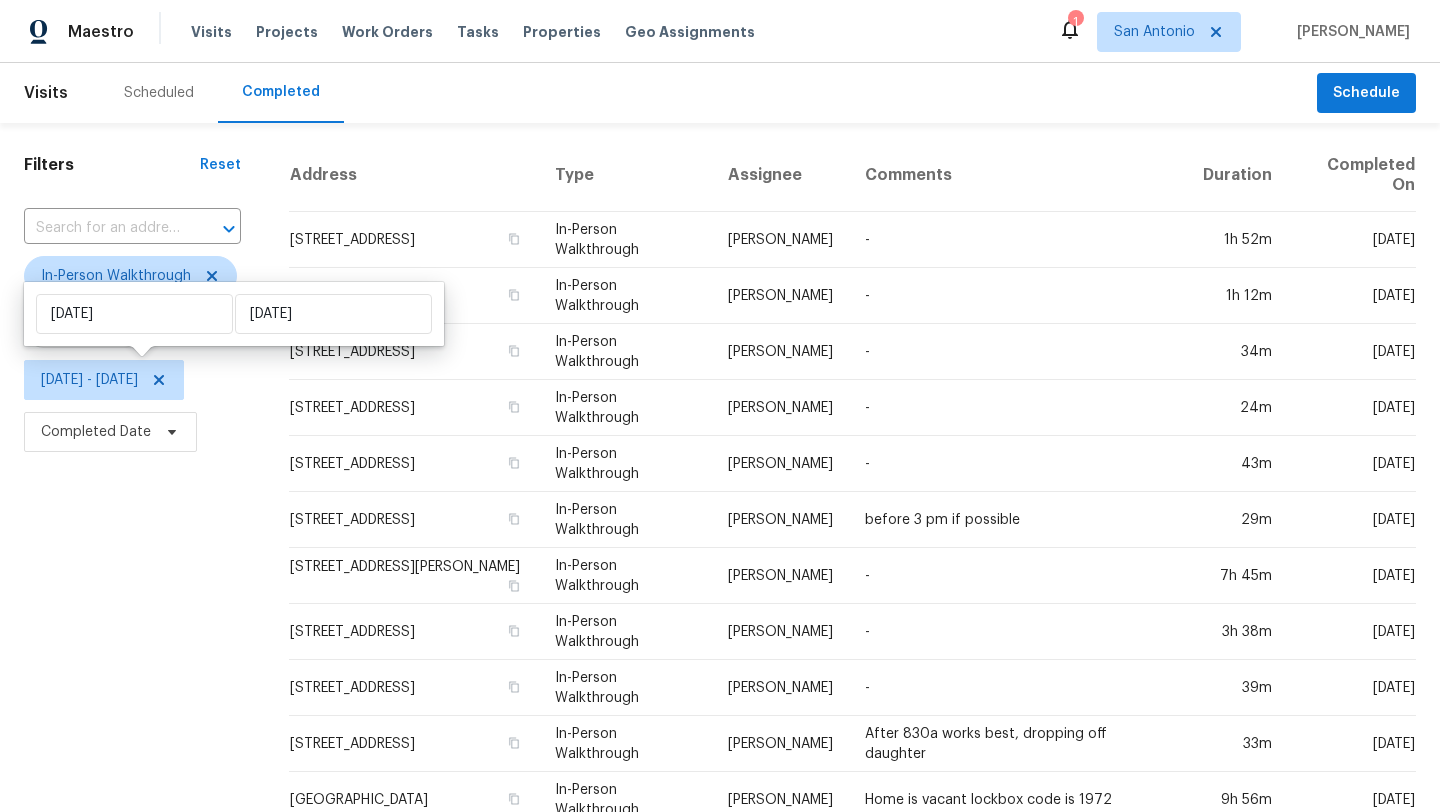 click on "Filters Reset ​ In-Person Walkthrough Assignee Mon, Jun 02 - Mon, Jun 30 Completed Date" at bounding box center [132, 754] 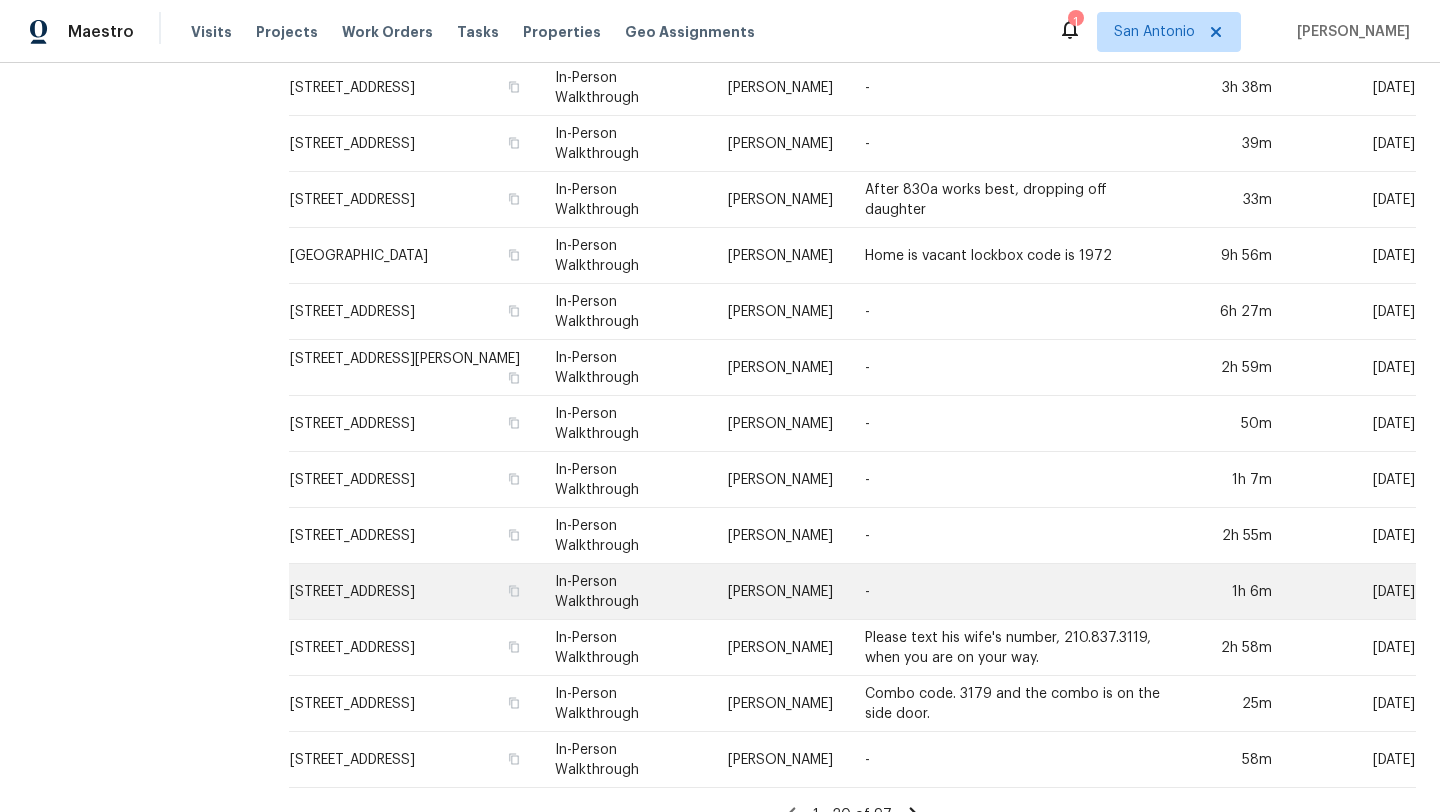 scroll, scrollTop: 573, scrollLeft: 0, axis: vertical 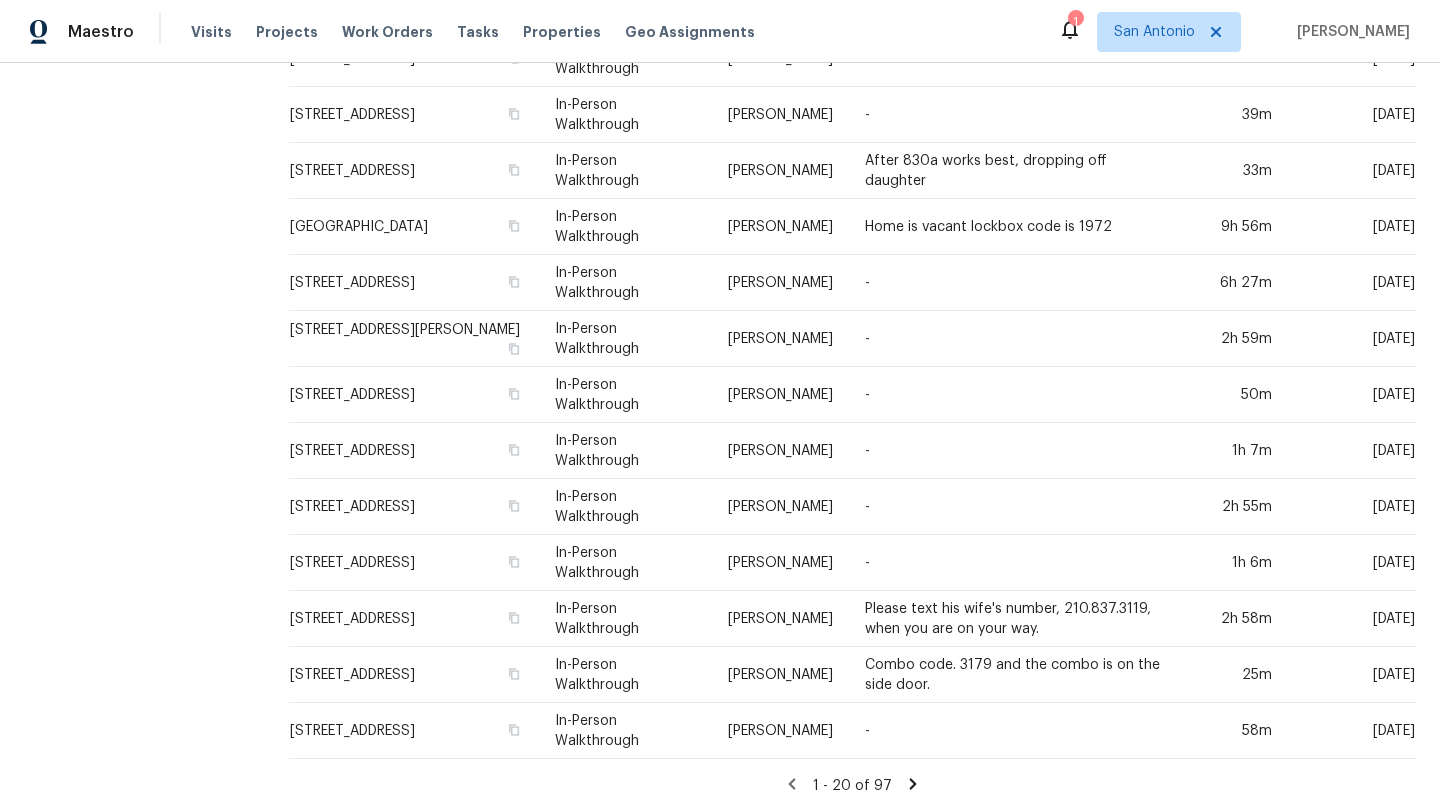click 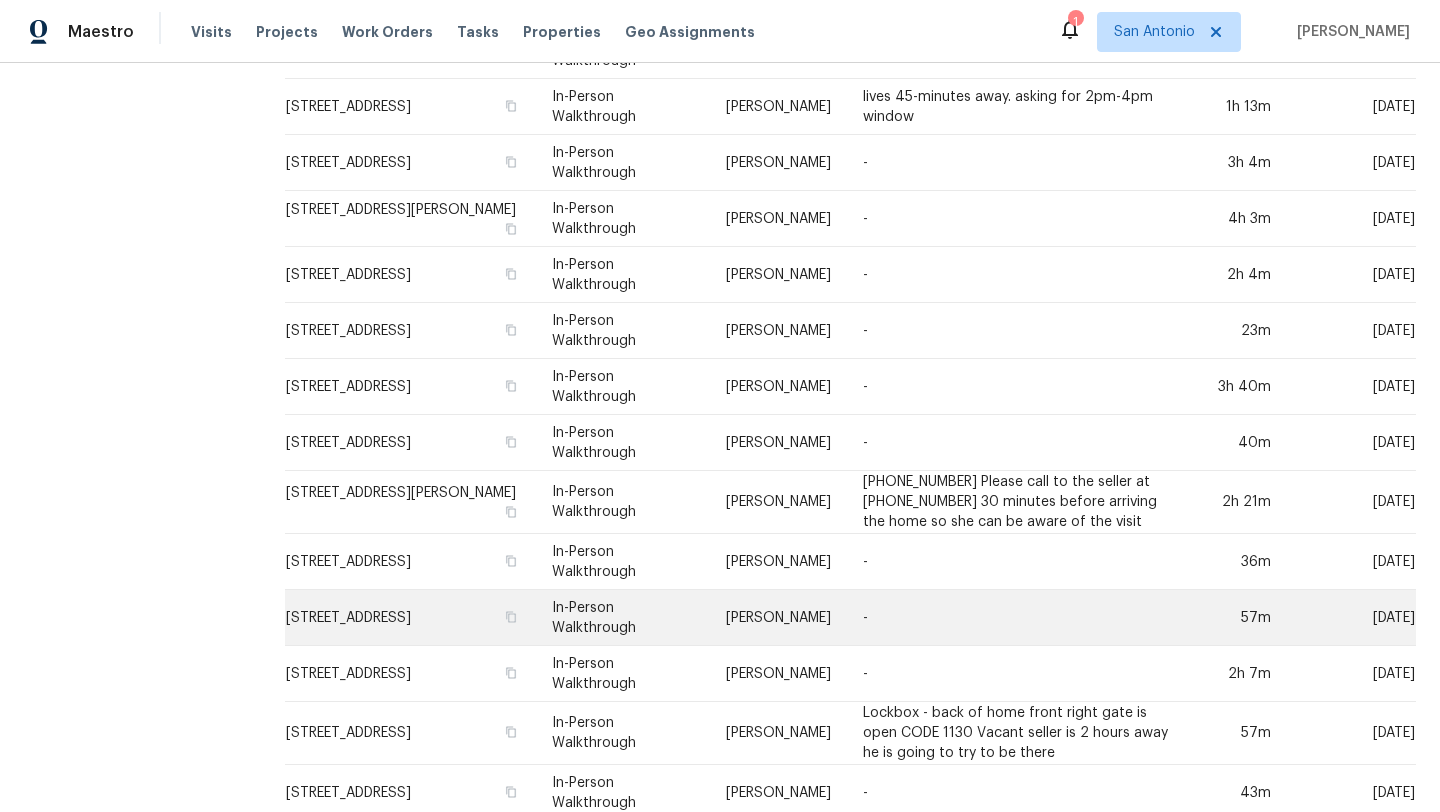 scroll, scrollTop: 587, scrollLeft: 0, axis: vertical 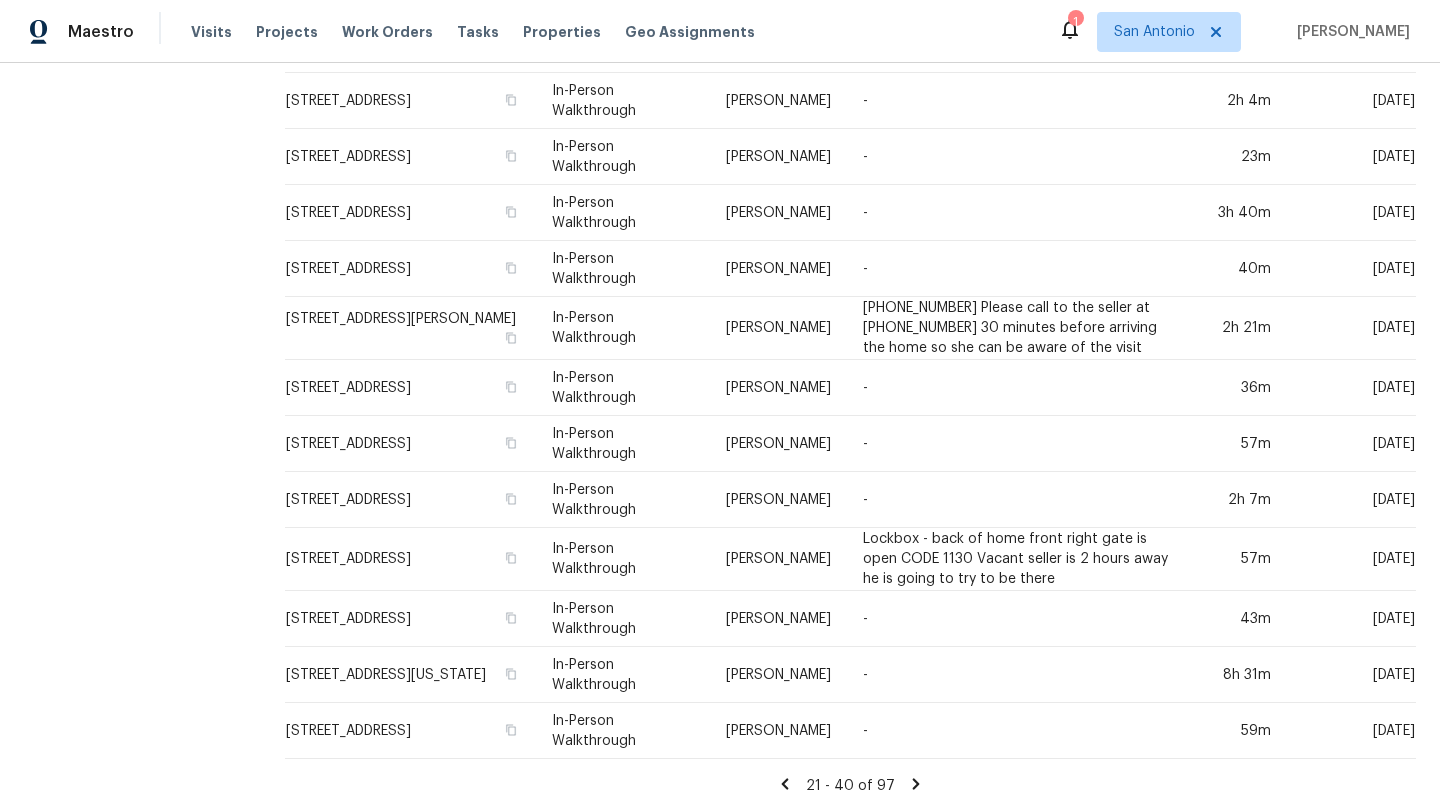click 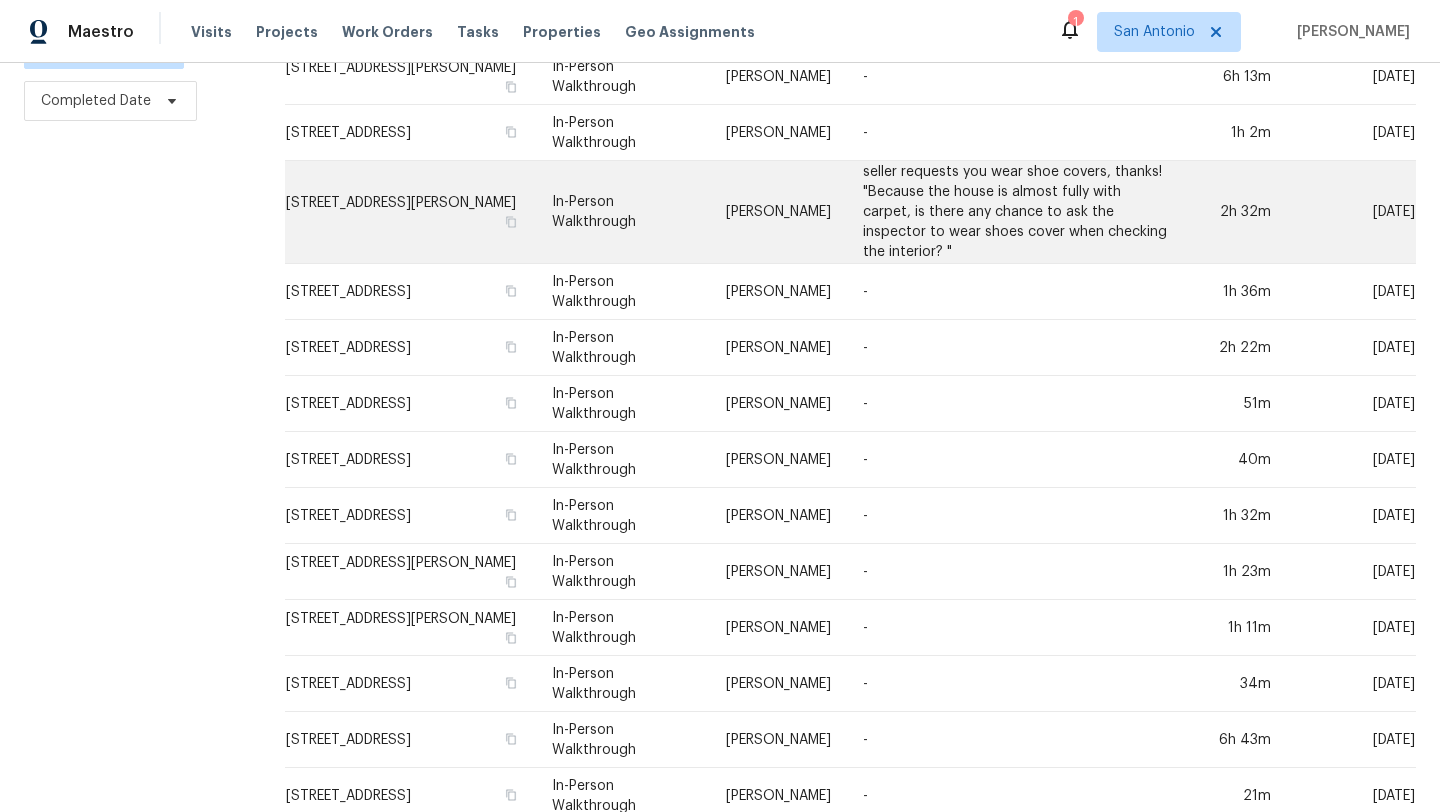 scroll, scrollTop: 620, scrollLeft: 0, axis: vertical 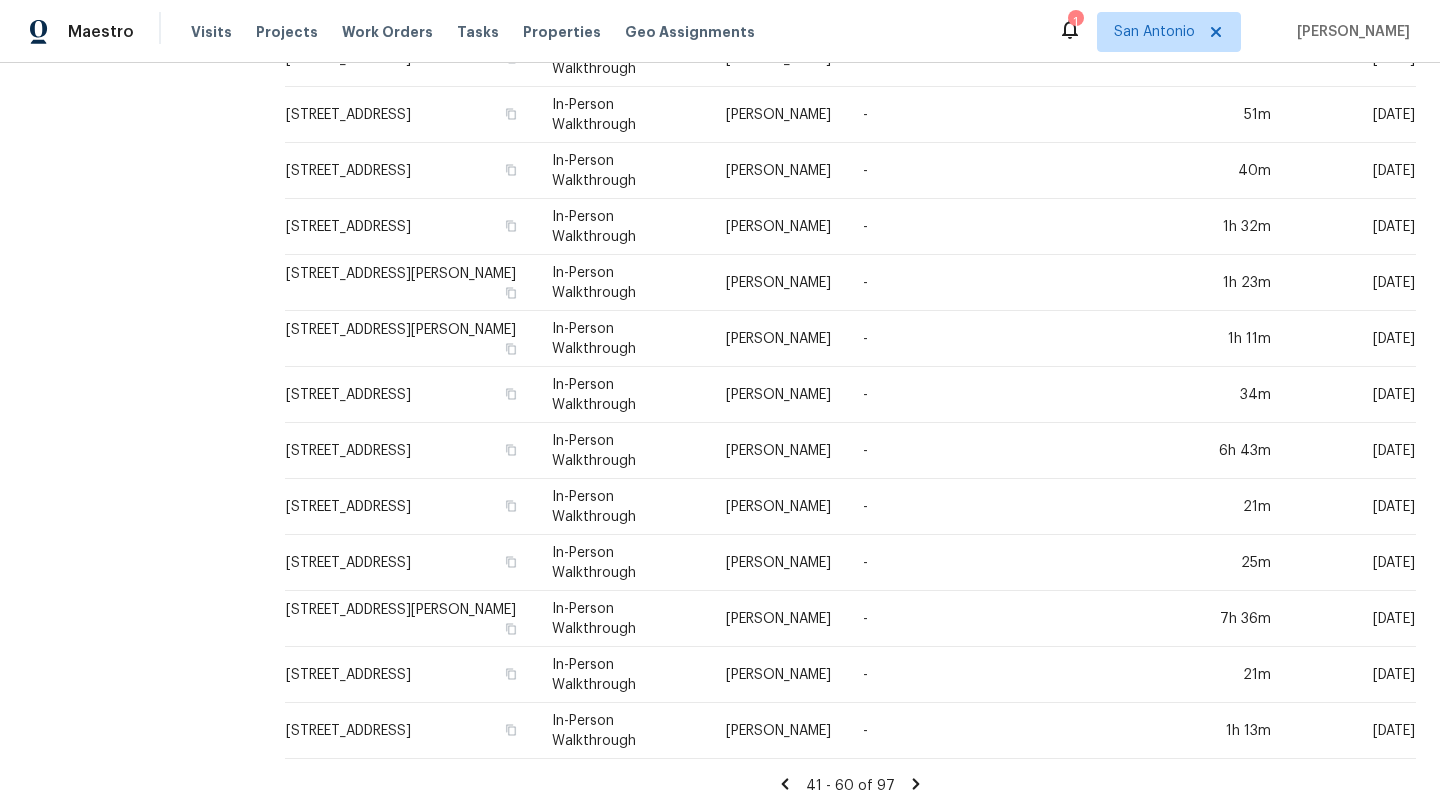 click 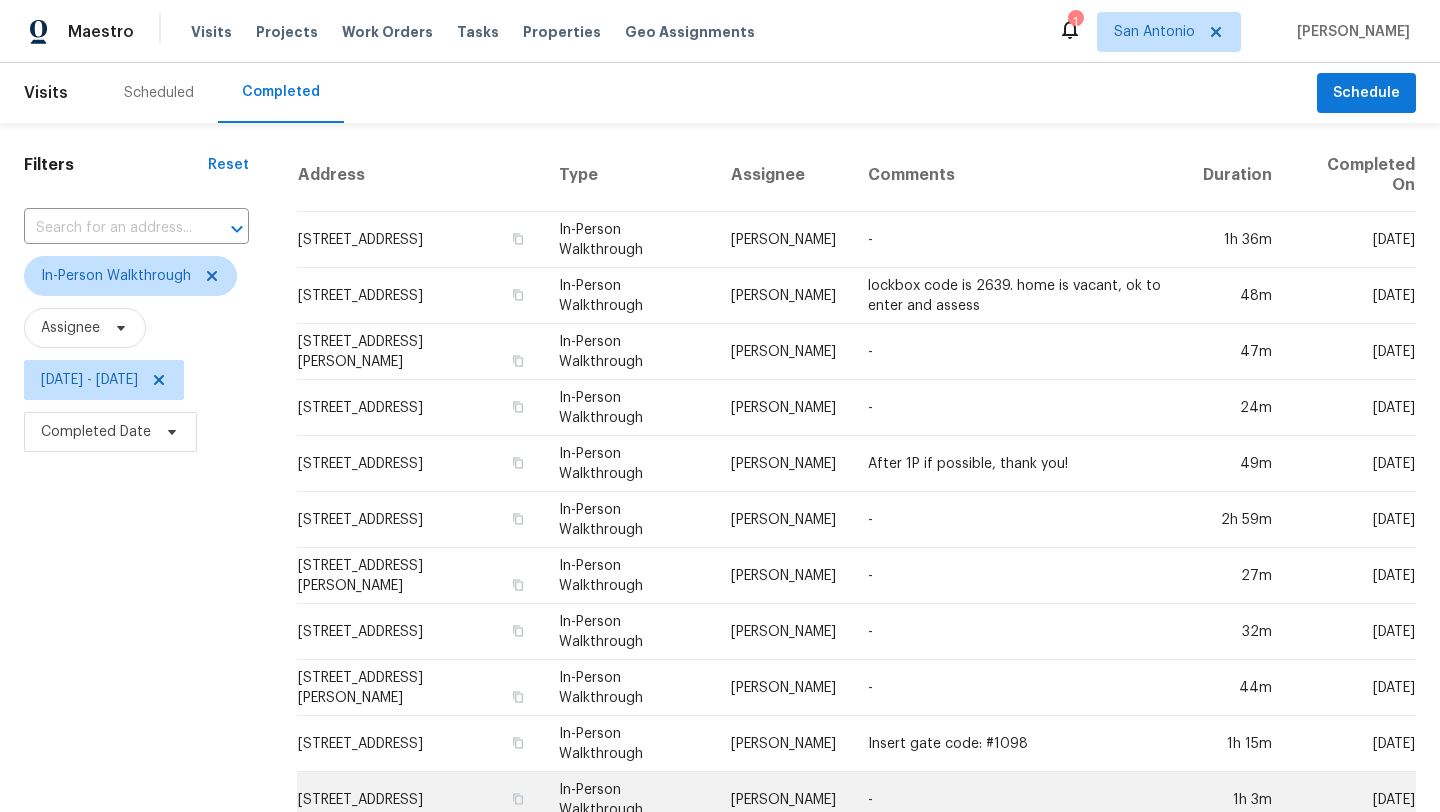 scroll, scrollTop: 573, scrollLeft: 0, axis: vertical 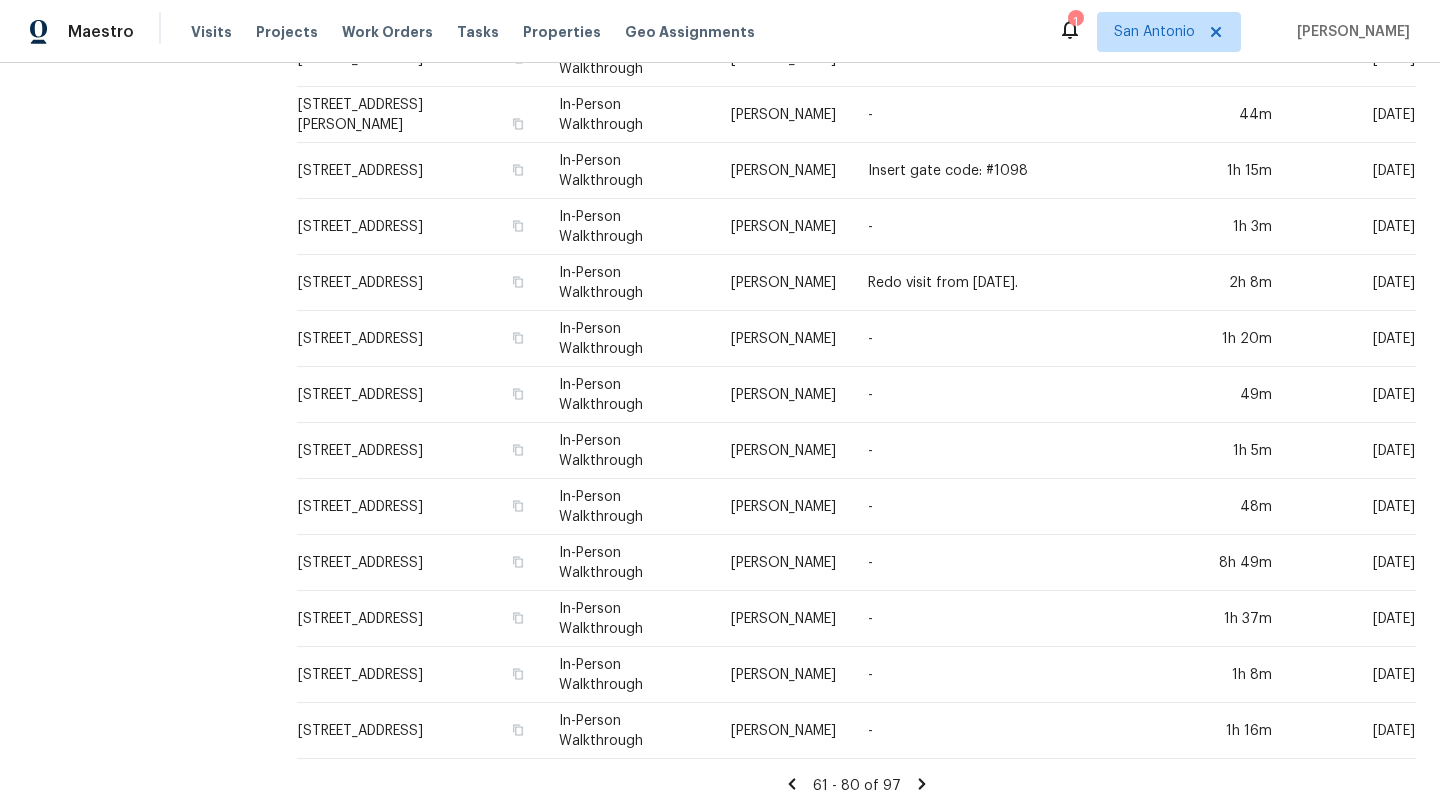 click 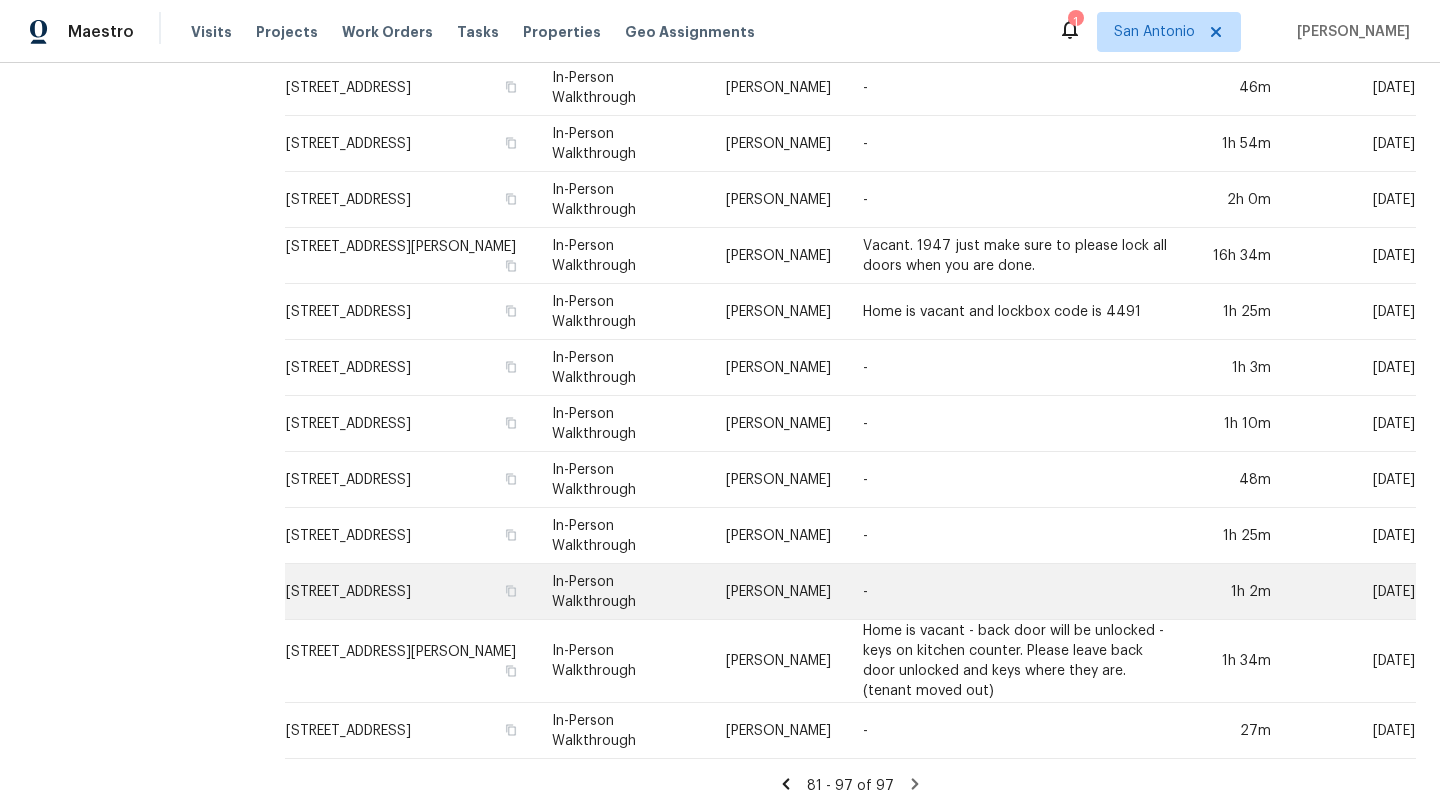scroll, scrollTop: 0, scrollLeft: 0, axis: both 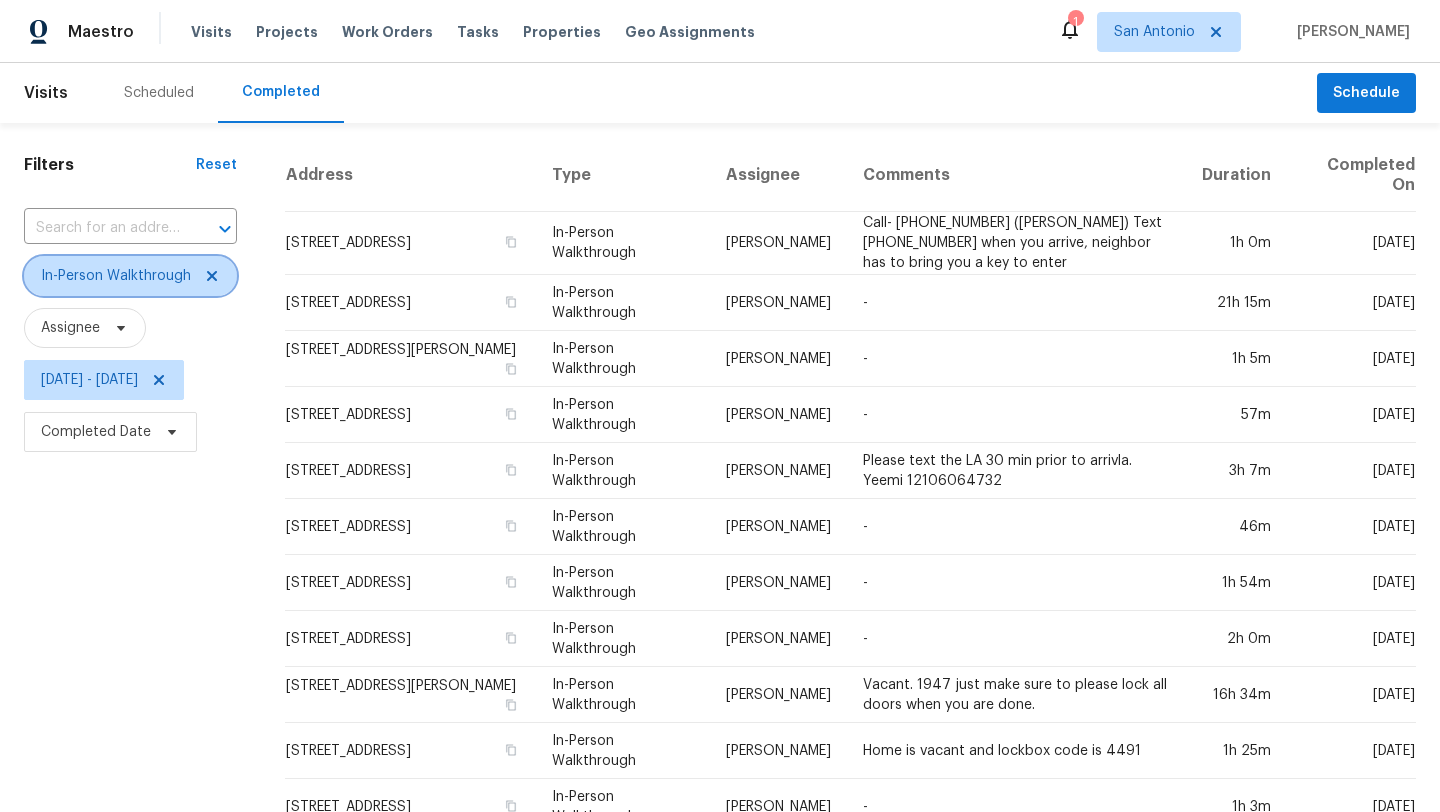 click 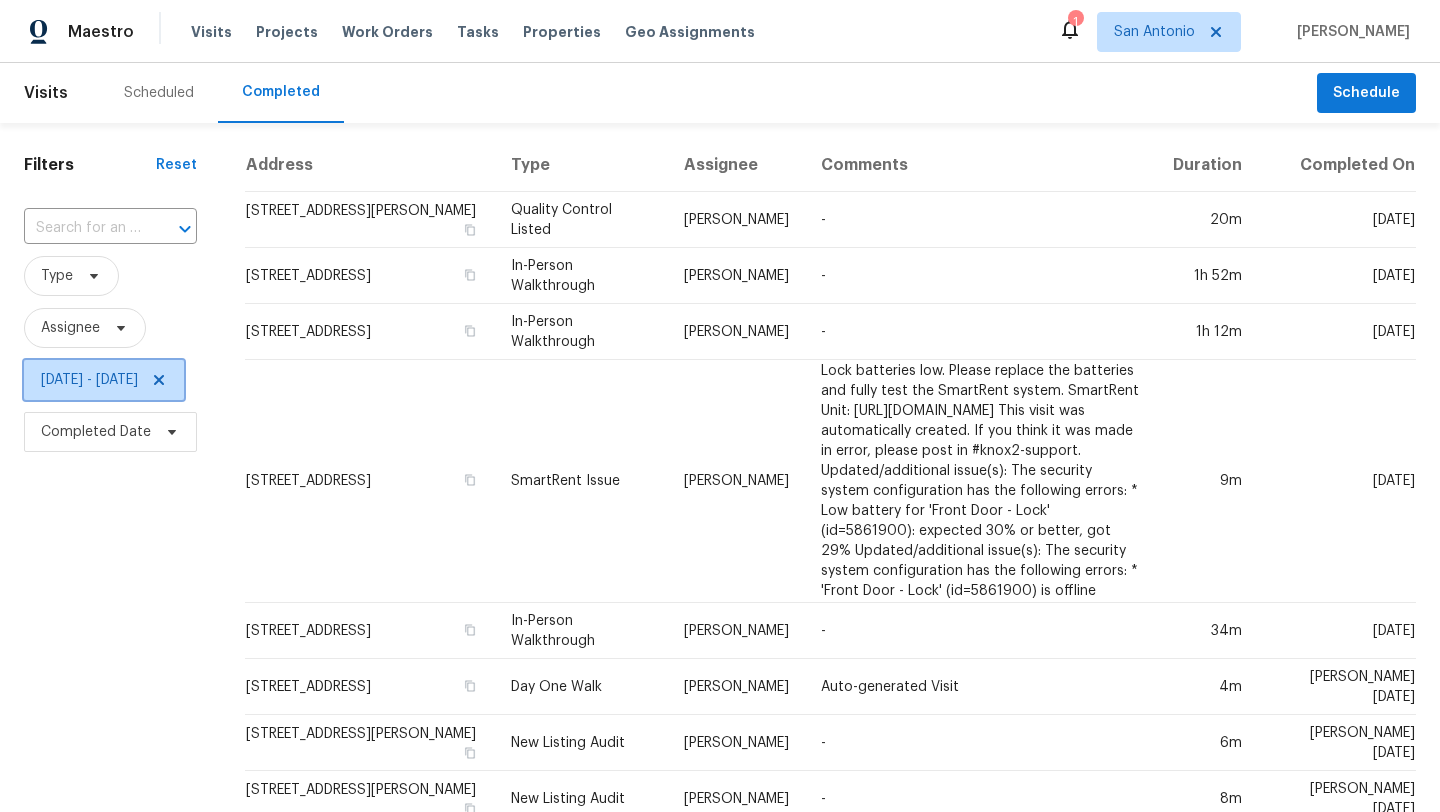click 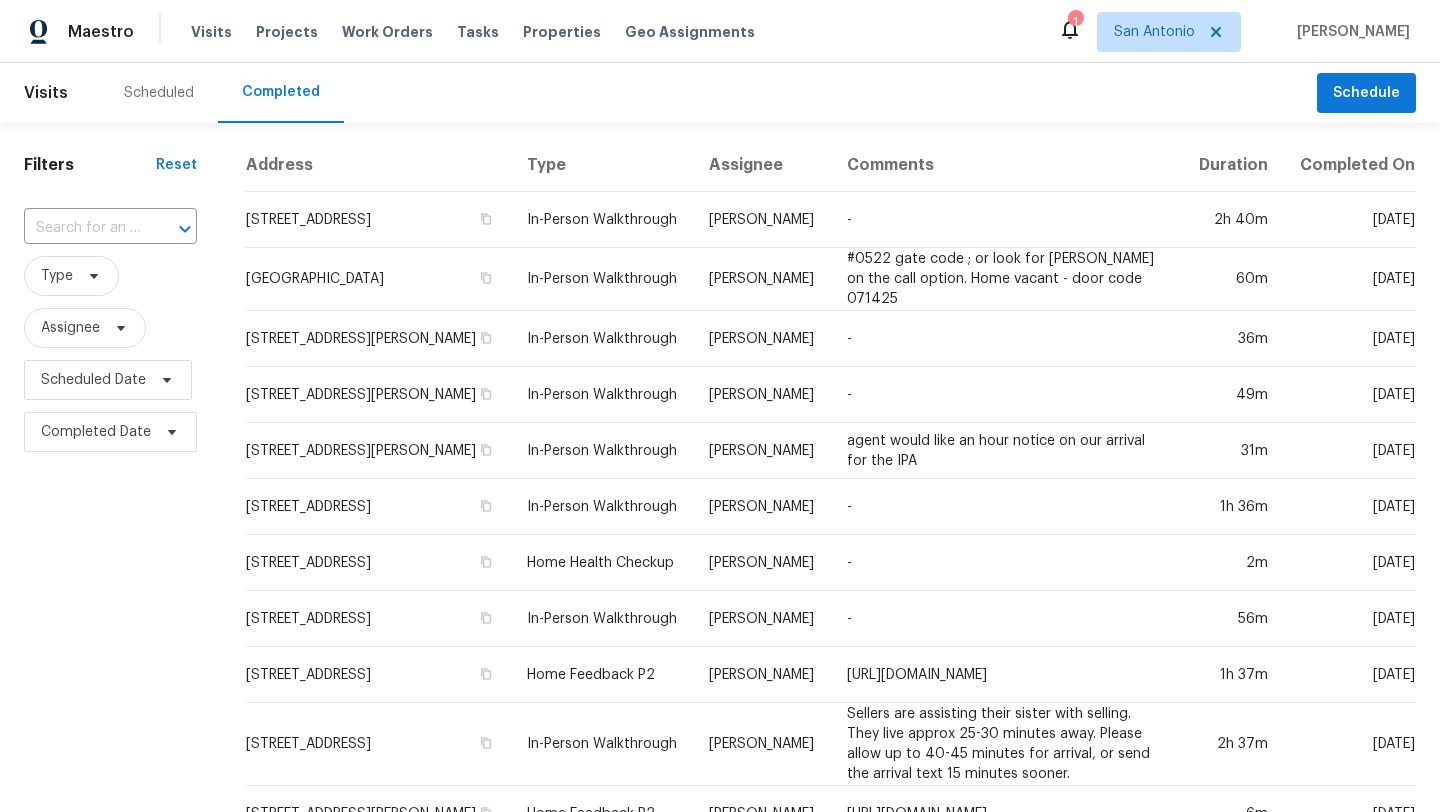 click on "Scheduled" at bounding box center [159, 93] 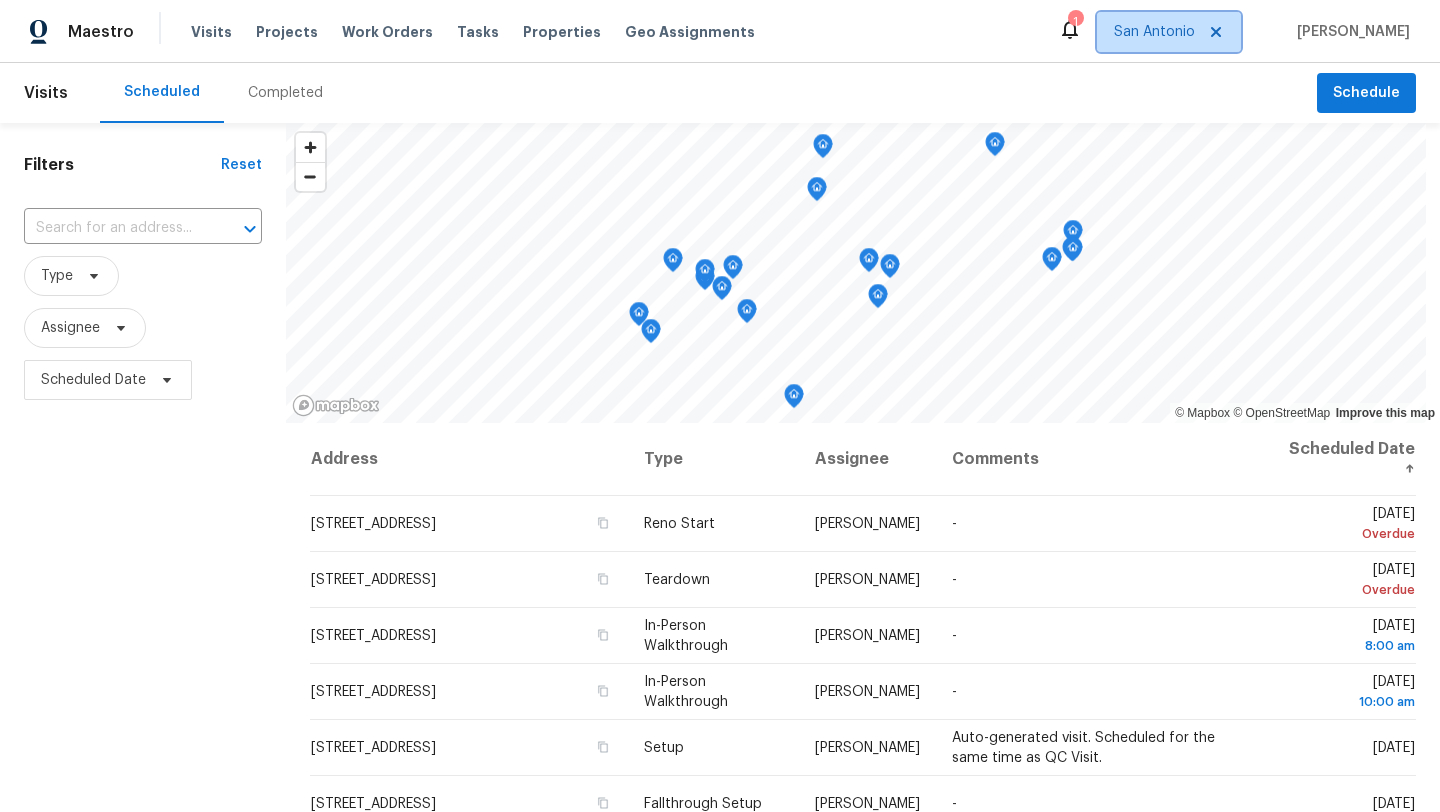 click on "San Antonio" at bounding box center [1154, 32] 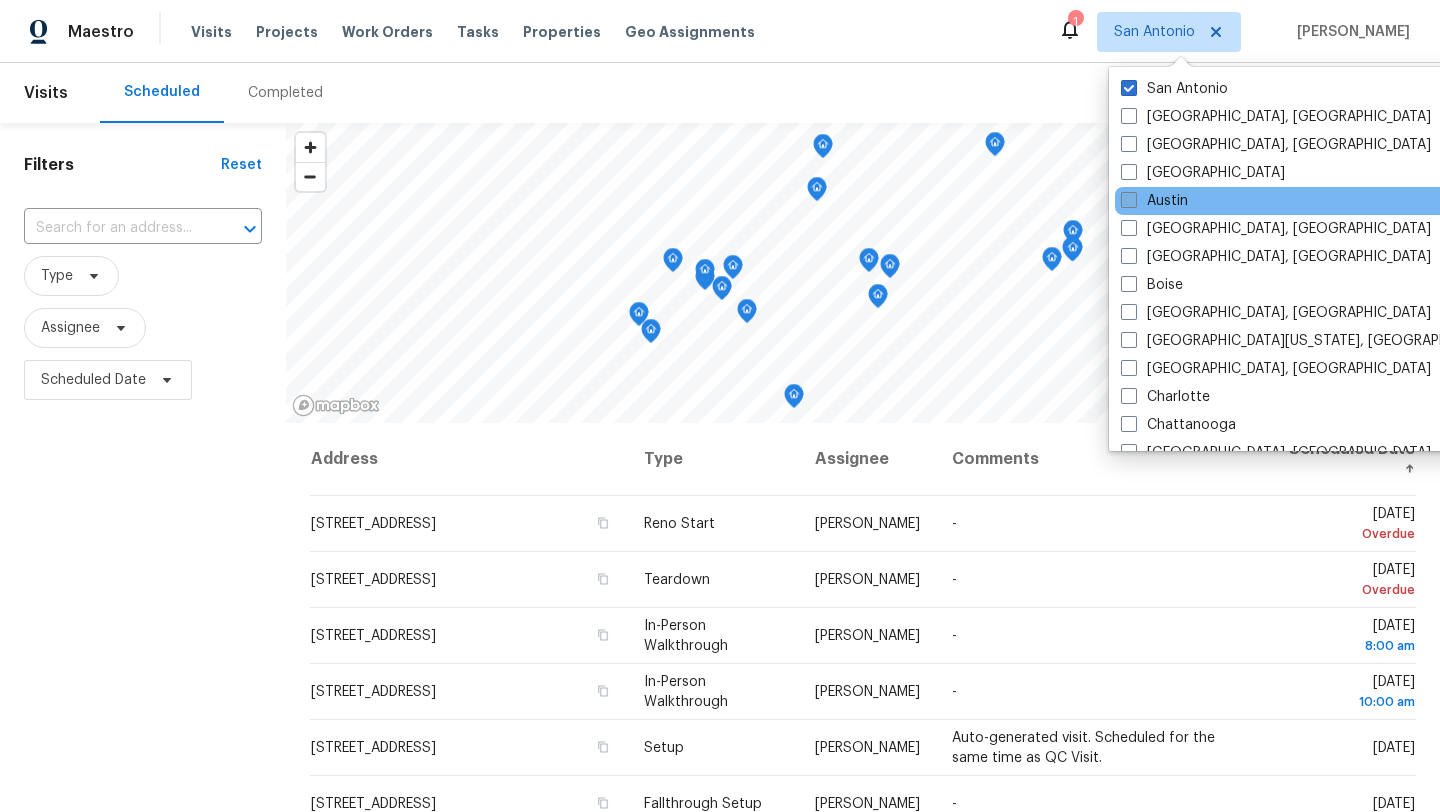 click on "Austin" at bounding box center [1154, 201] 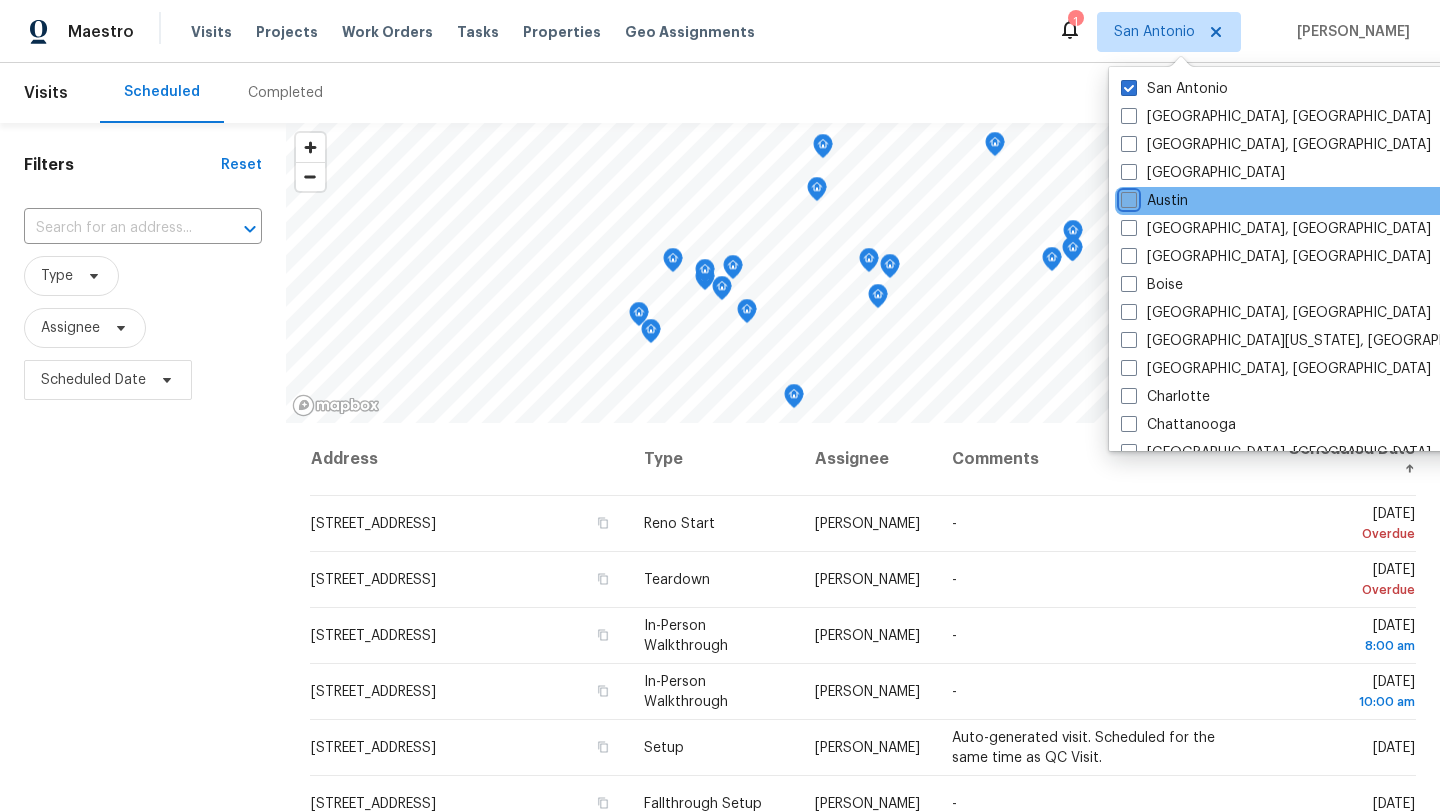 click on "Austin" at bounding box center [1127, 197] 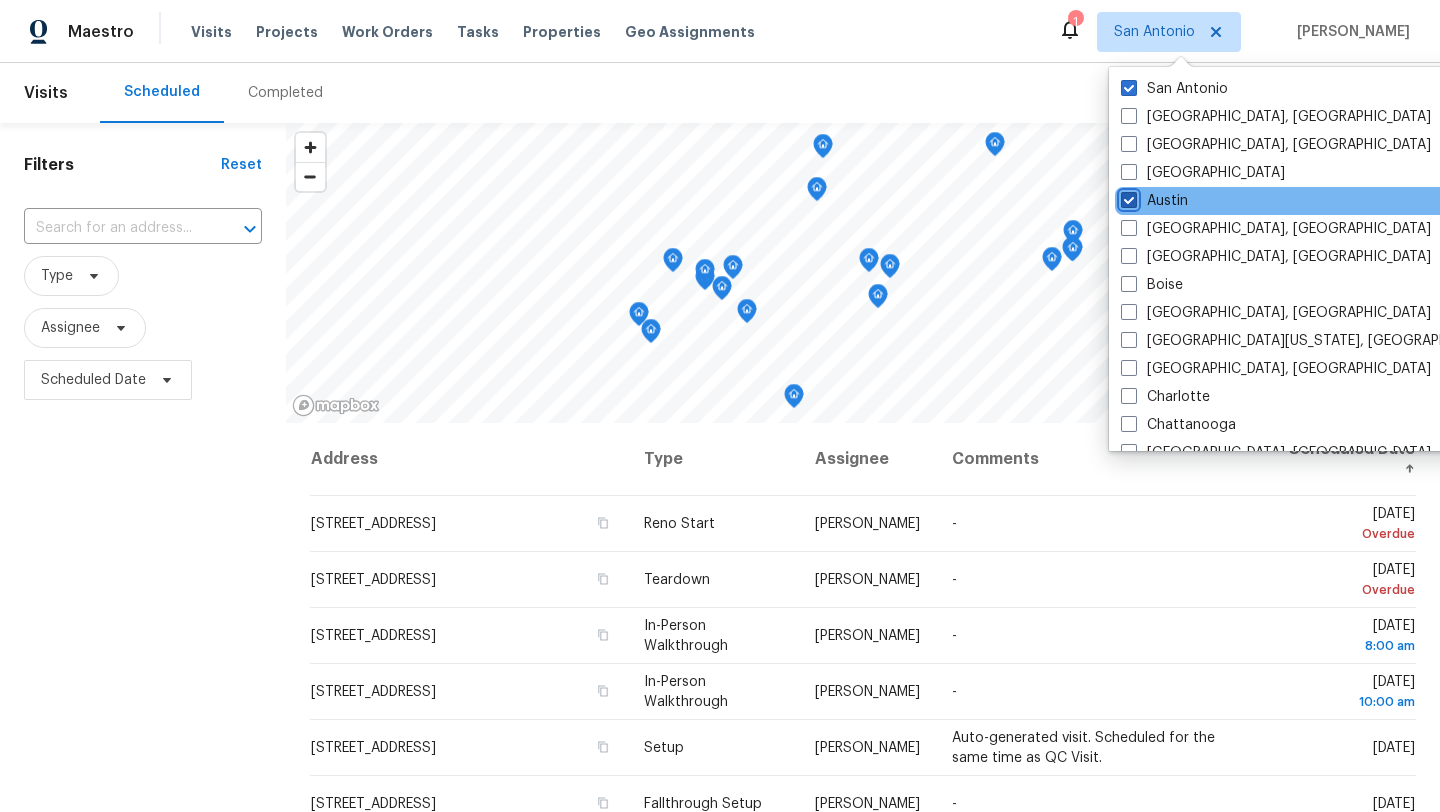 checkbox on "true" 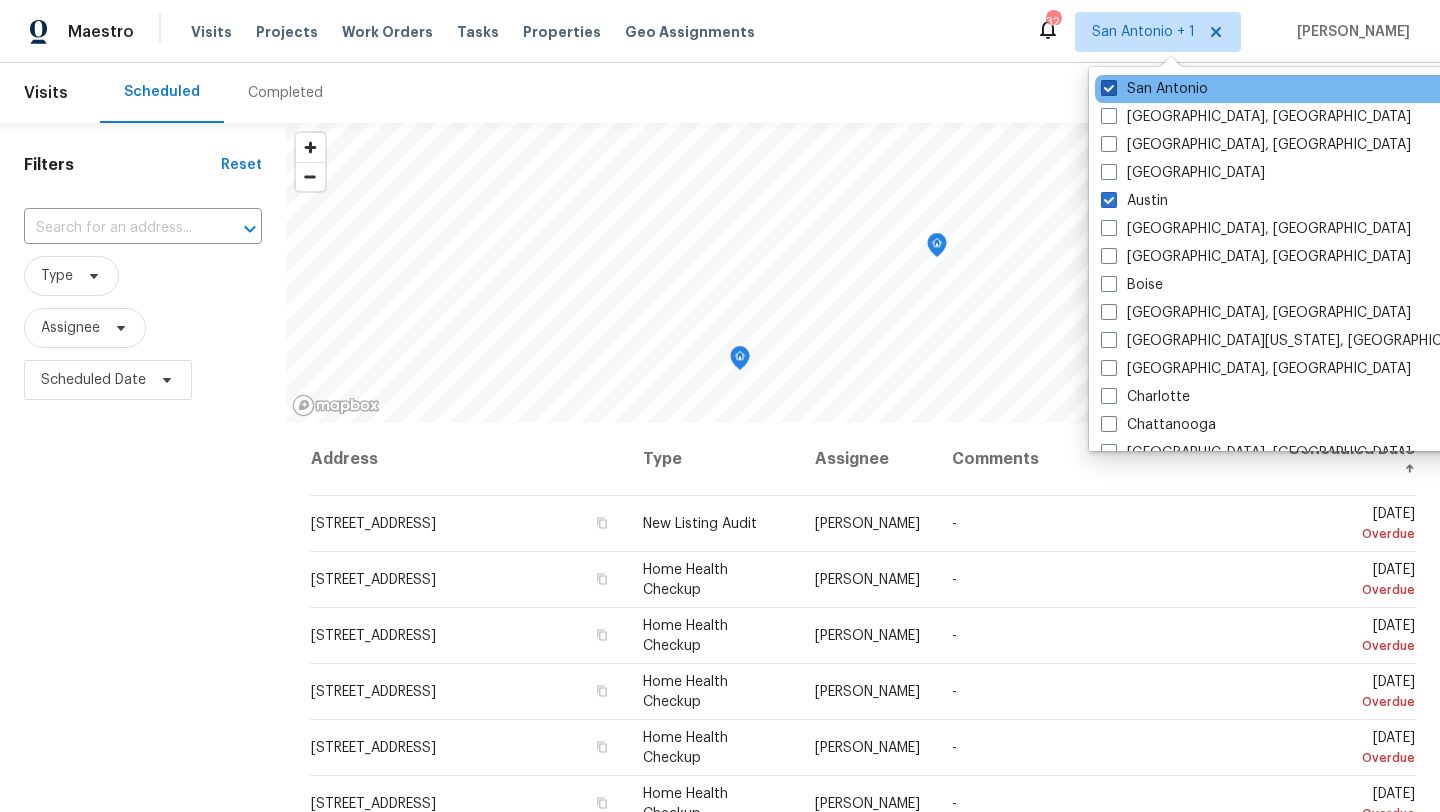 click on "San Antonio" at bounding box center [1154, 89] 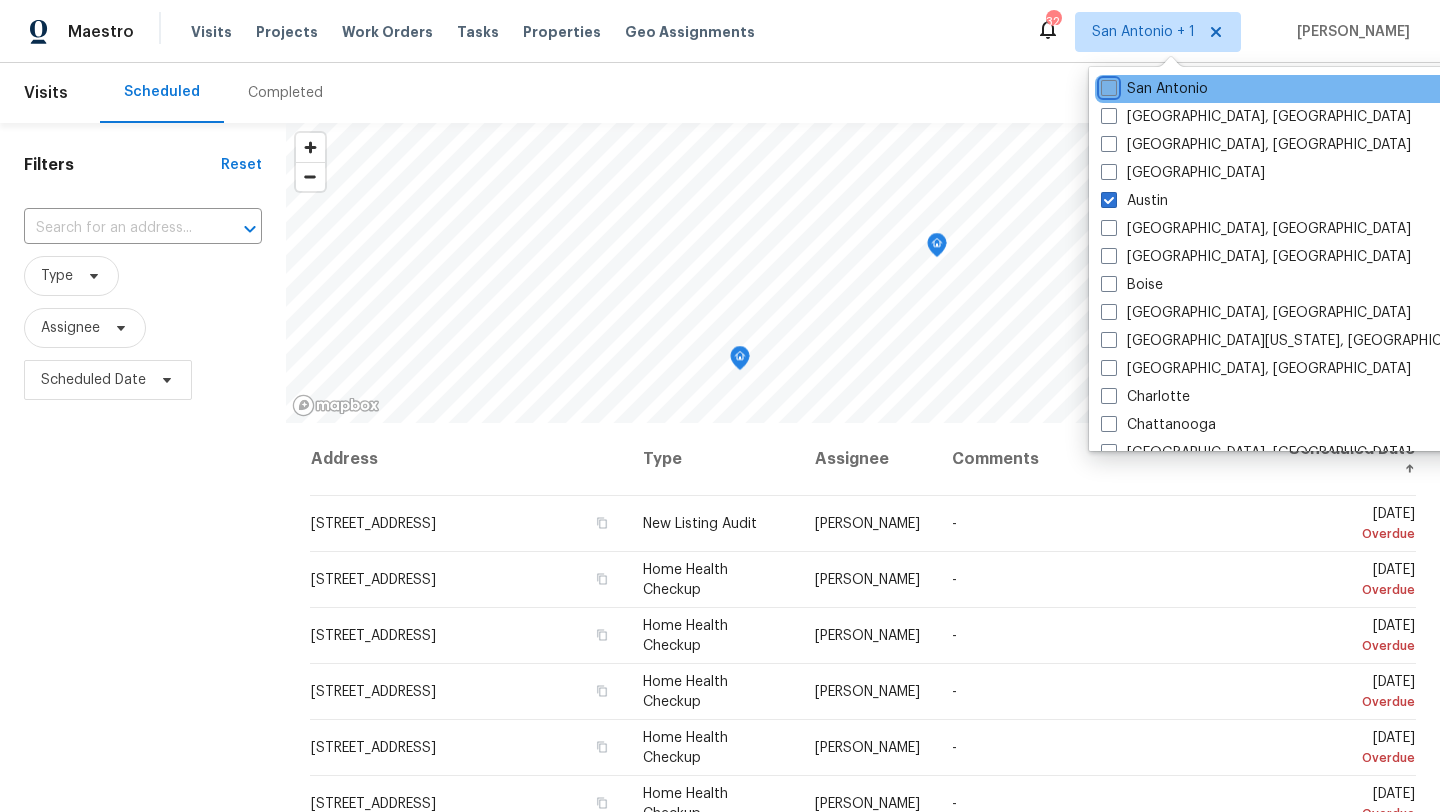 checkbox on "false" 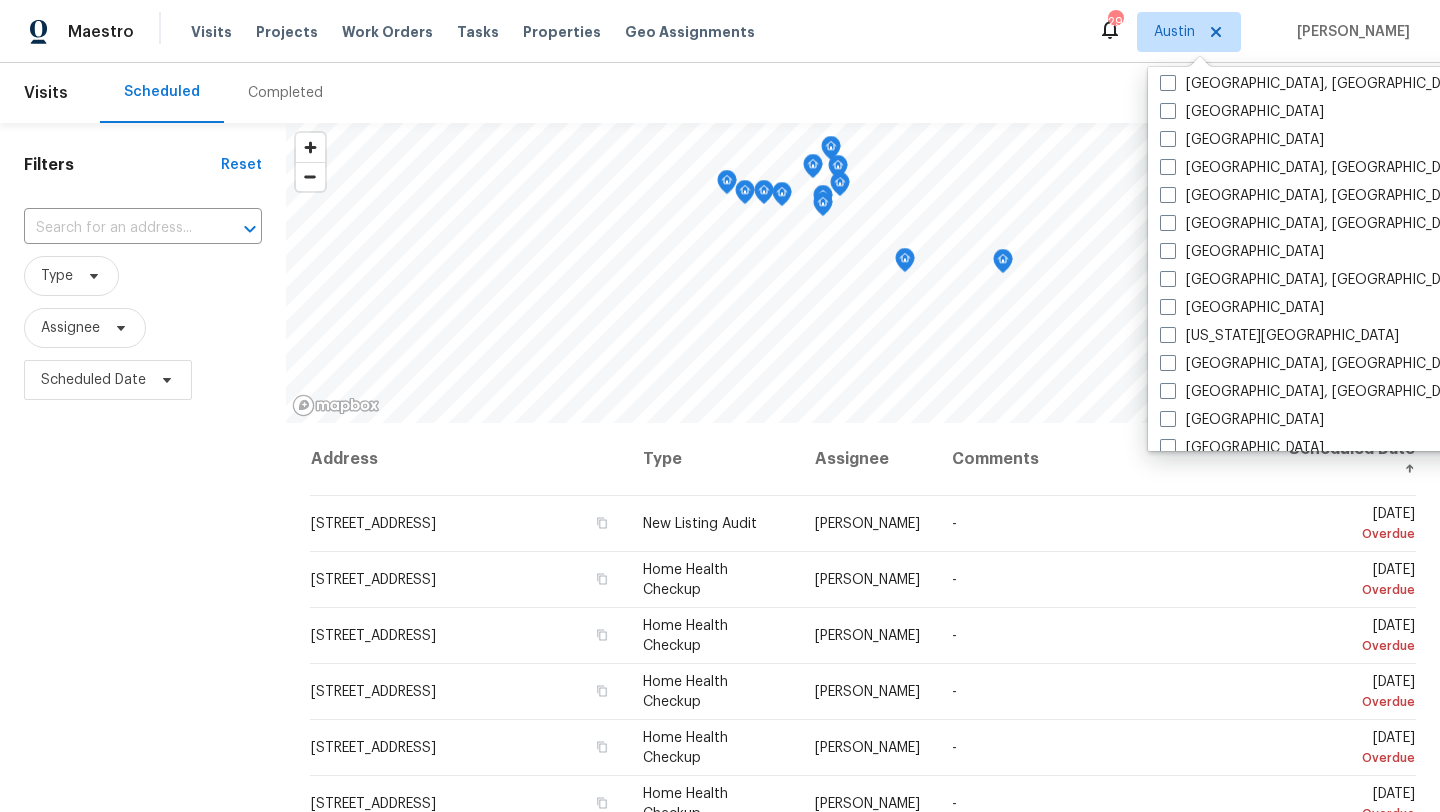 scroll, scrollTop: 661, scrollLeft: 0, axis: vertical 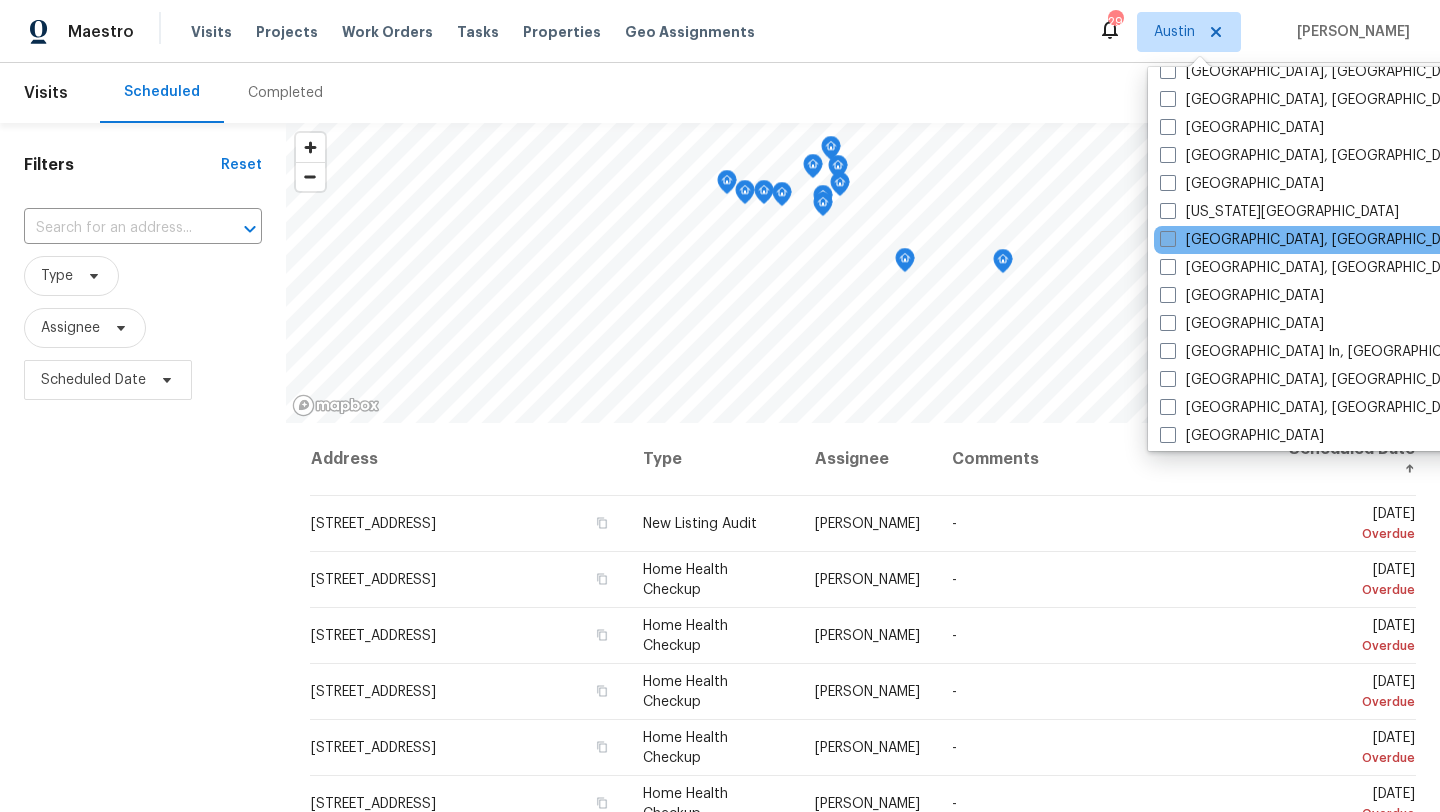 click on "[GEOGRAPHIC_DATA], [GEOGRAPHIC_DATA]" at bounding box center (1315, 240) 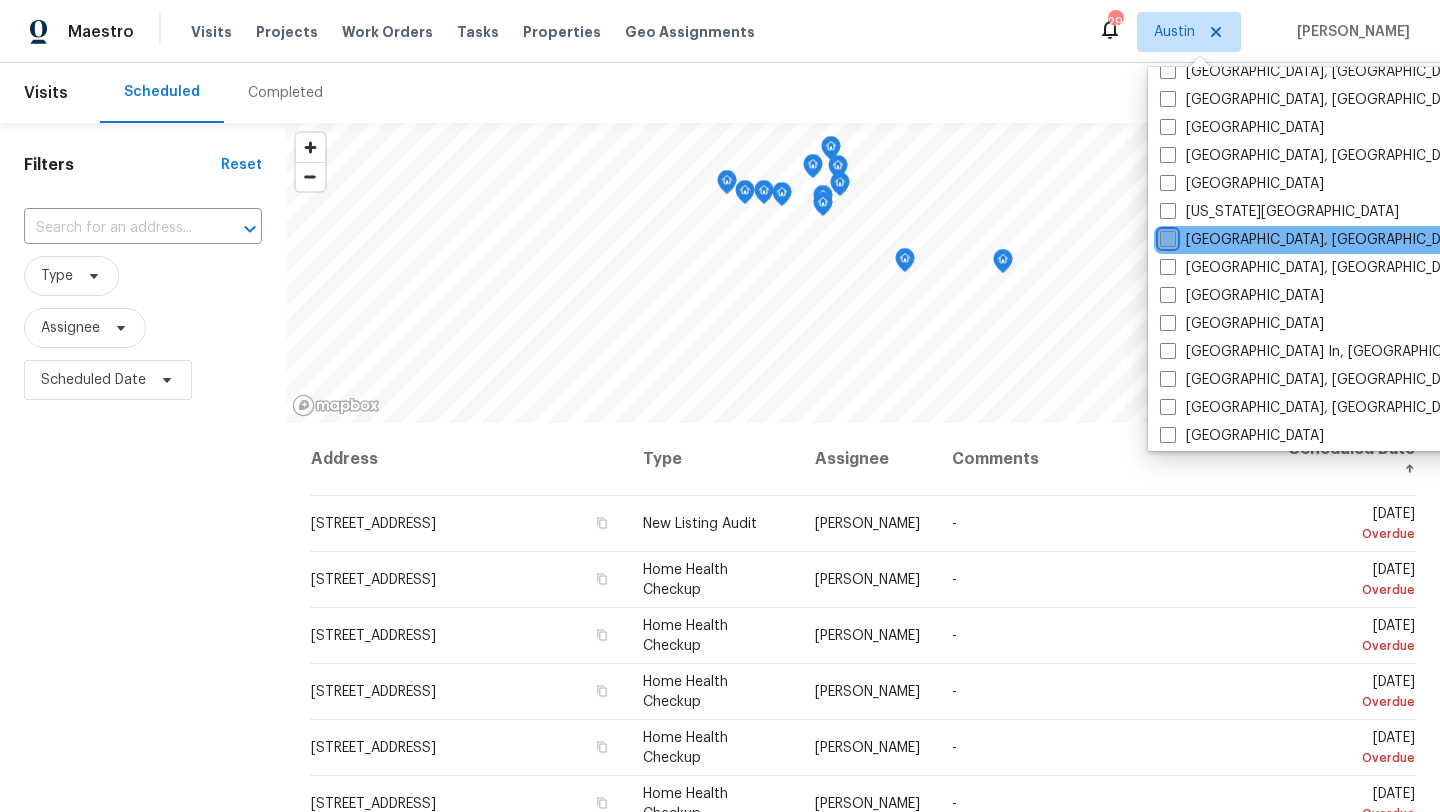 click on "[GEOGRAPHIC_DATA], [GEOGRAPHIC_DATA]" at bounding box center [1166, 236] 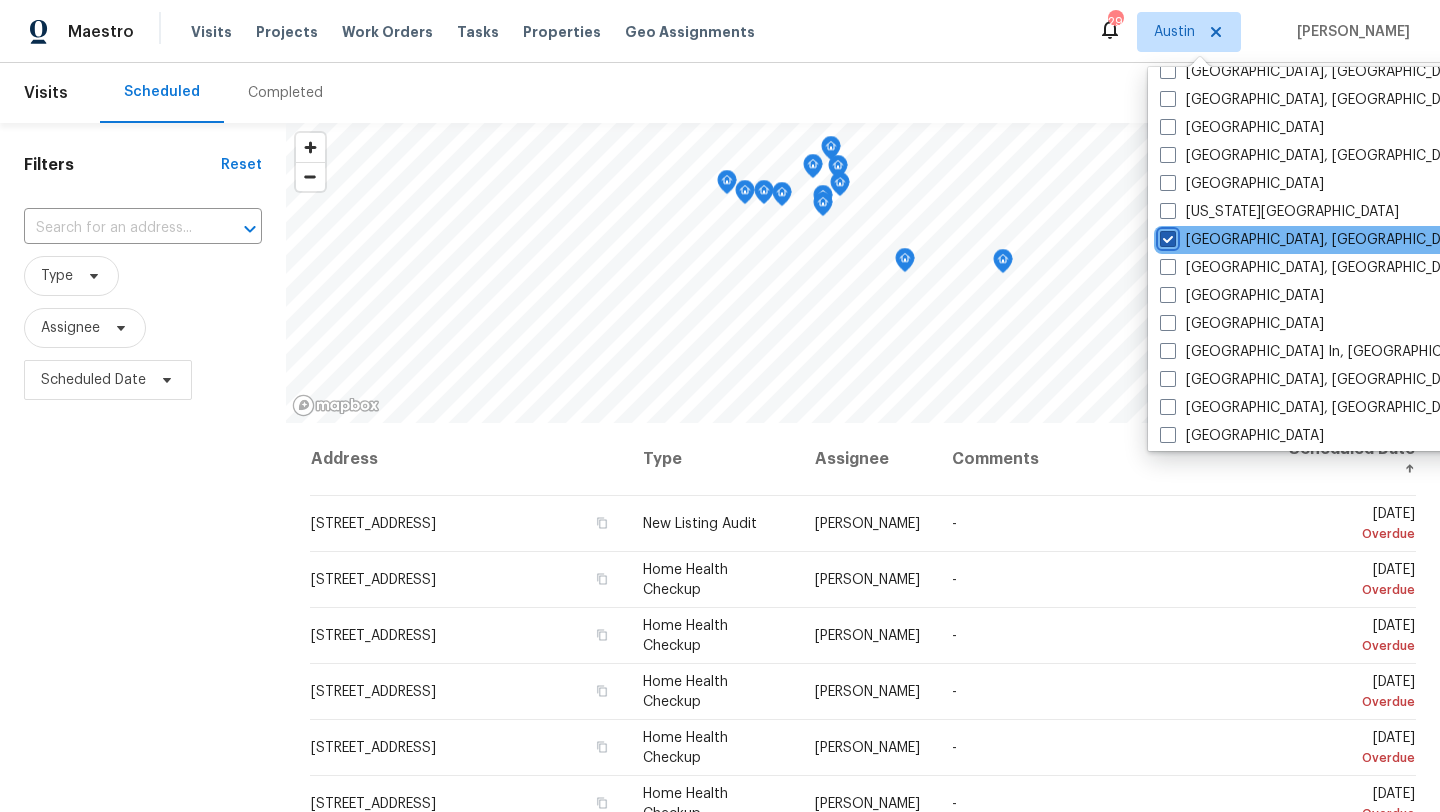 checkbox on "true" 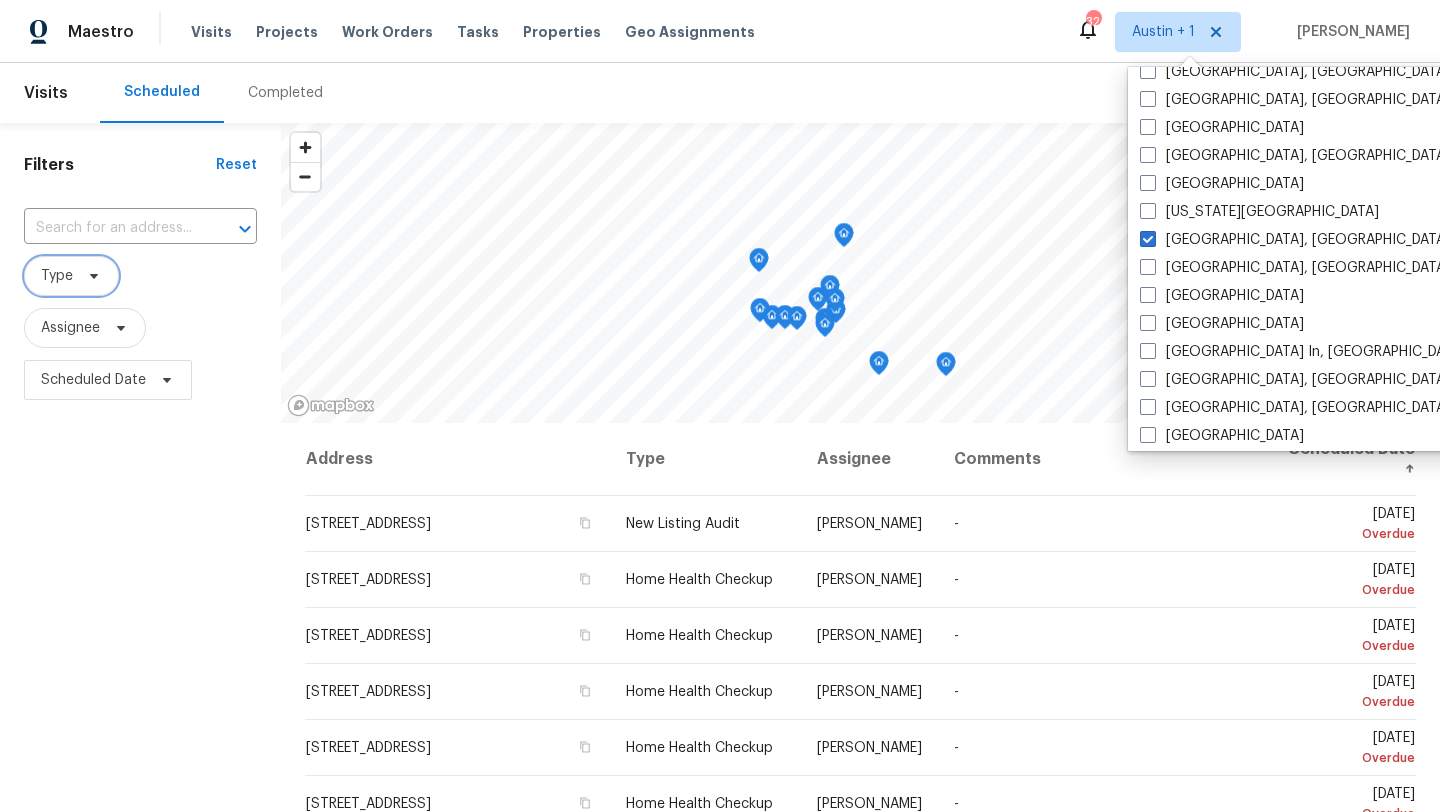 click at bounding box center [91, 276] 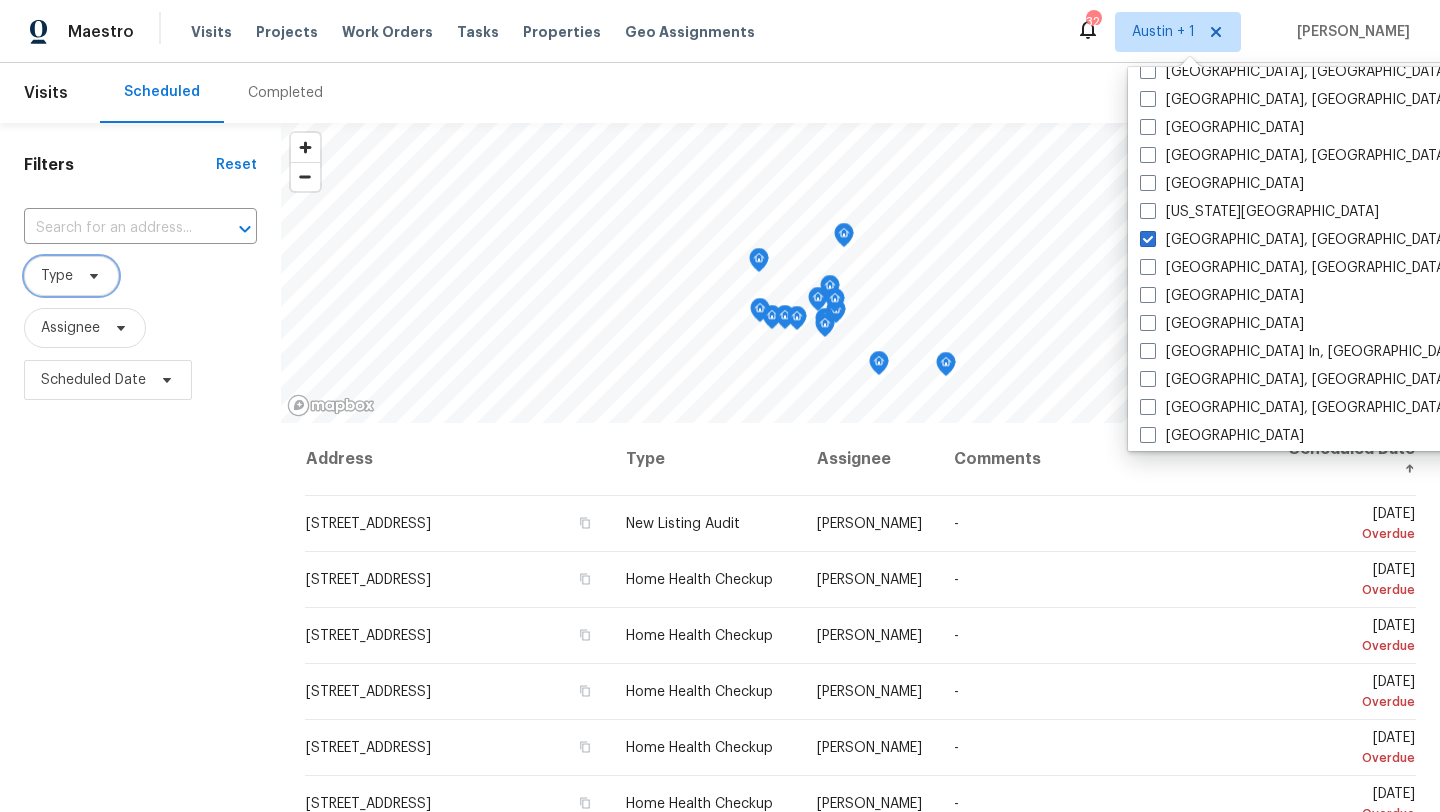 click at bounding box center (91, 276) 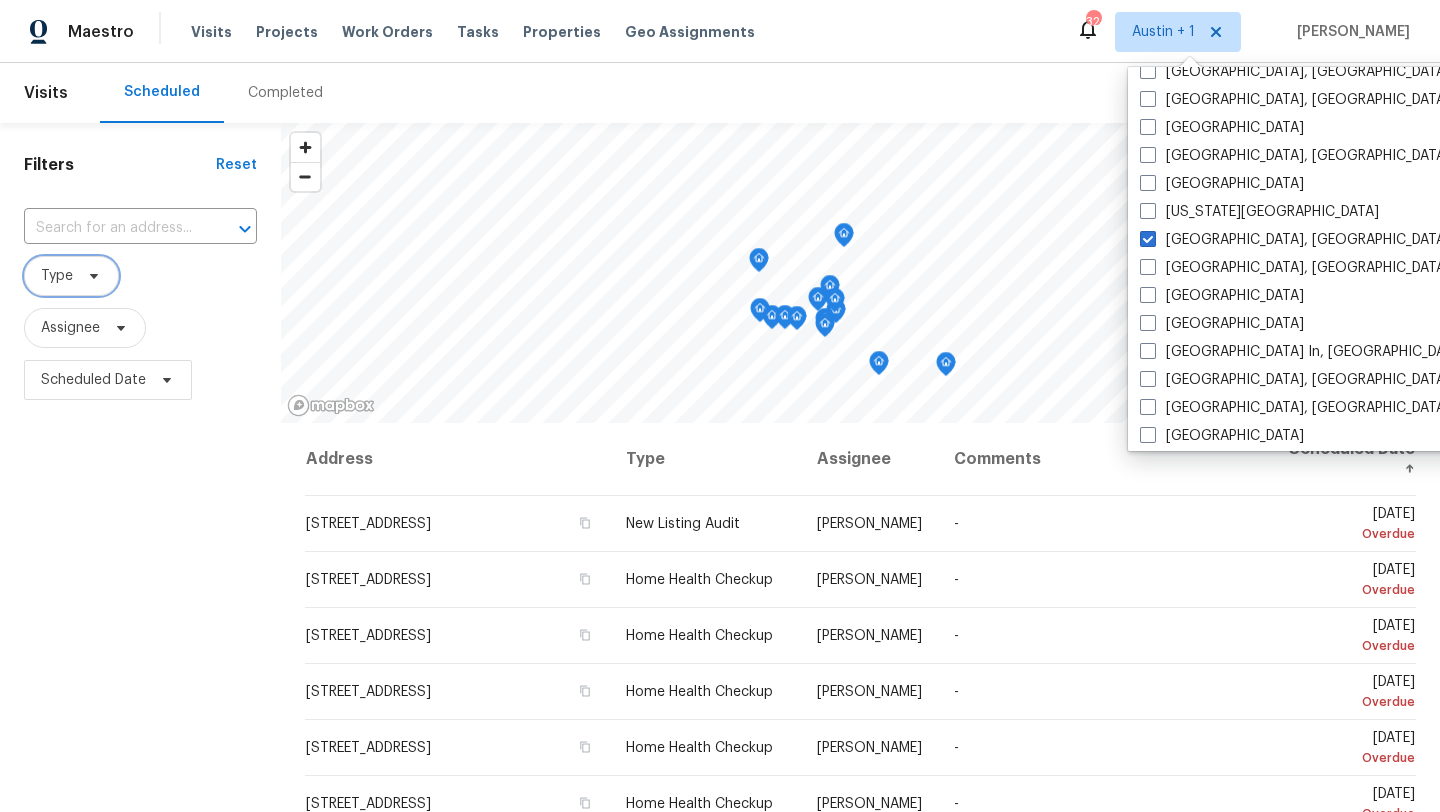 click at bounding box center (91, 276) 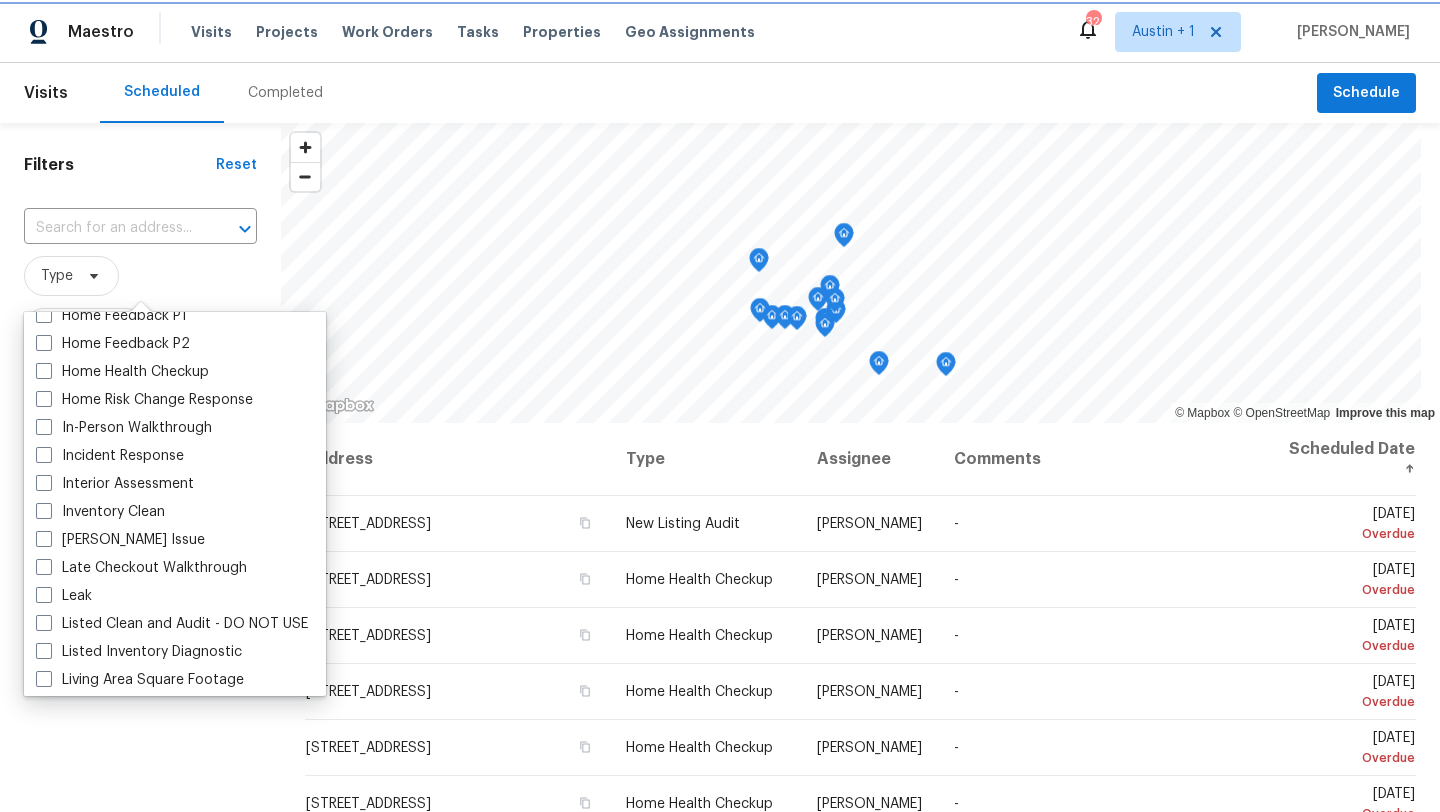 scroll, scrollTop: 727, scrollLeft: 0, axis: vertical 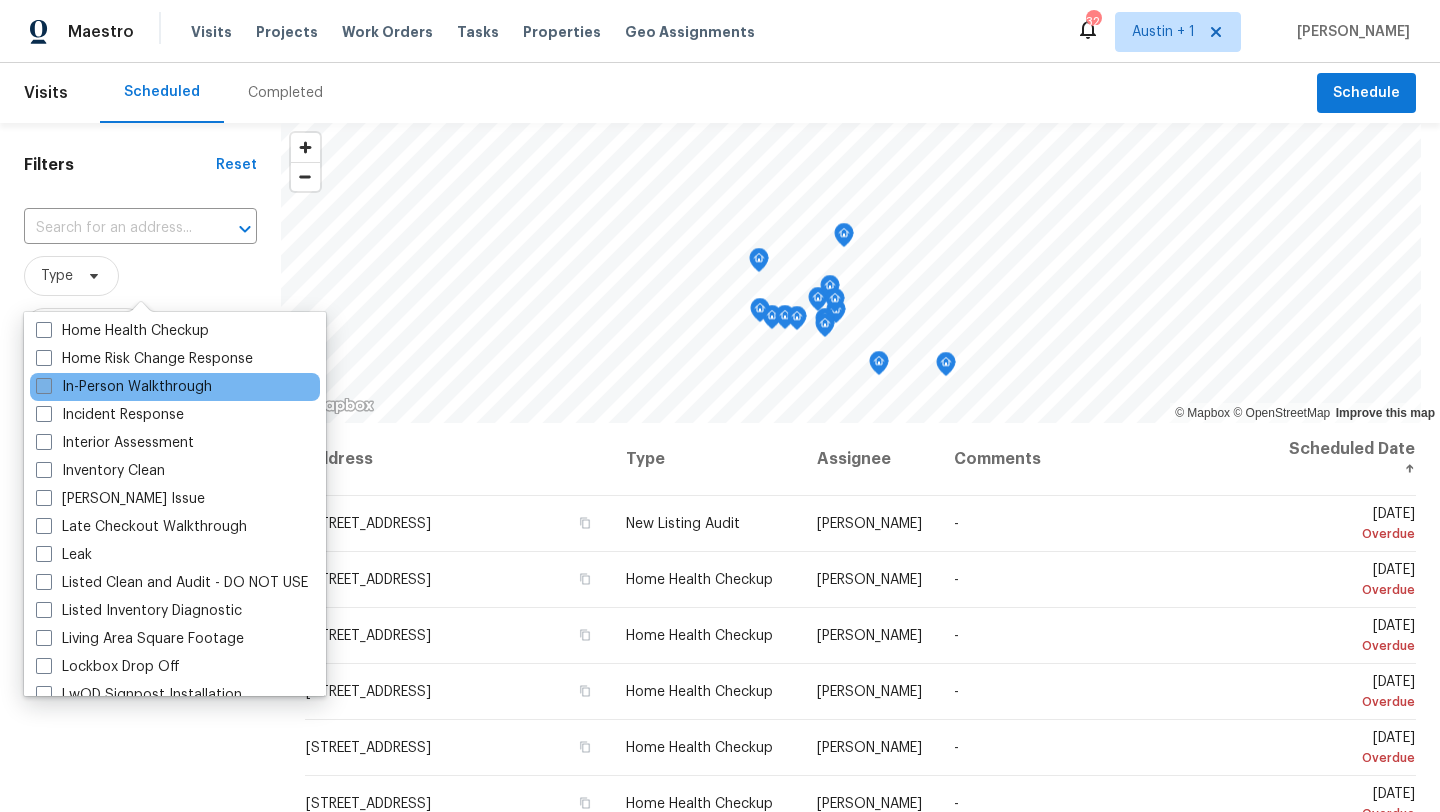 click on "In-Person Walkthrough" at bounding box center [124, 387] 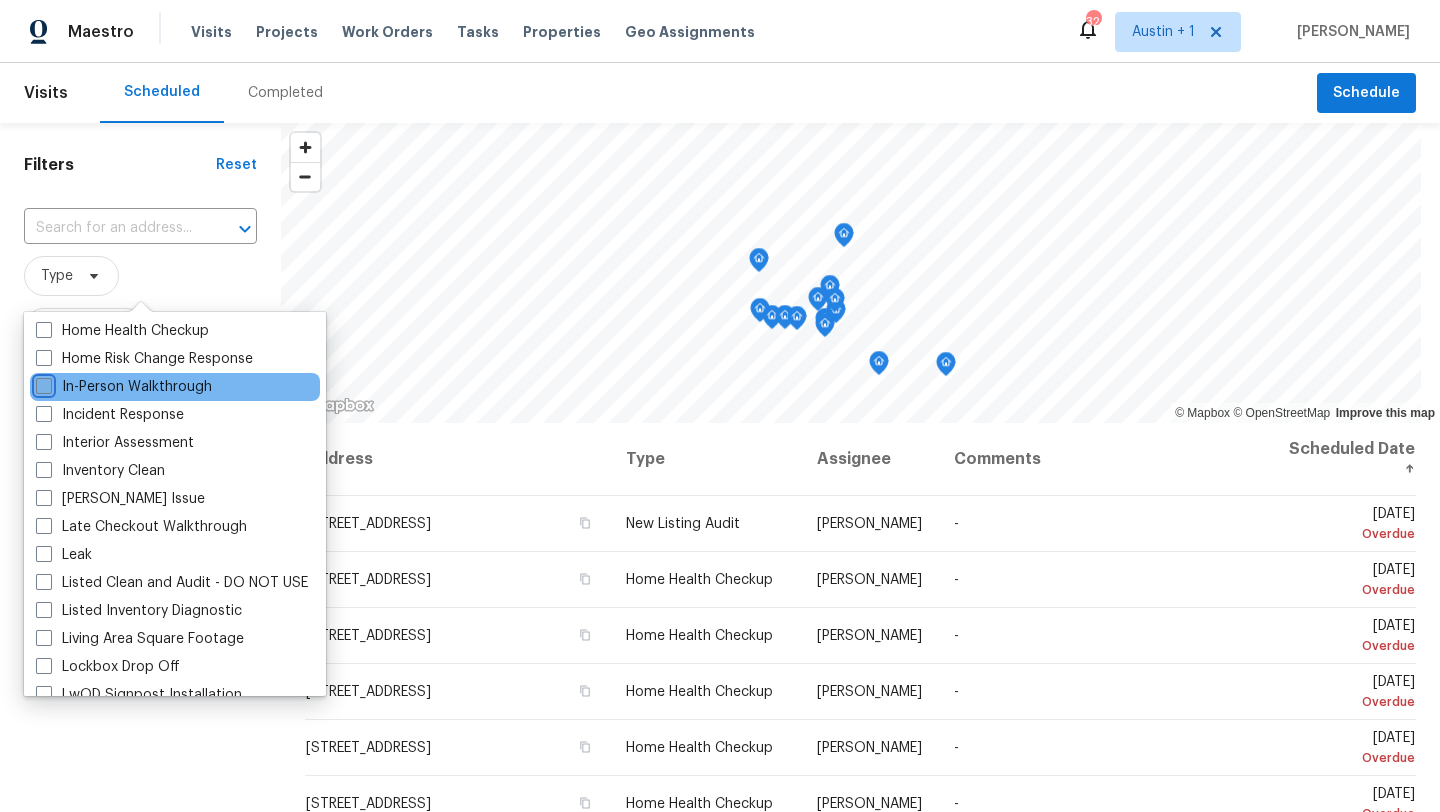 click on "In-Person Walkthrough" at bounding box center (42, 383) 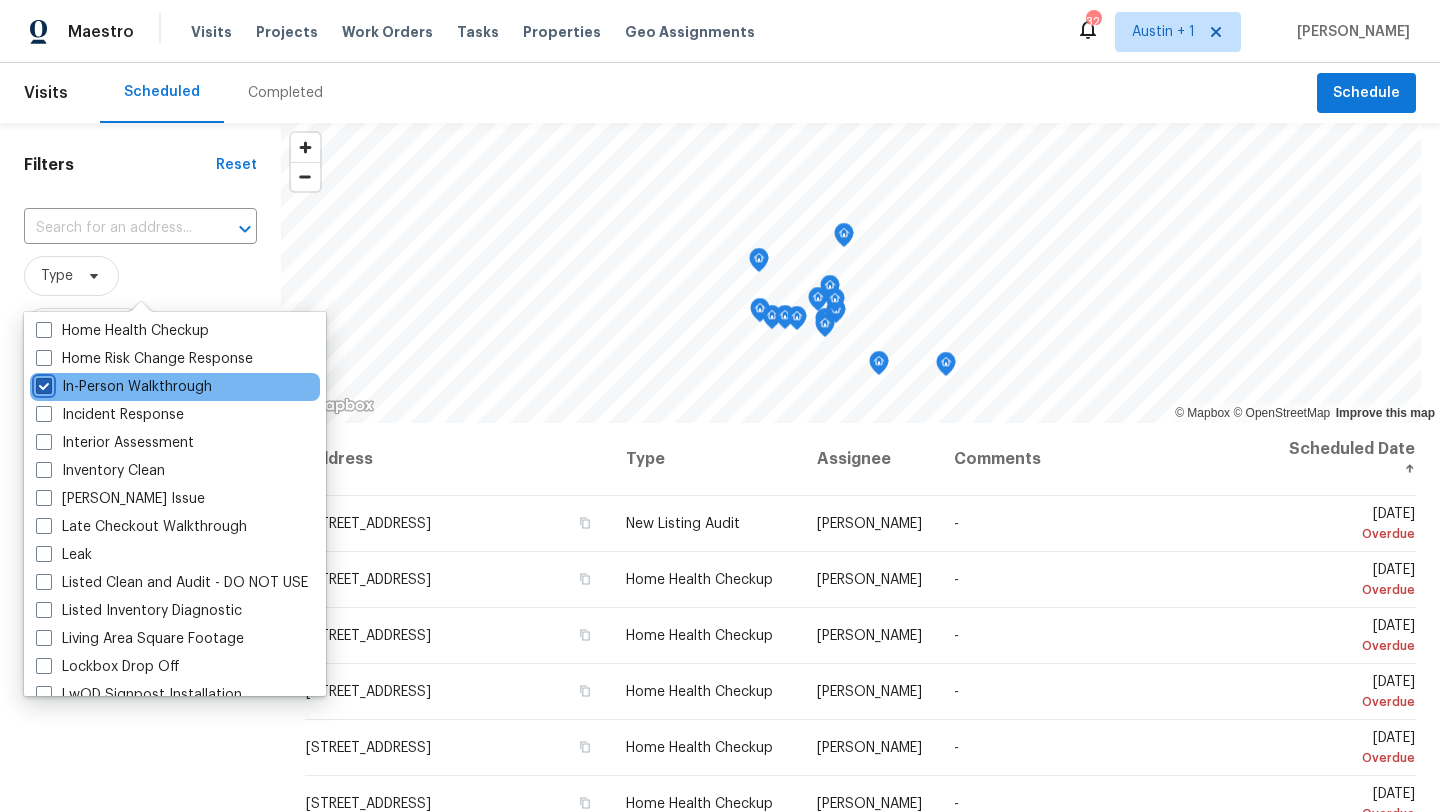 checkbox on "true" 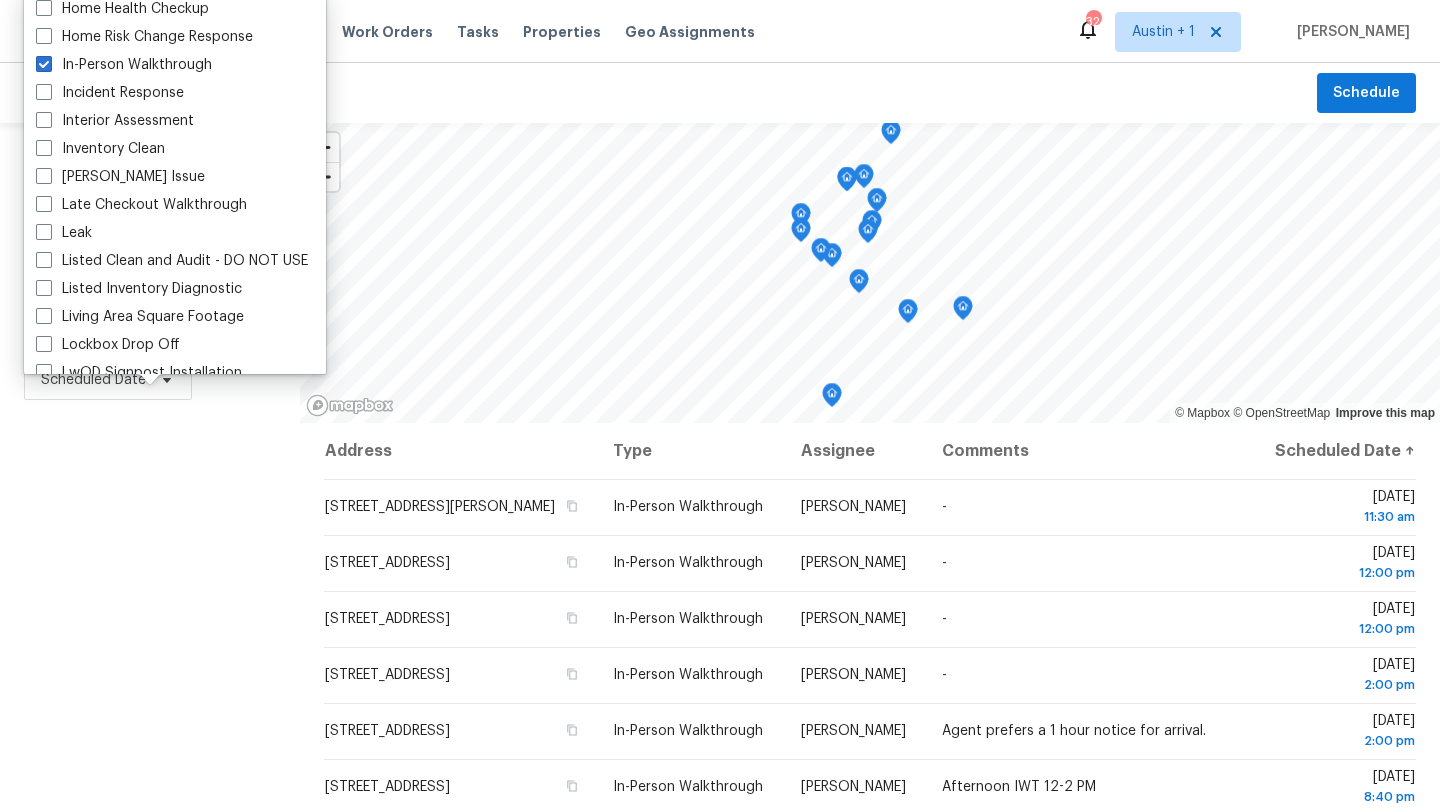 click on "Scheduled Completed" at bounding box center [708, 93] 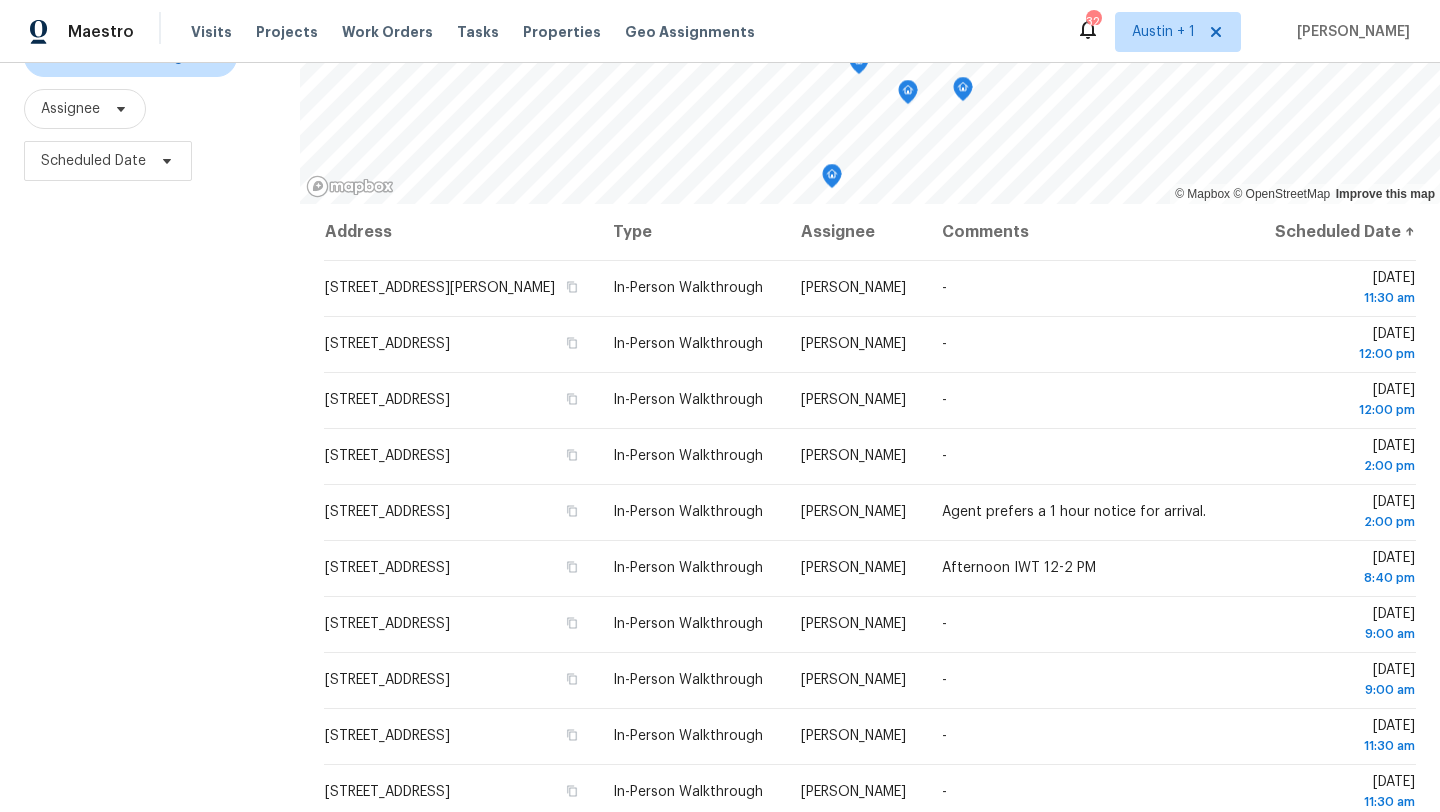 scroll, scrollTop: 260, scrollLeft: 0, axis: vertical 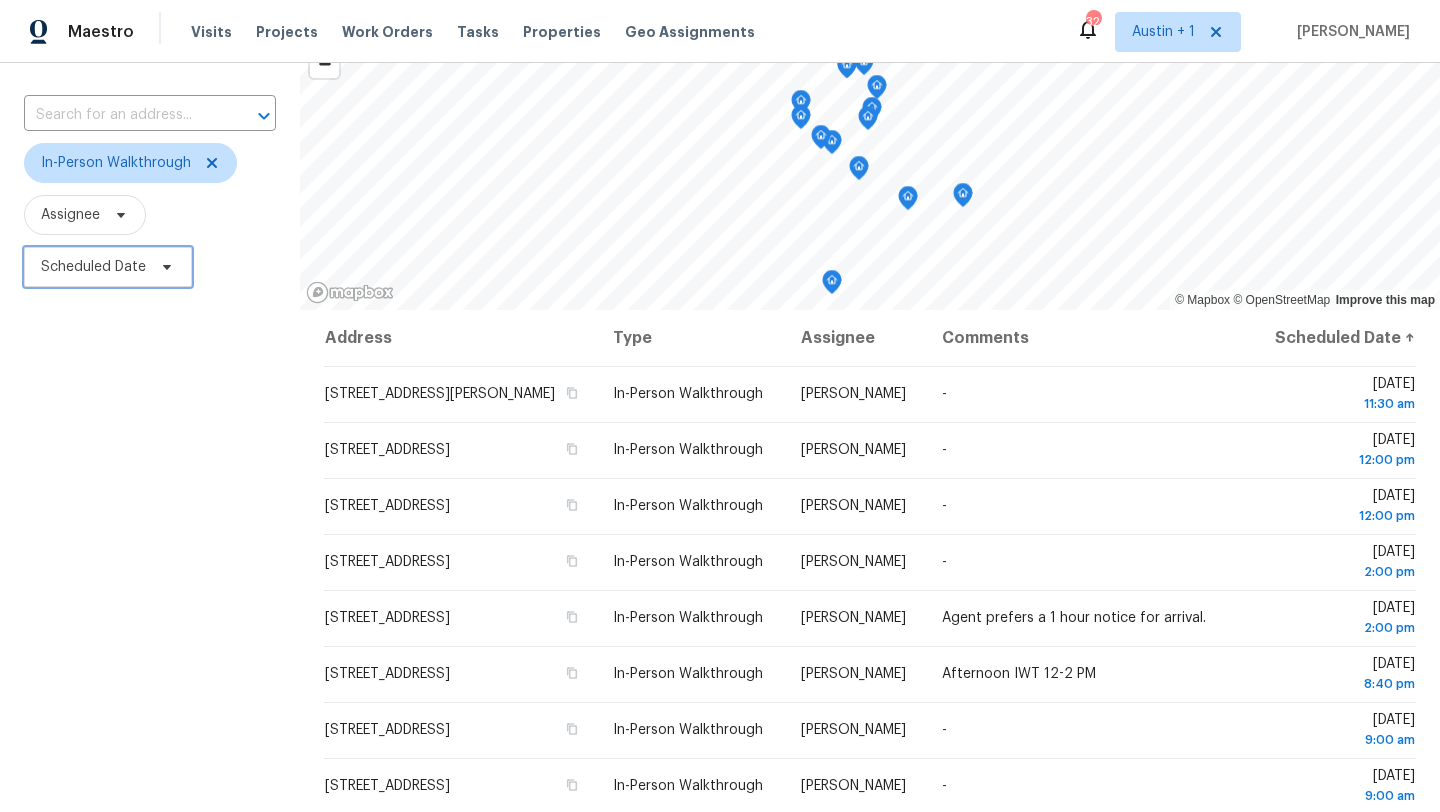 click at bounding box center [164, 267] 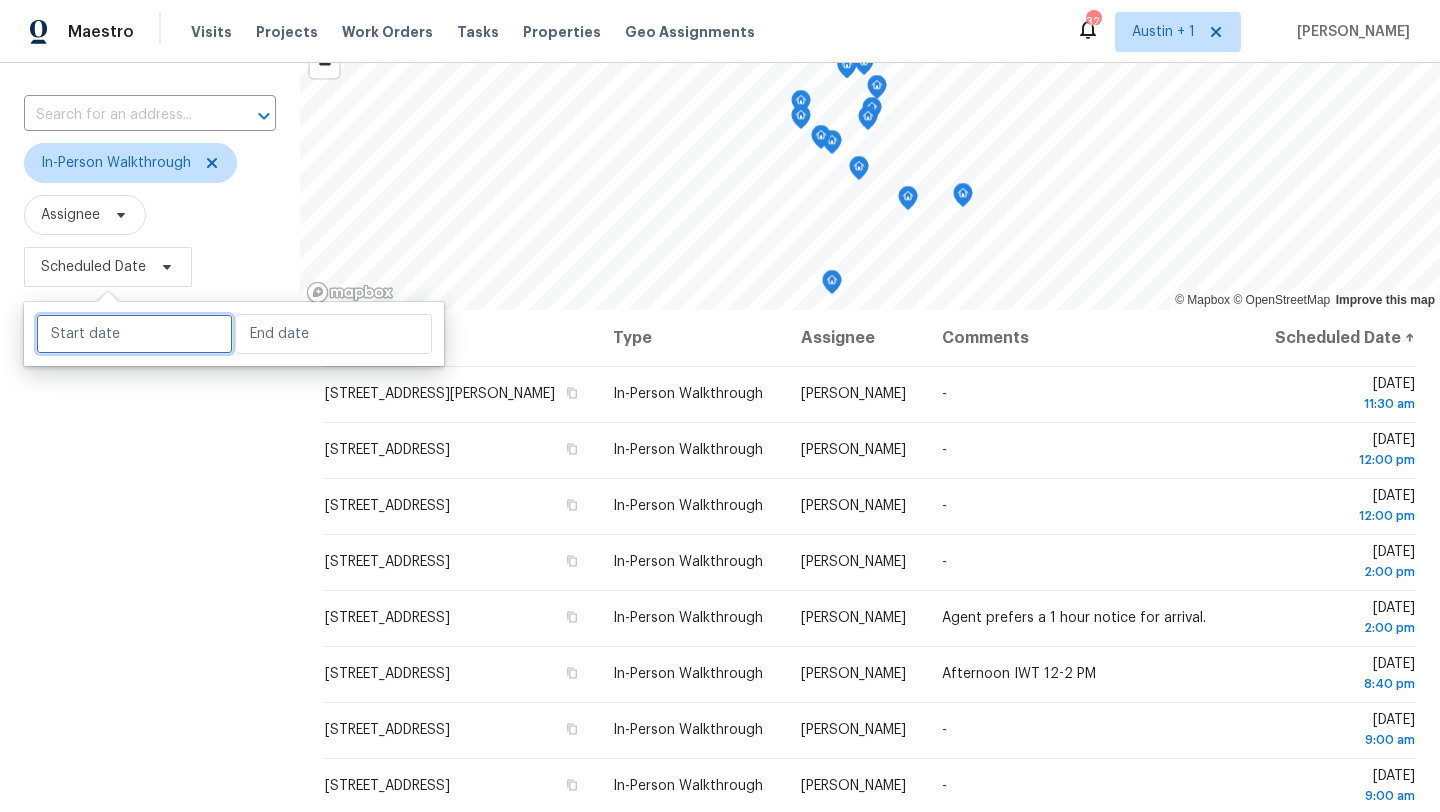 click at bounding box center [134, 334] 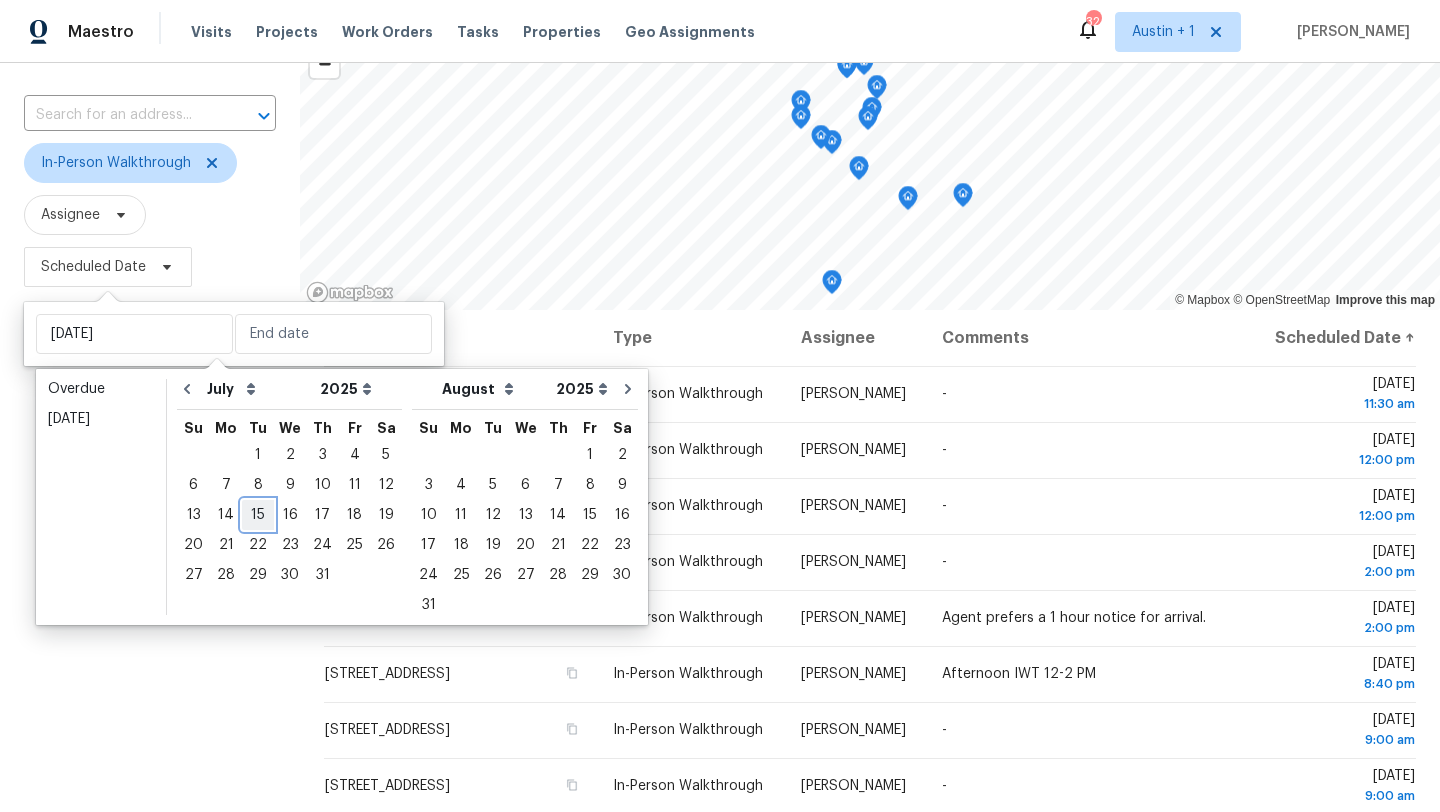 click on "15" at bounding box center [258, 515] 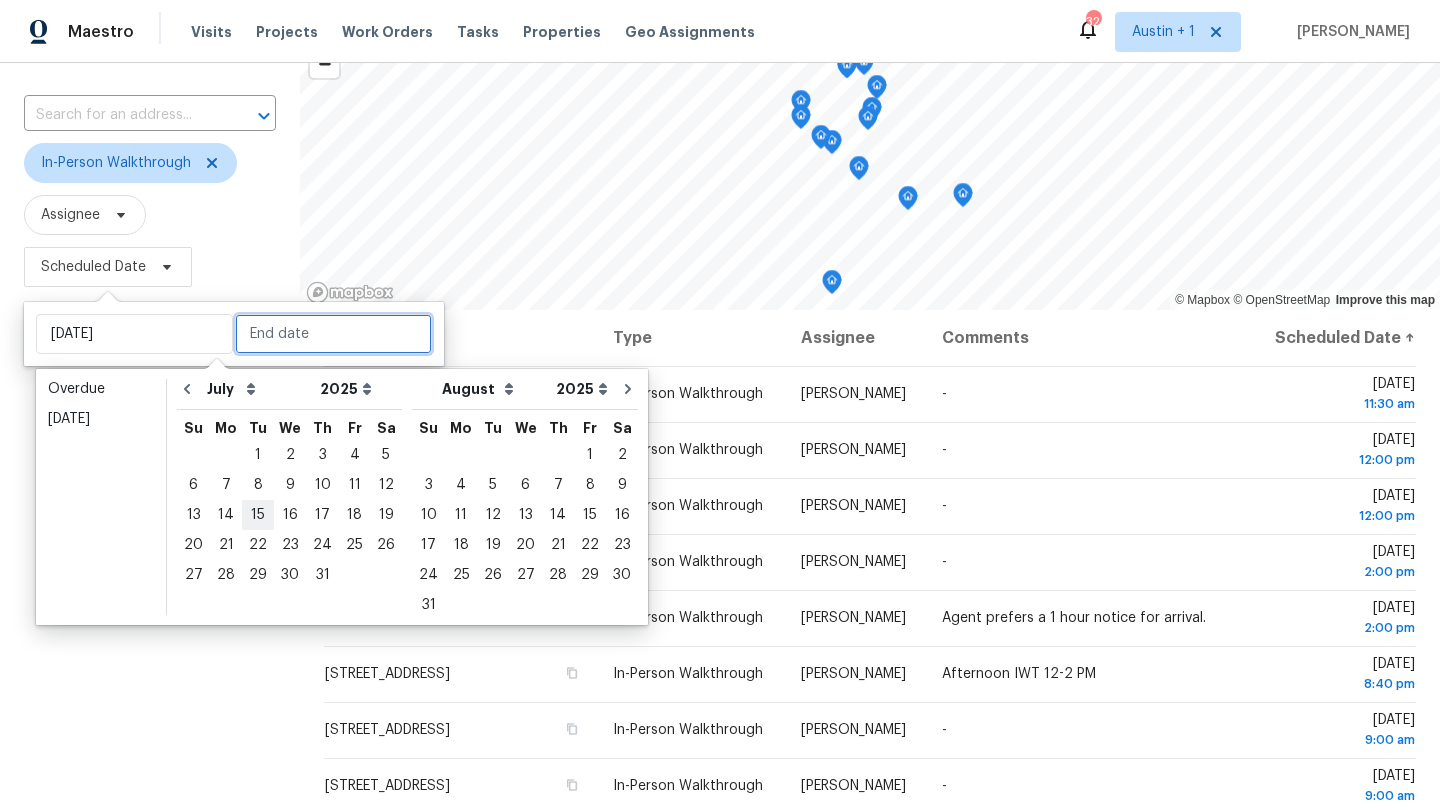 scroll, scrollTop: 0, scrollLeft: 0, axis: both 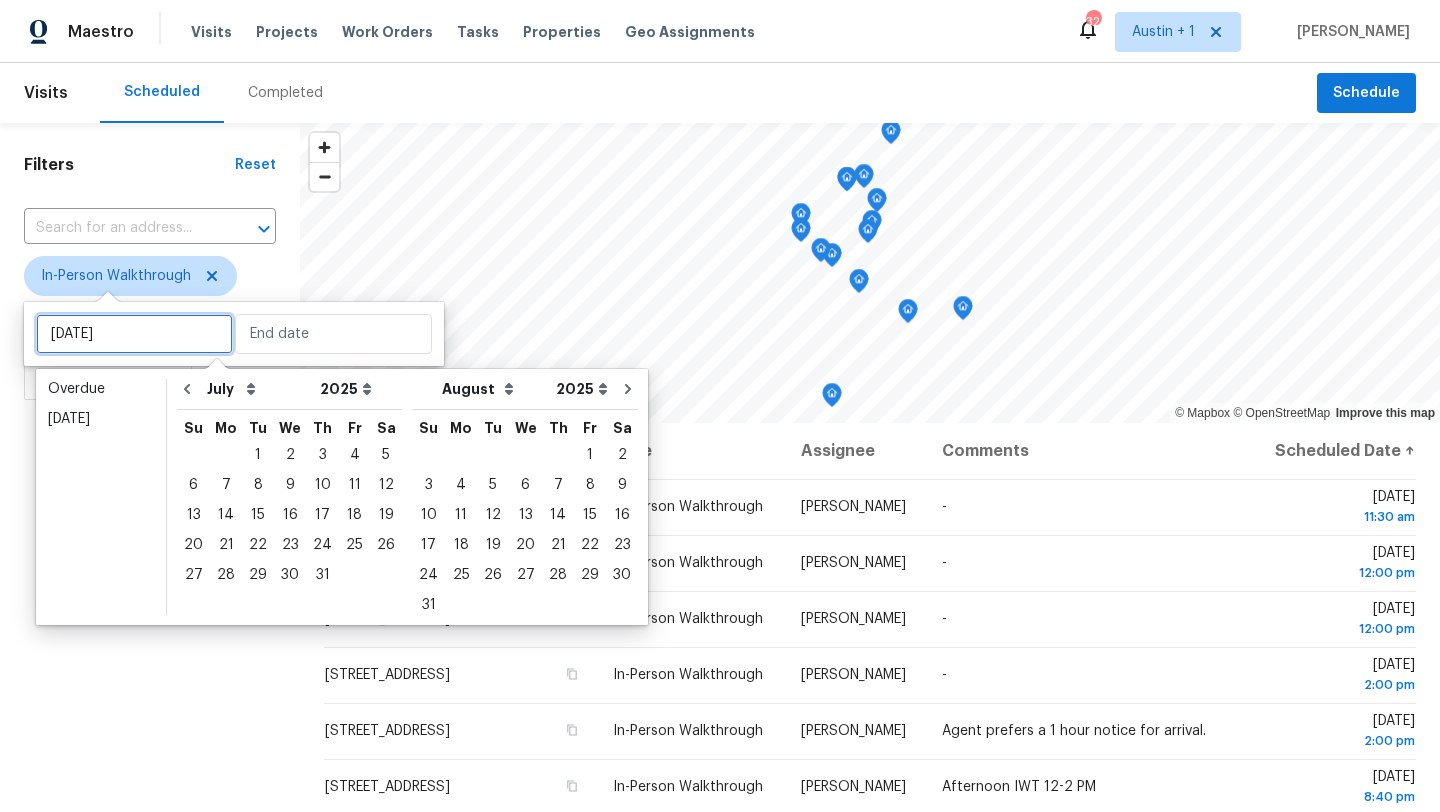 type on "[DATE]" 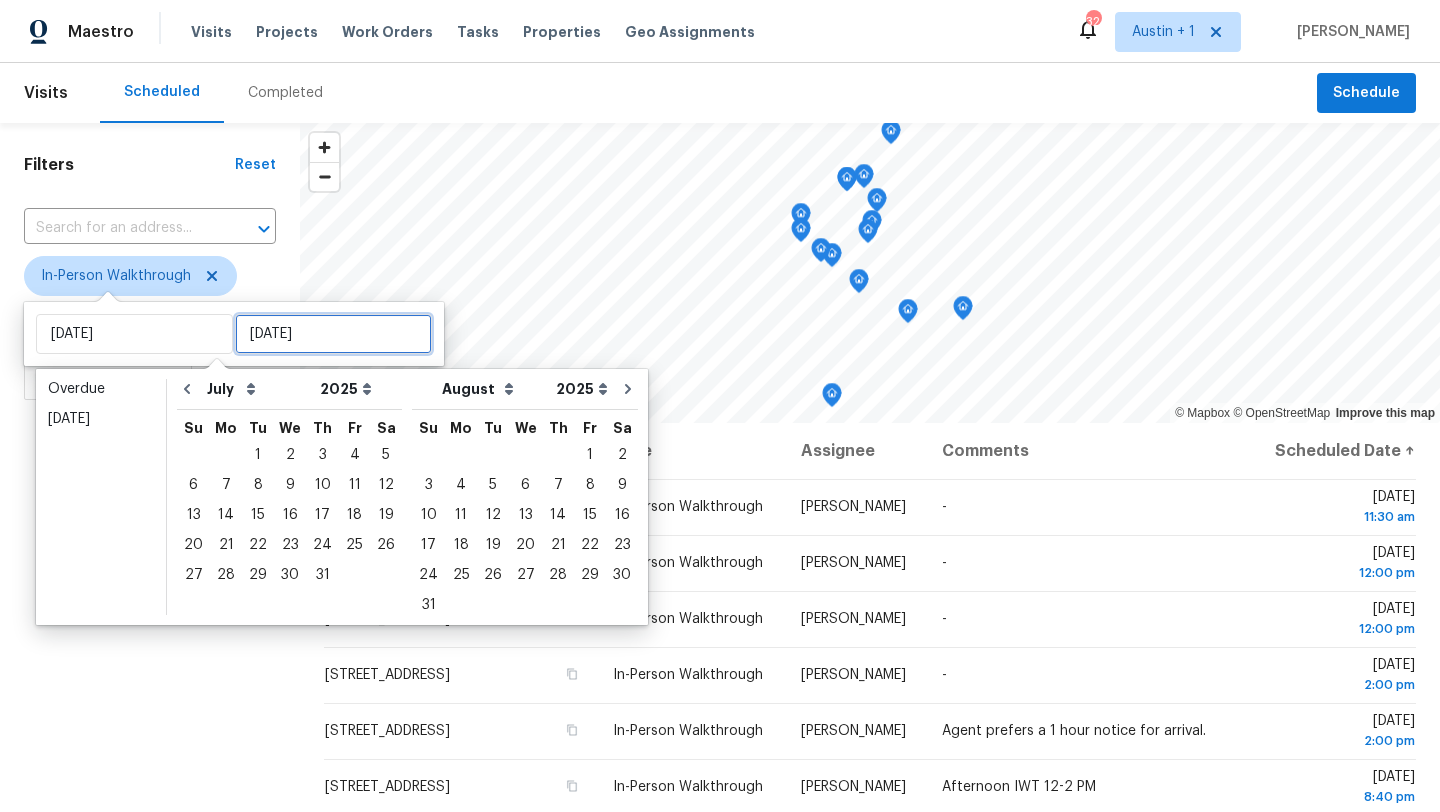 type on "Tue, Jul 15" 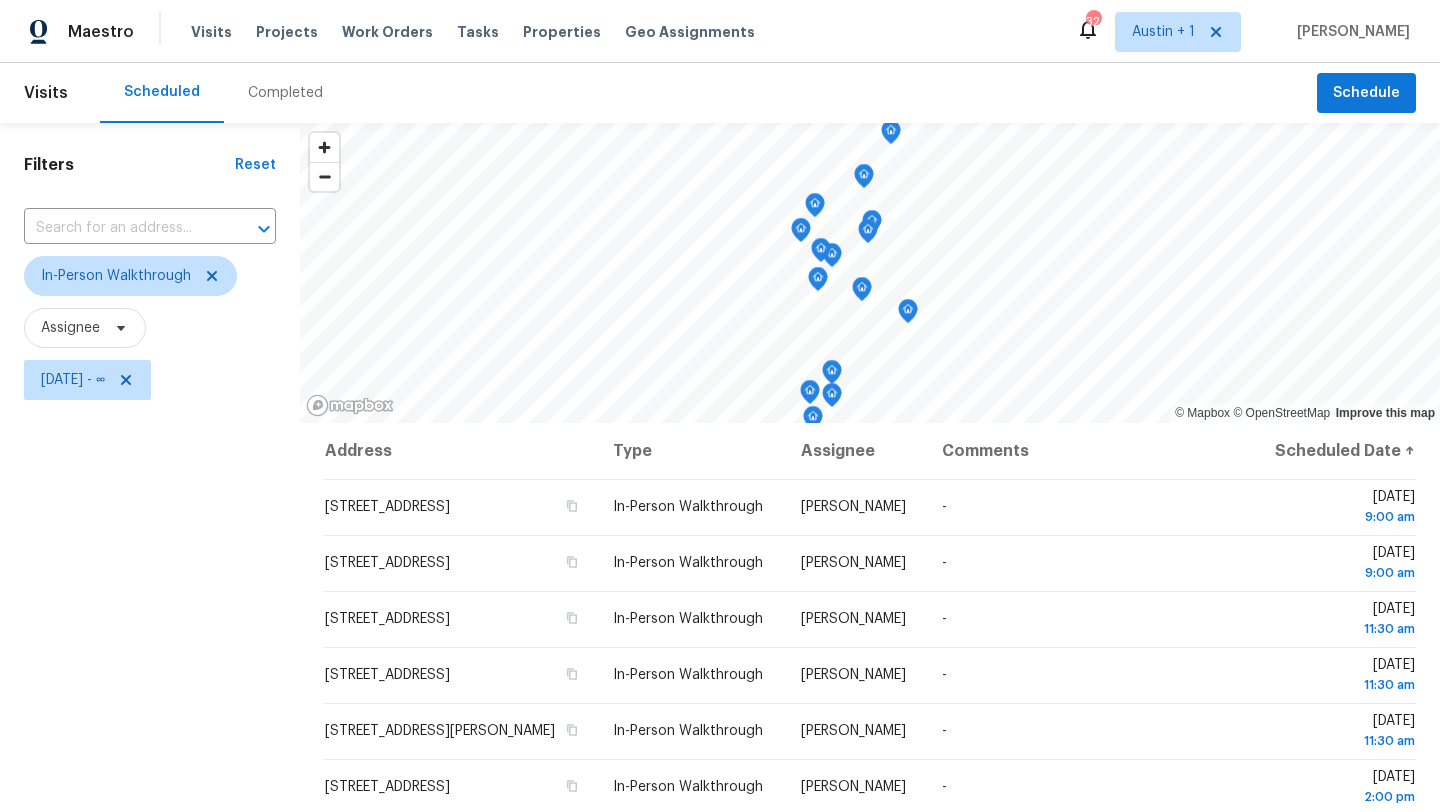 click on "Assignee" at bounding box center (150, 328) 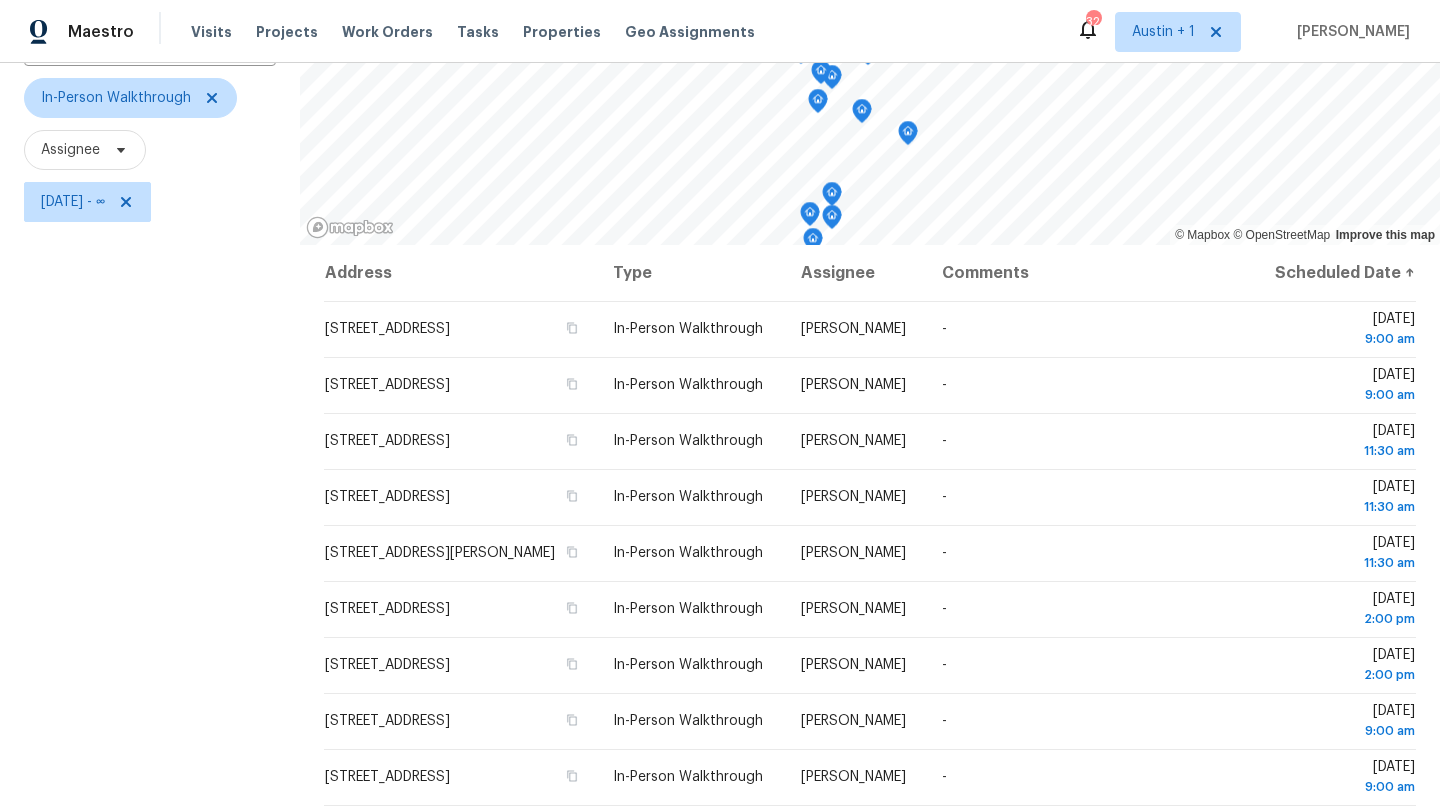 scroll, scrollTop: 260, scrollLeft: 0, axis: vertical 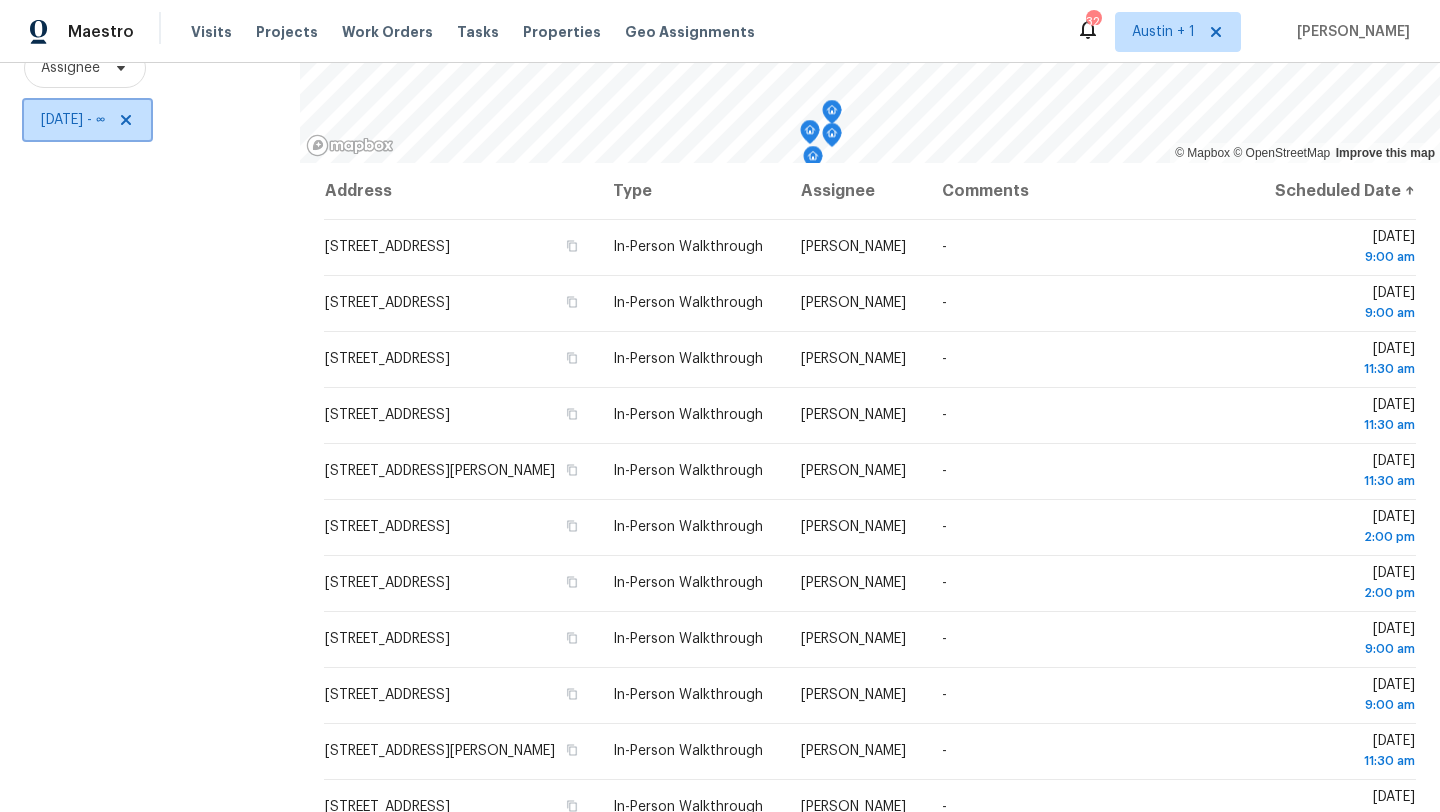 click on "Tue, Jul 15 - ∞" at bounding box center [73, 120] 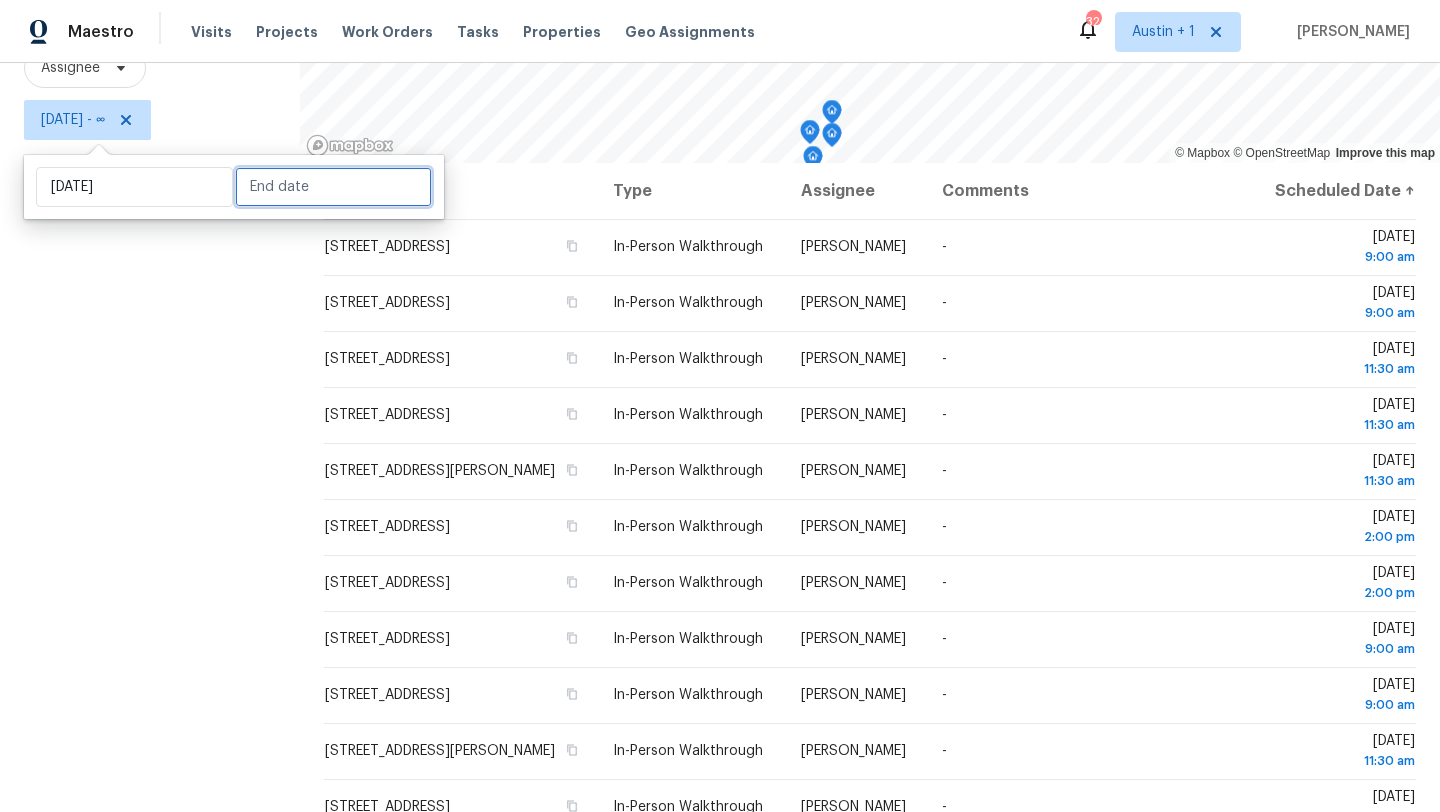 select on "6" 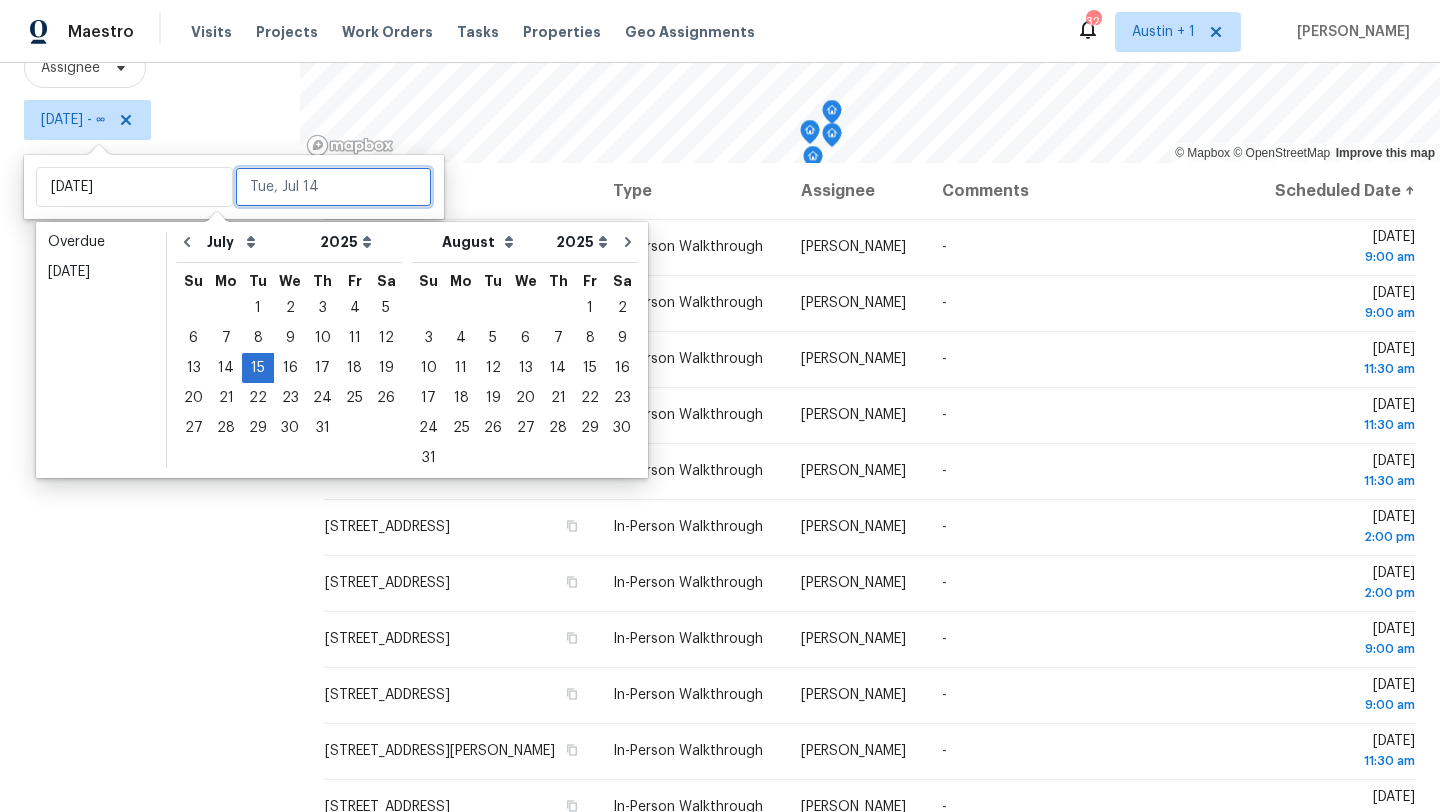 click at bounding box center [333, 187] 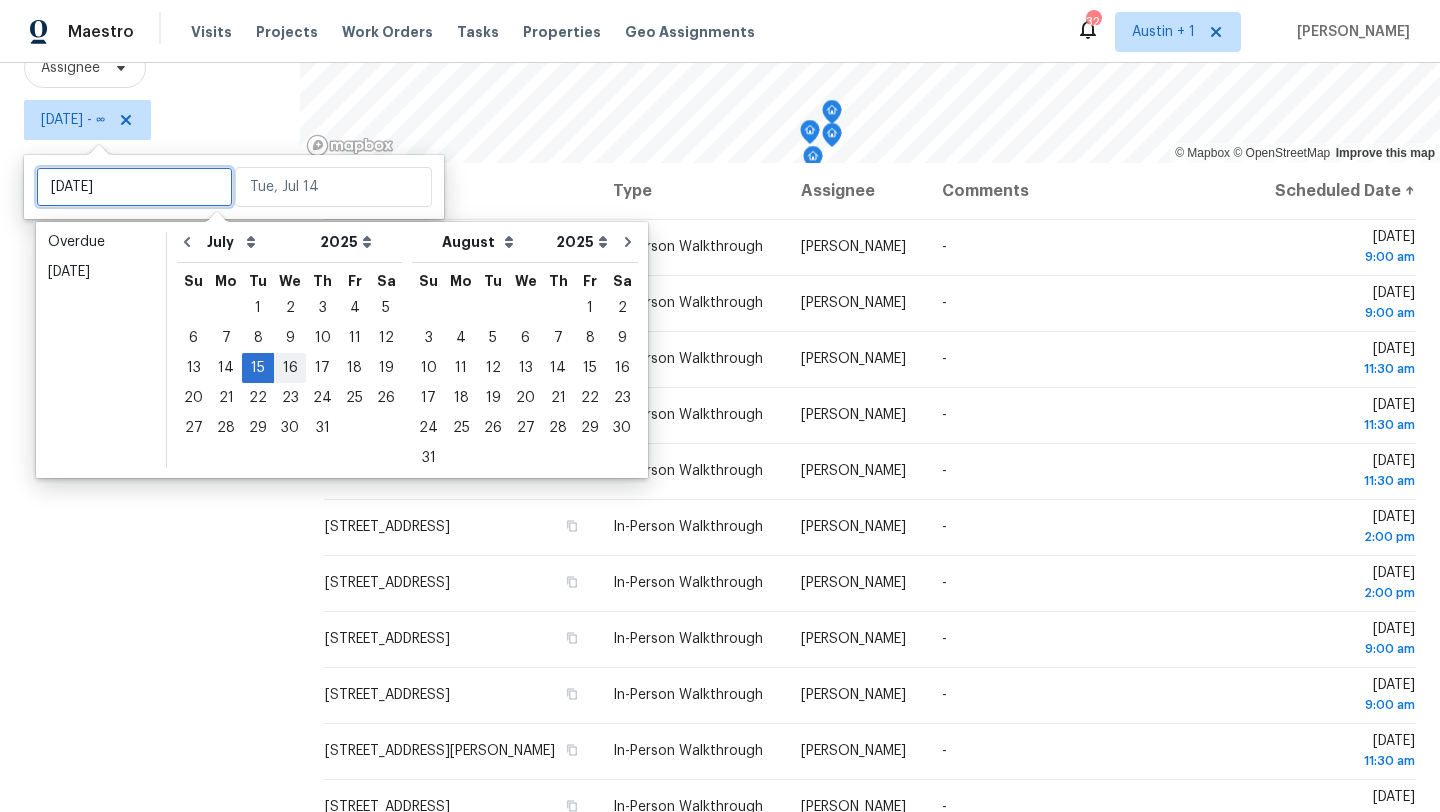 type on "Thu, Jul 03" 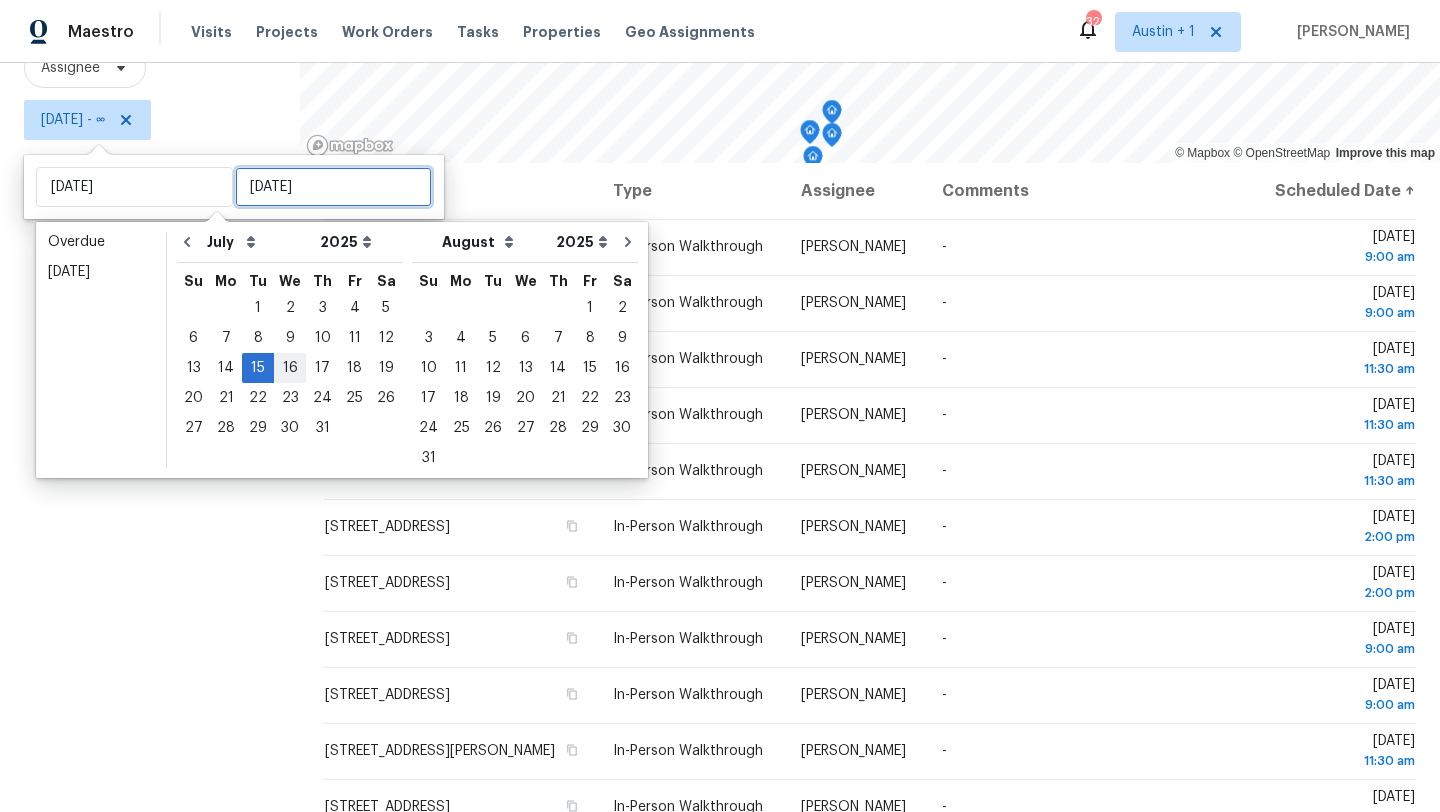 type on "Tue, Jul 15" 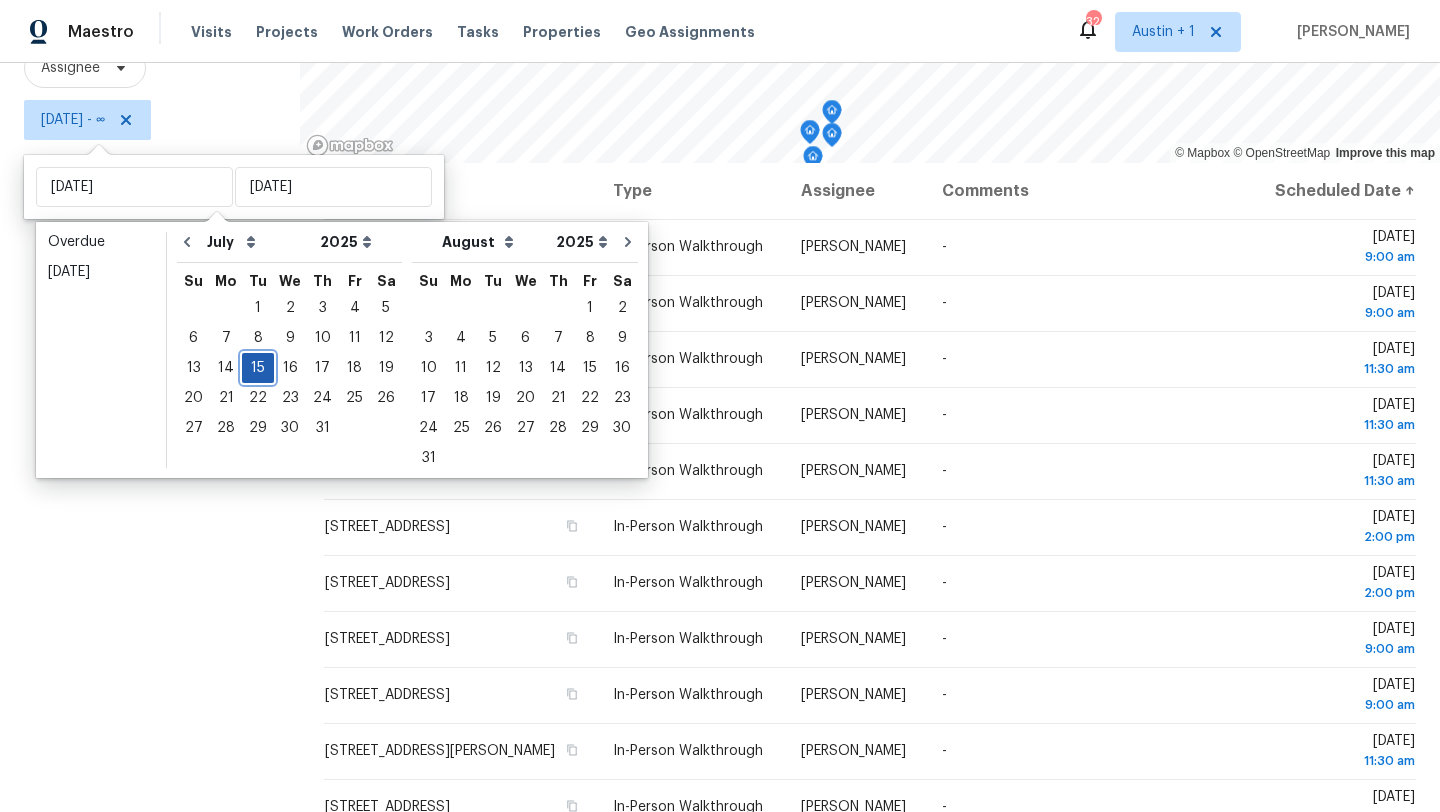 click on "15" at bounding box center [258, 368] 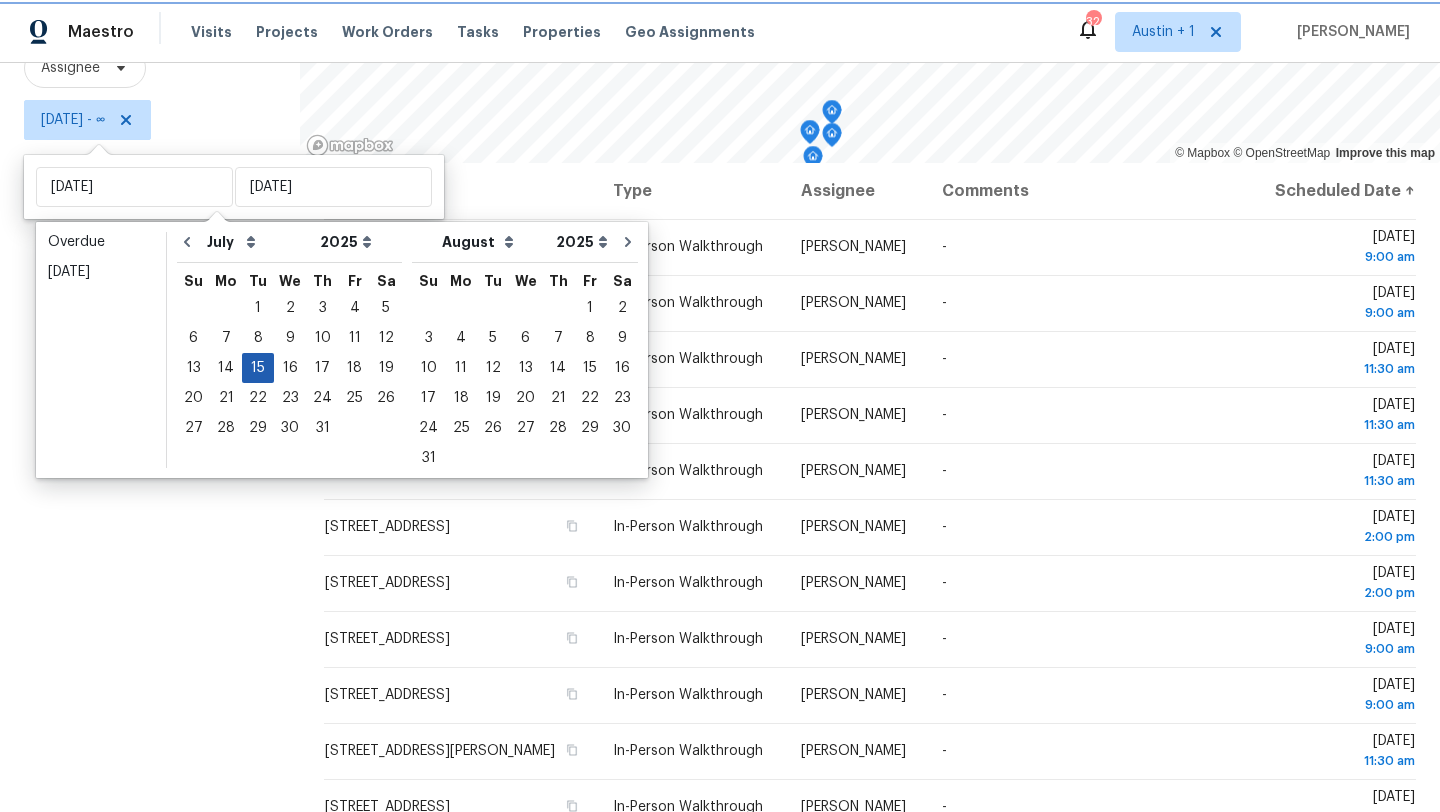 type on "Tue, Jul 15" 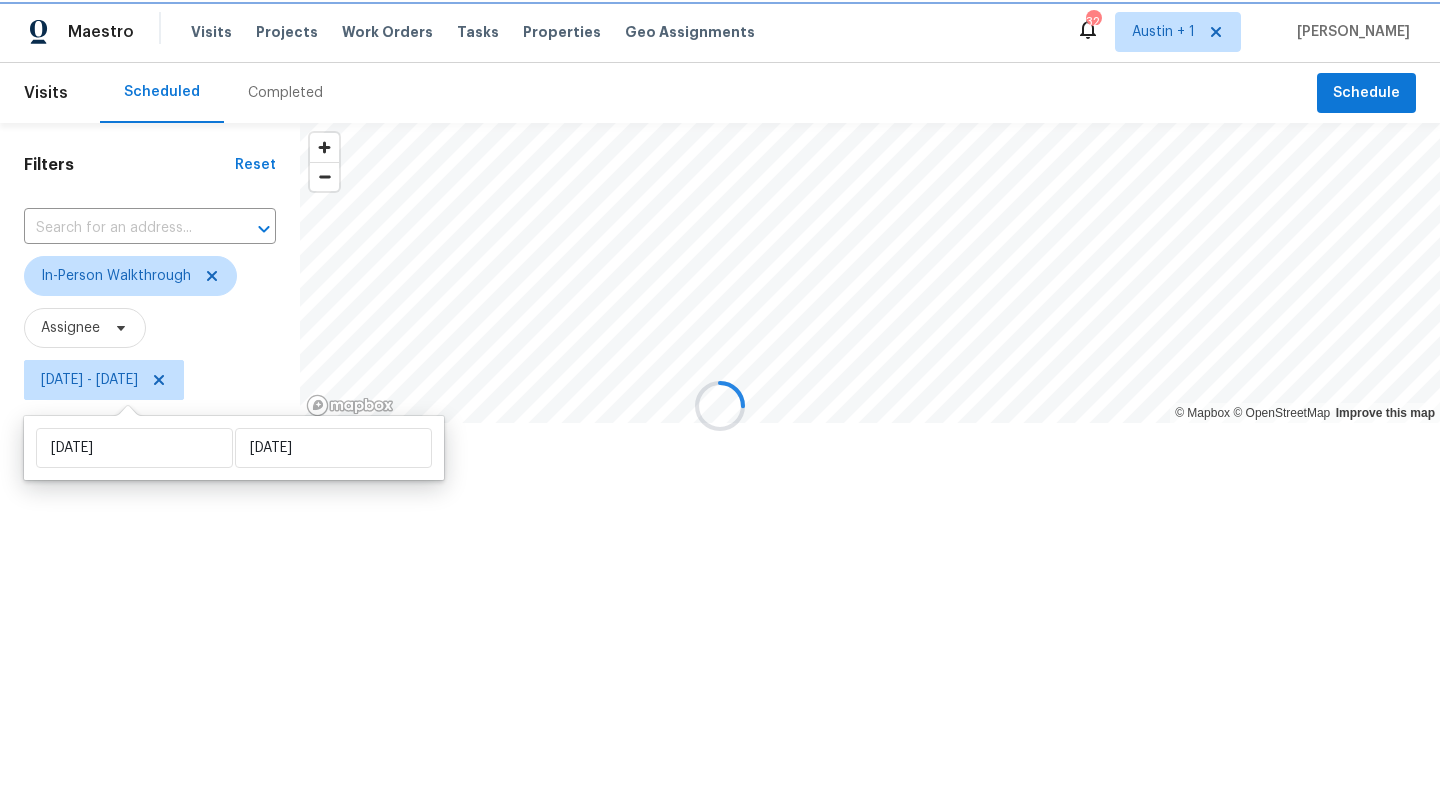 scroll, scrollTop: 0, scrollLeft: 0, axis: both 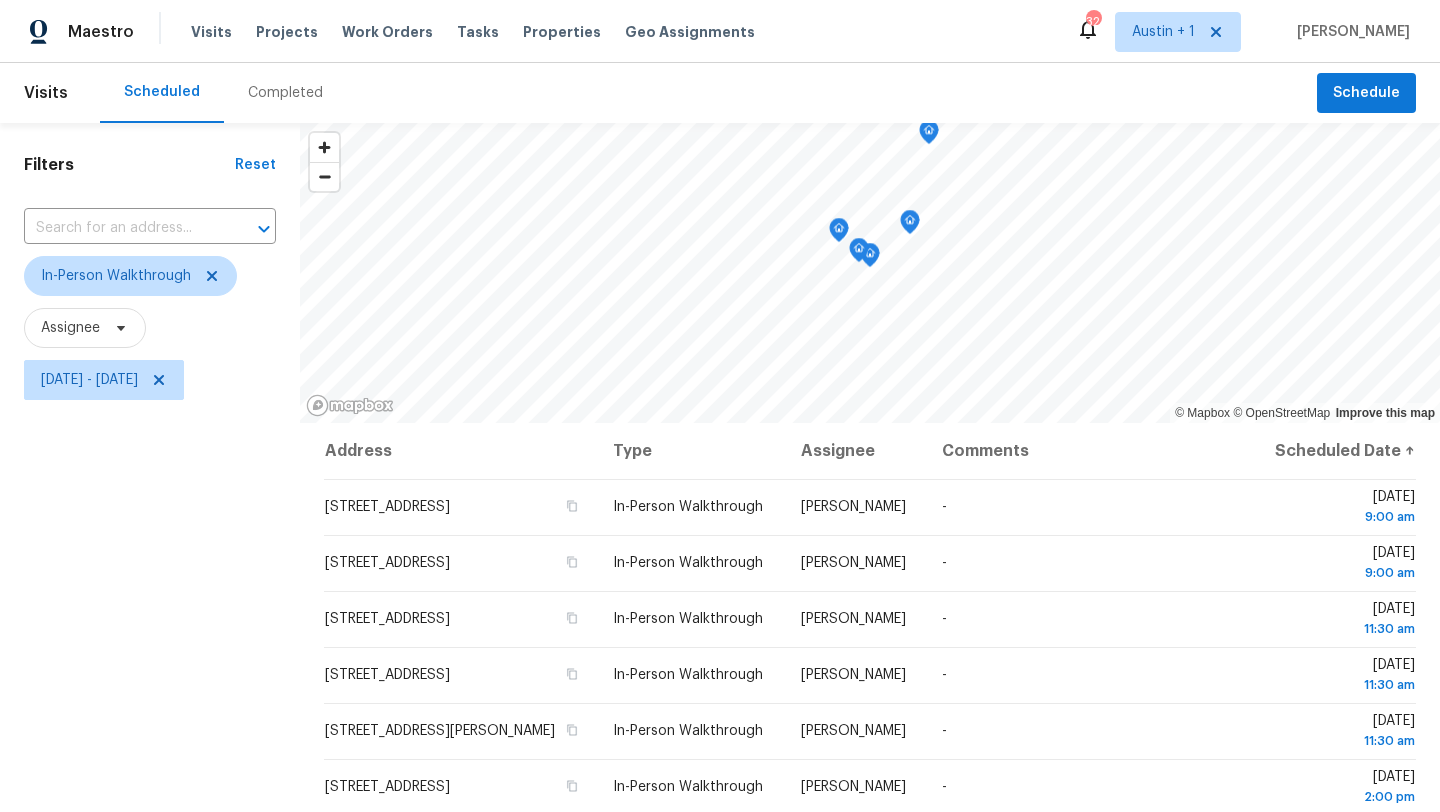 click on "Filters Reset ​ In-Person Walkthrough Assignee Tue, Jul 15 - Tue, Jul 15" at bounding box center [150, 598] 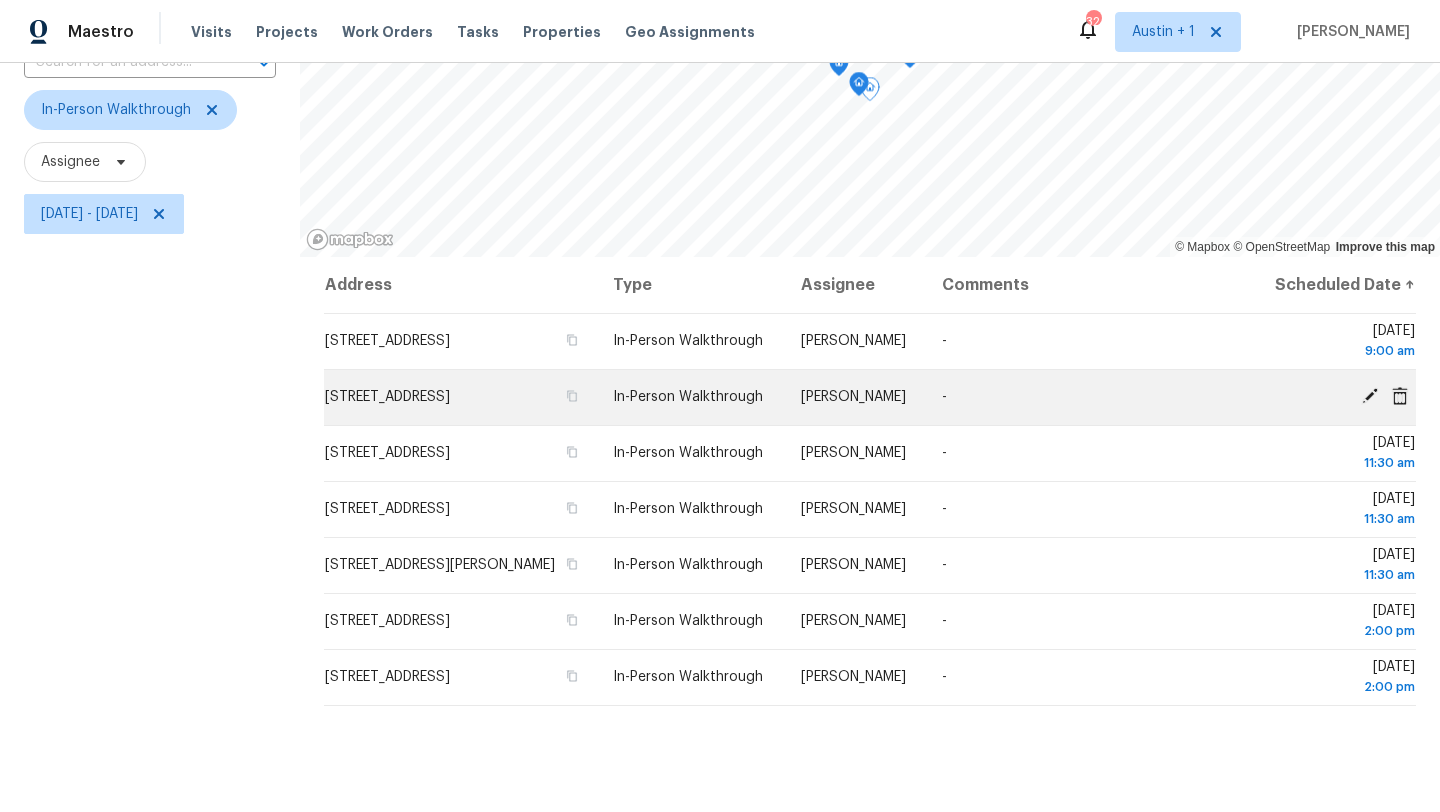 scroll, scrollTop: 260, scrollLeft: 0, axis: vertical 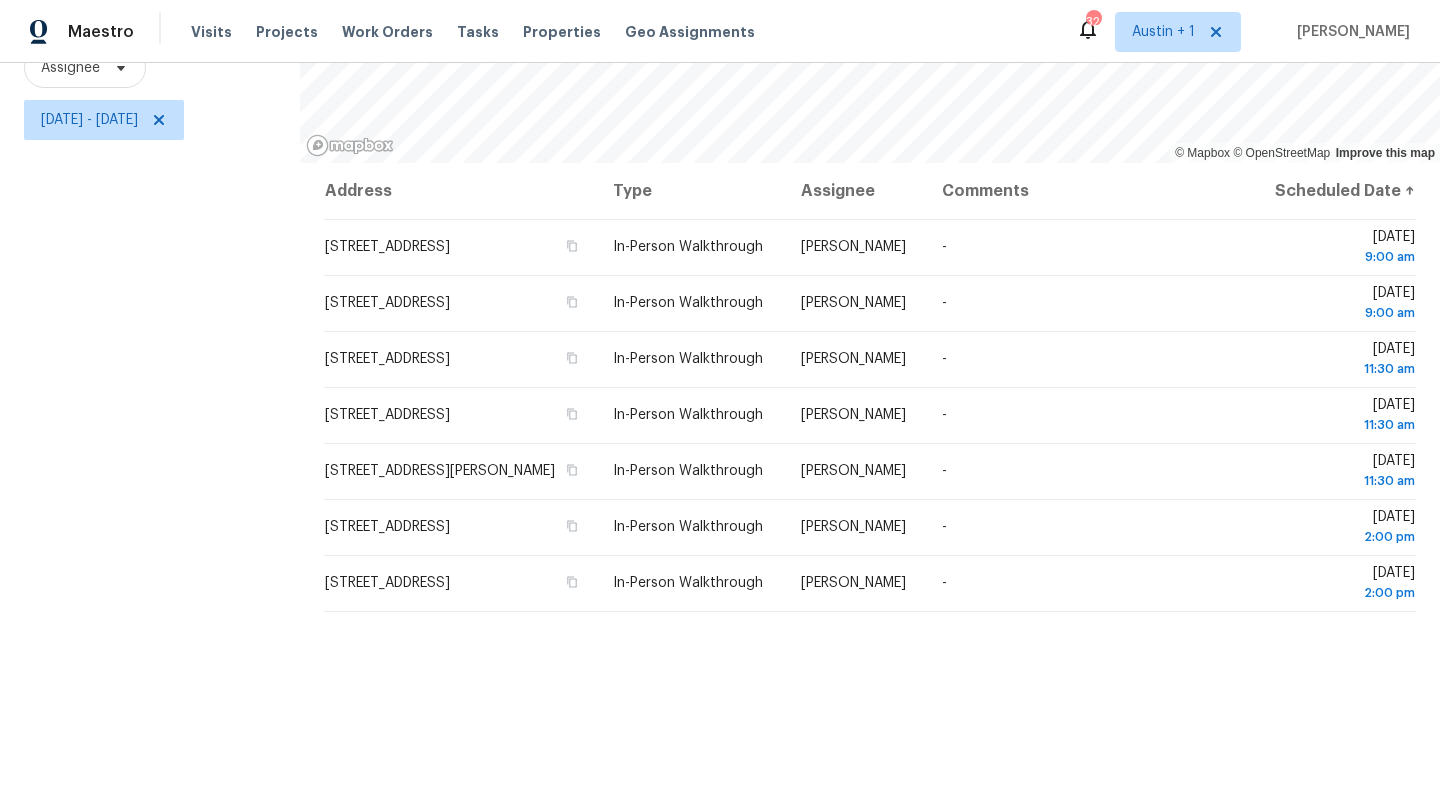 drag, startPoint x: 205, startPoint y: 359, endPoint x: 214, endPoint y: 513, distance: 154.26276 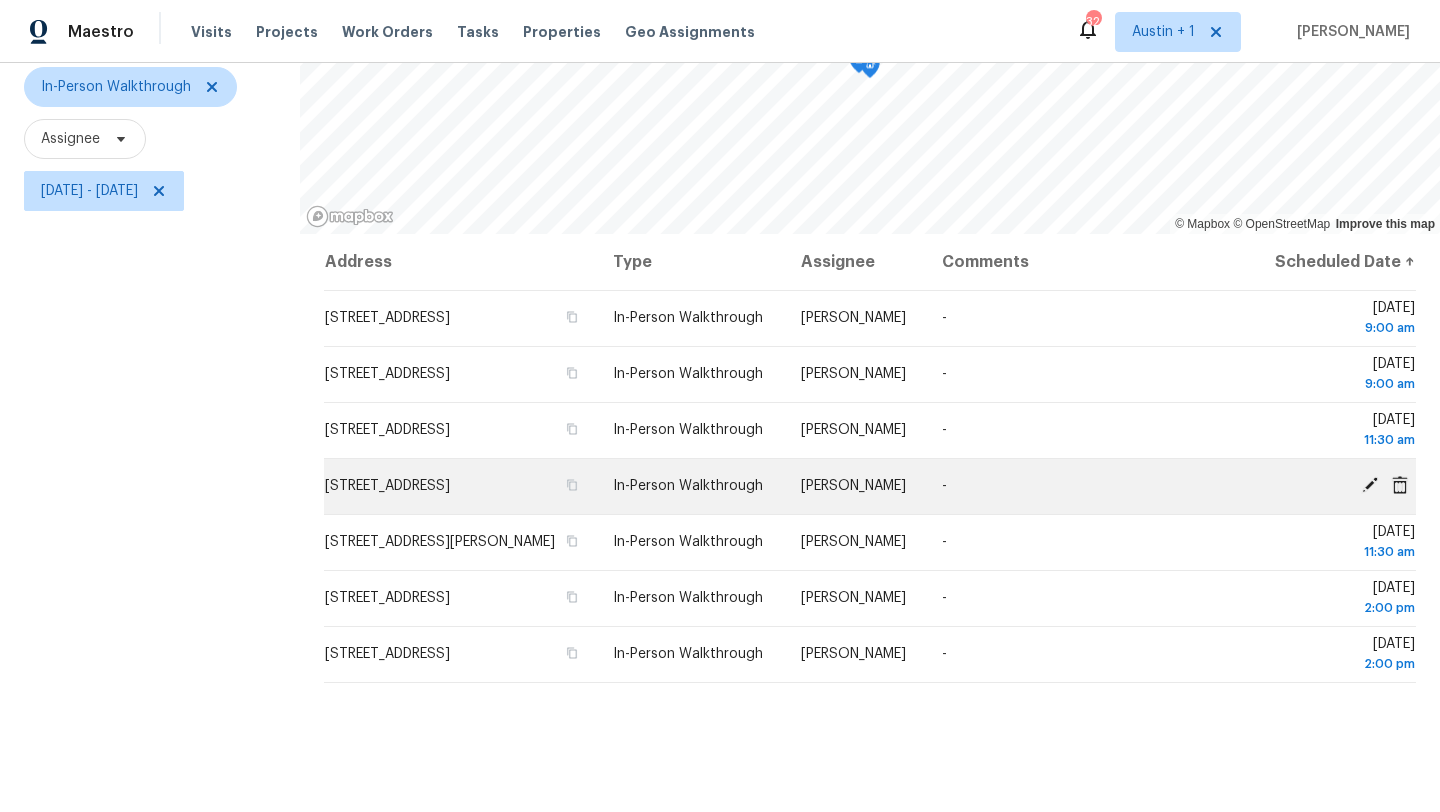 scroll, scrollTop: 183, scrollLeft: 0, axis: vertical 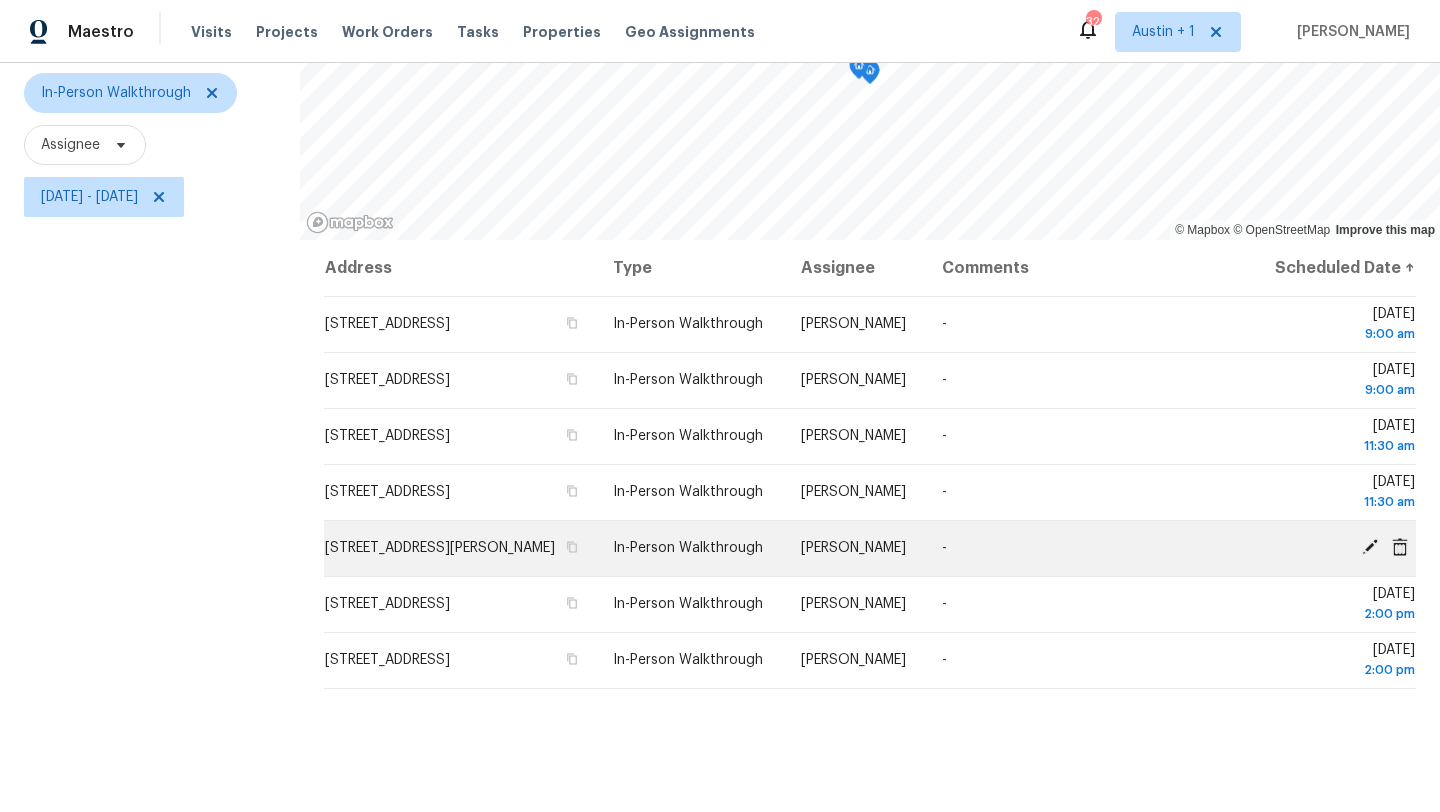 click 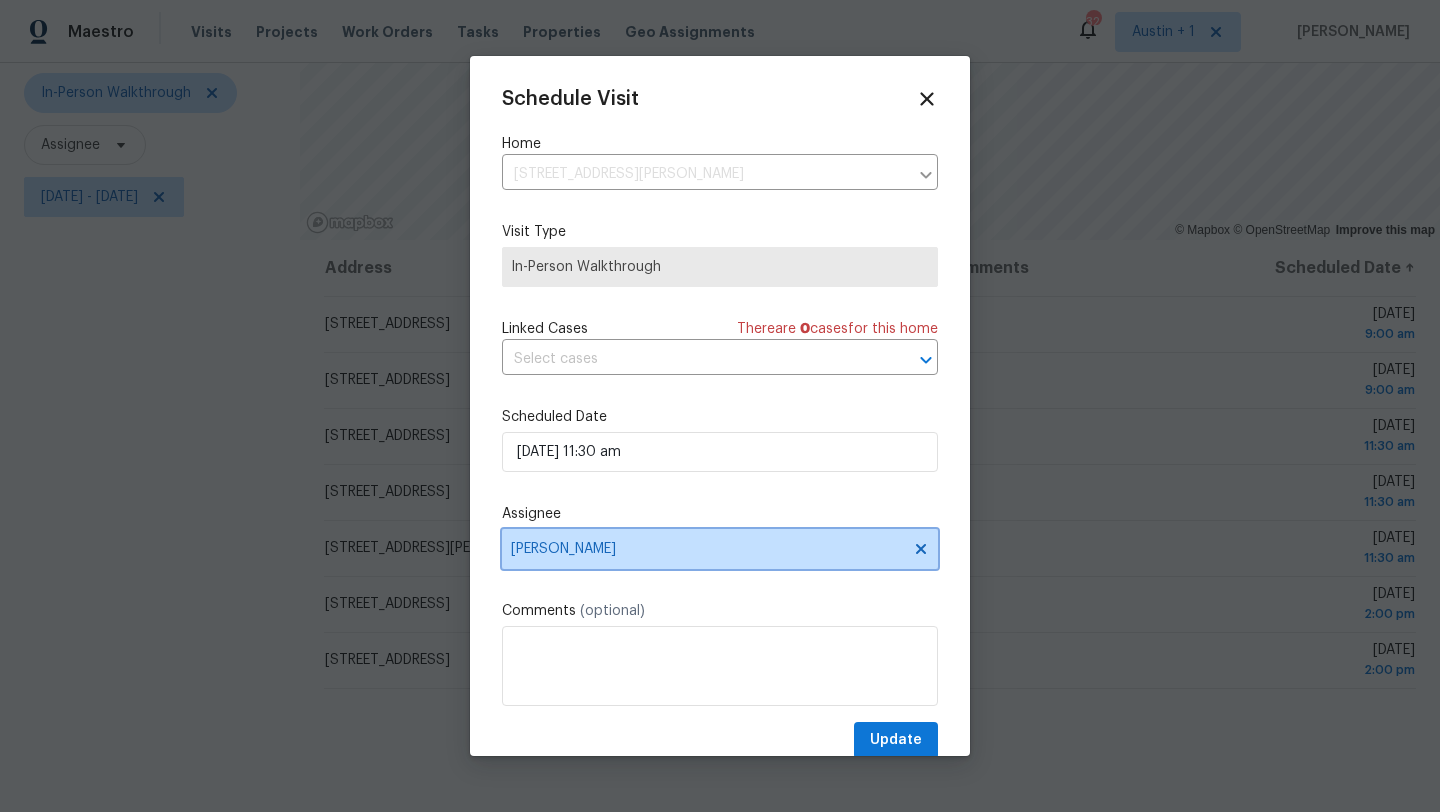 click on "Anthony Aponte" at bounding box center (720, 549) 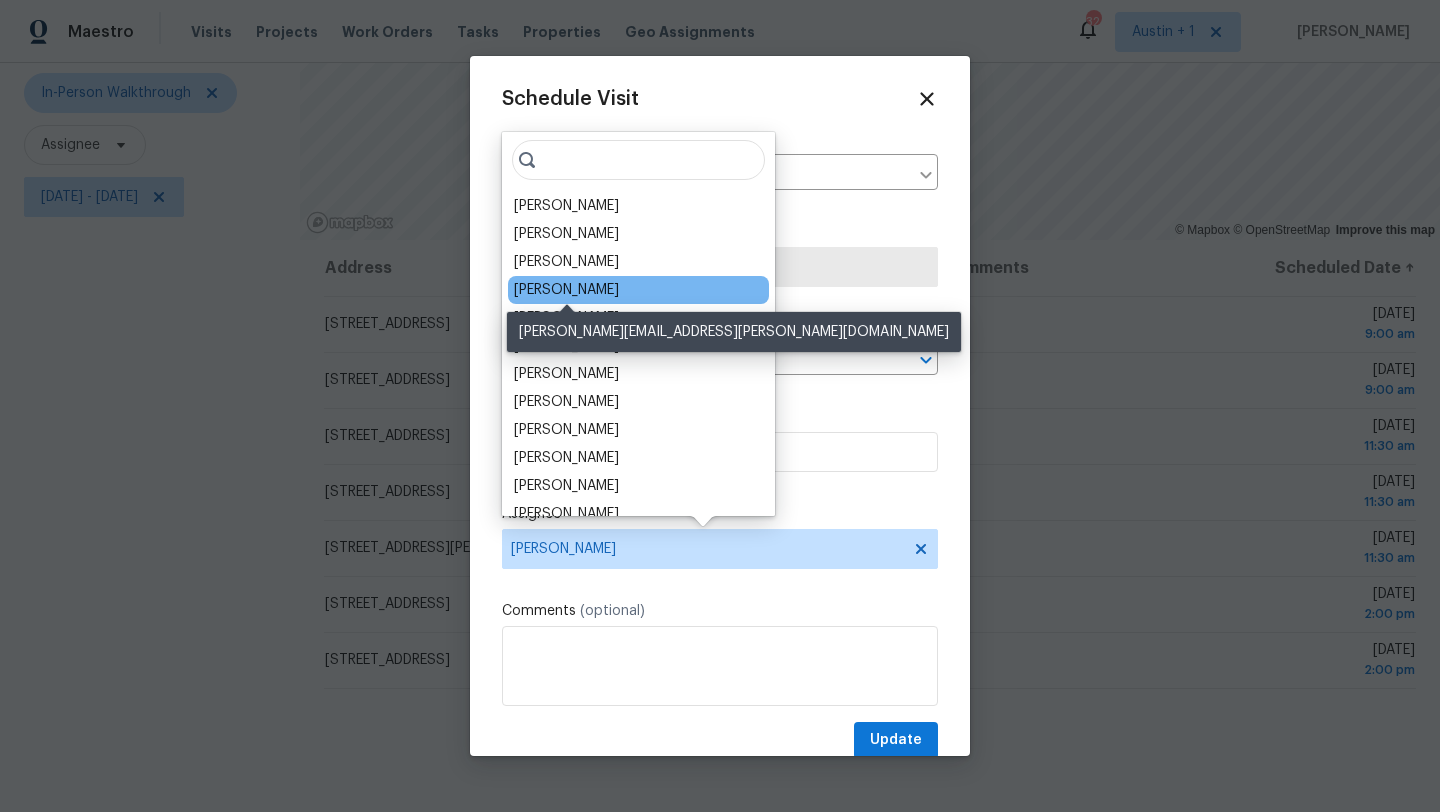 click on "[PERSON_NAME]" at bounding box center (566, 290) 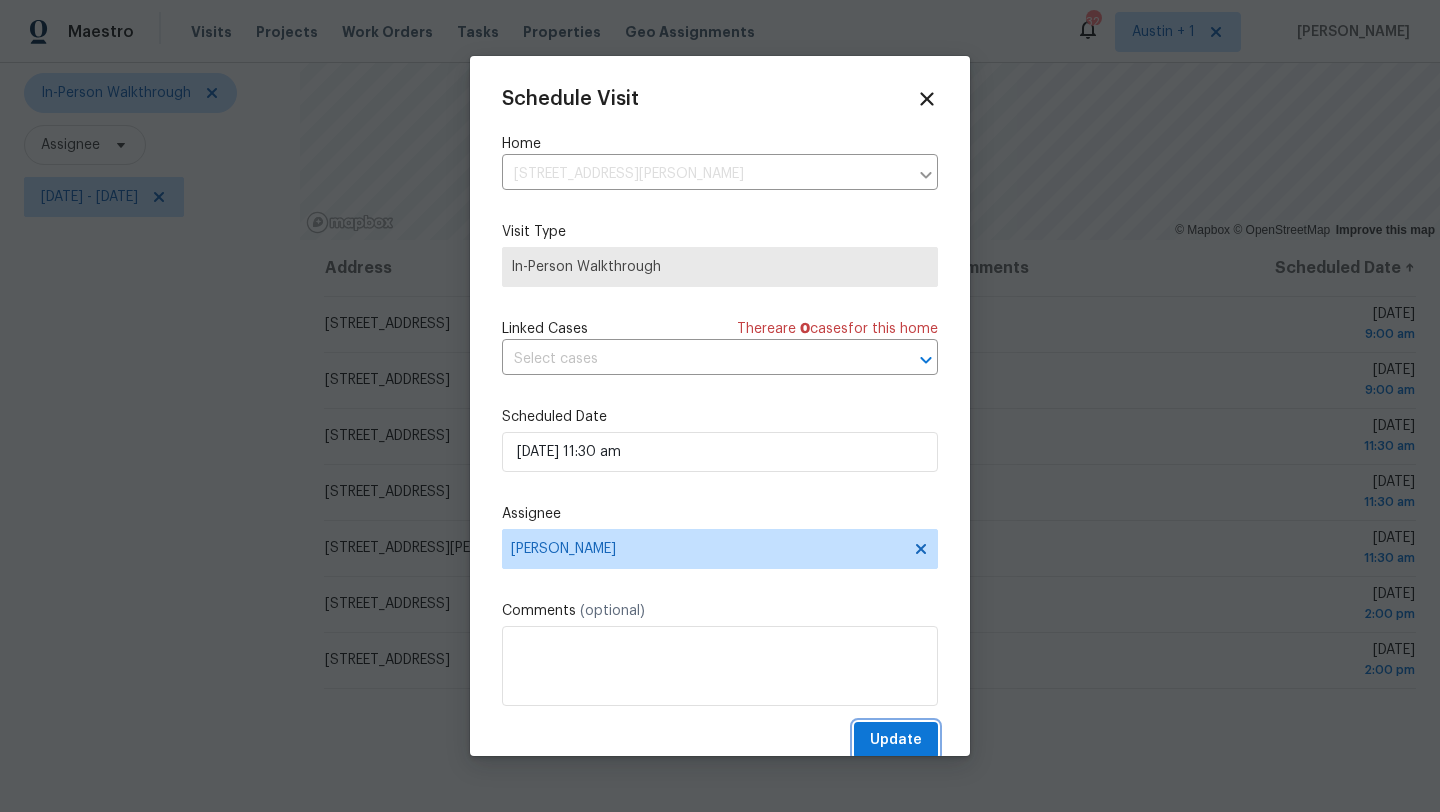 click on "Update" at bounding box center [896, 740] 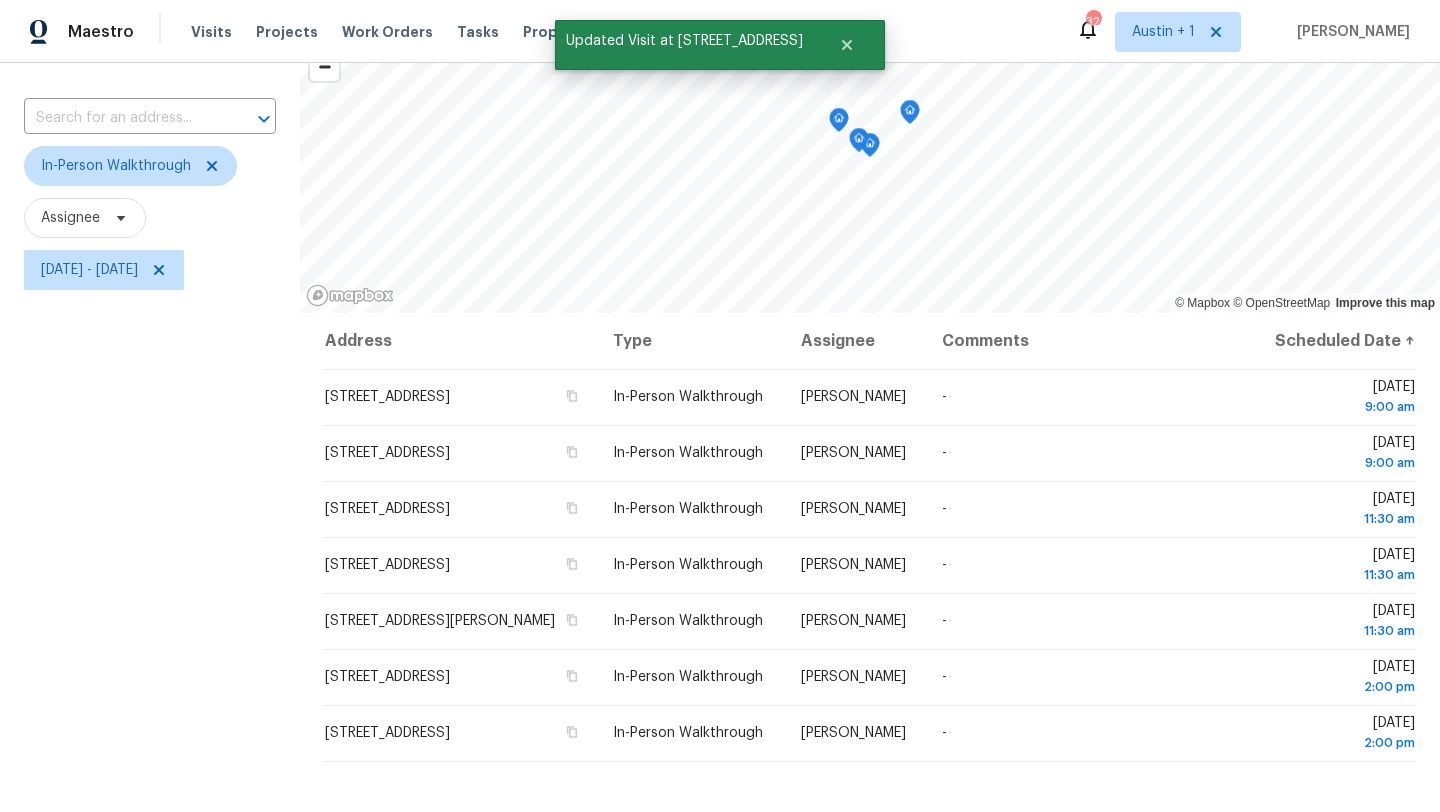 scroll, scrollTop: 135, scrollLeft: 0, axis: vertical 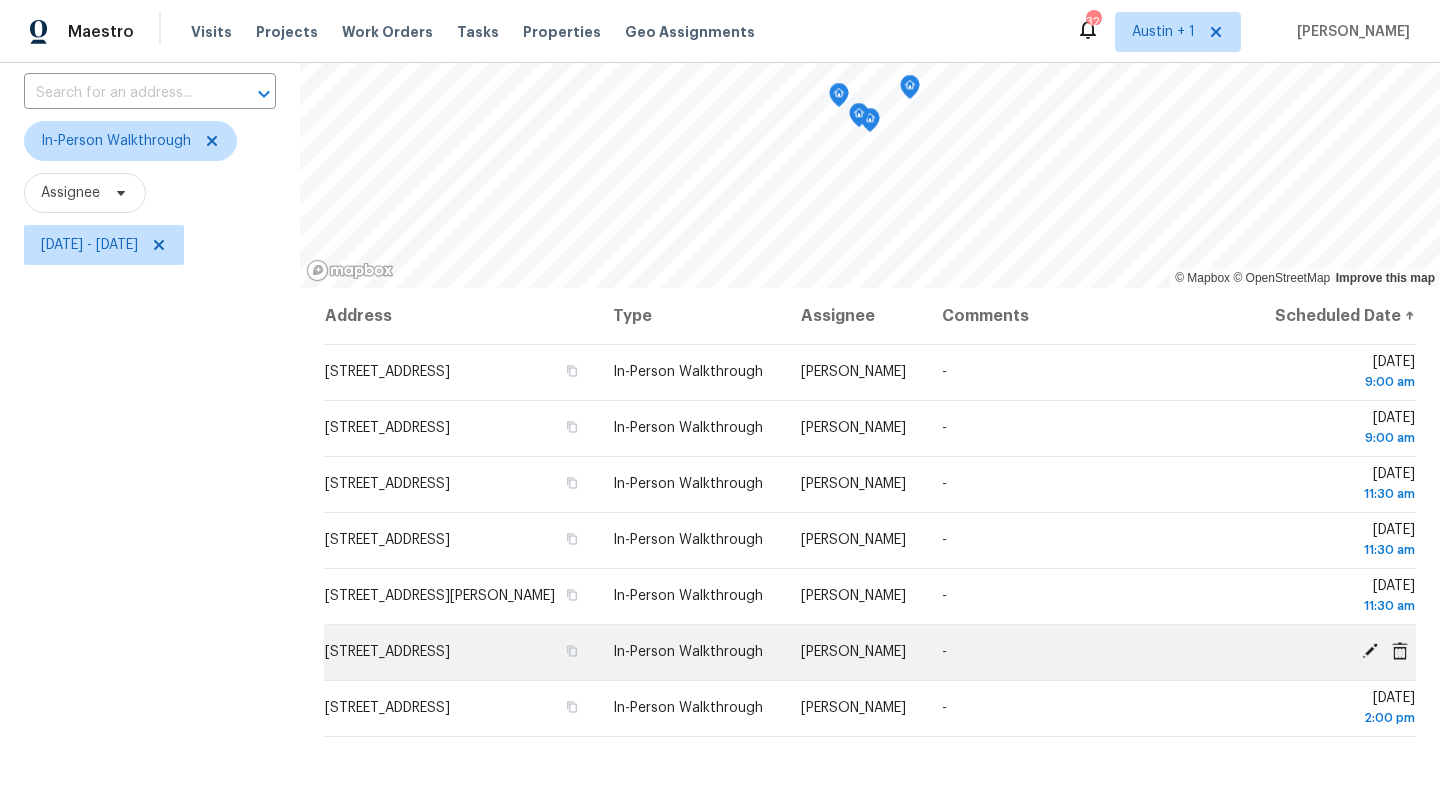 click 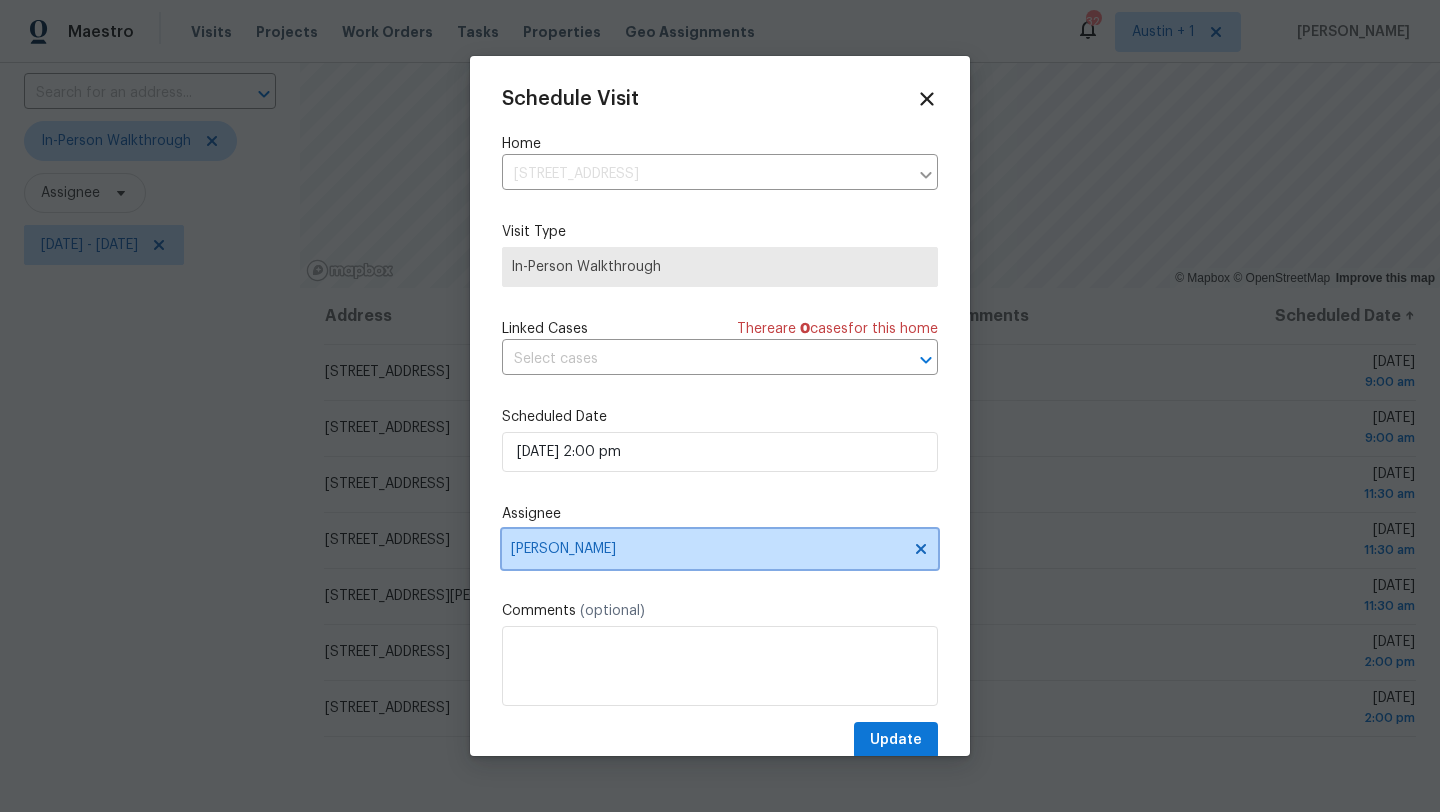 click on "[PERSON_NAME]" at bounding box center [707, 549] 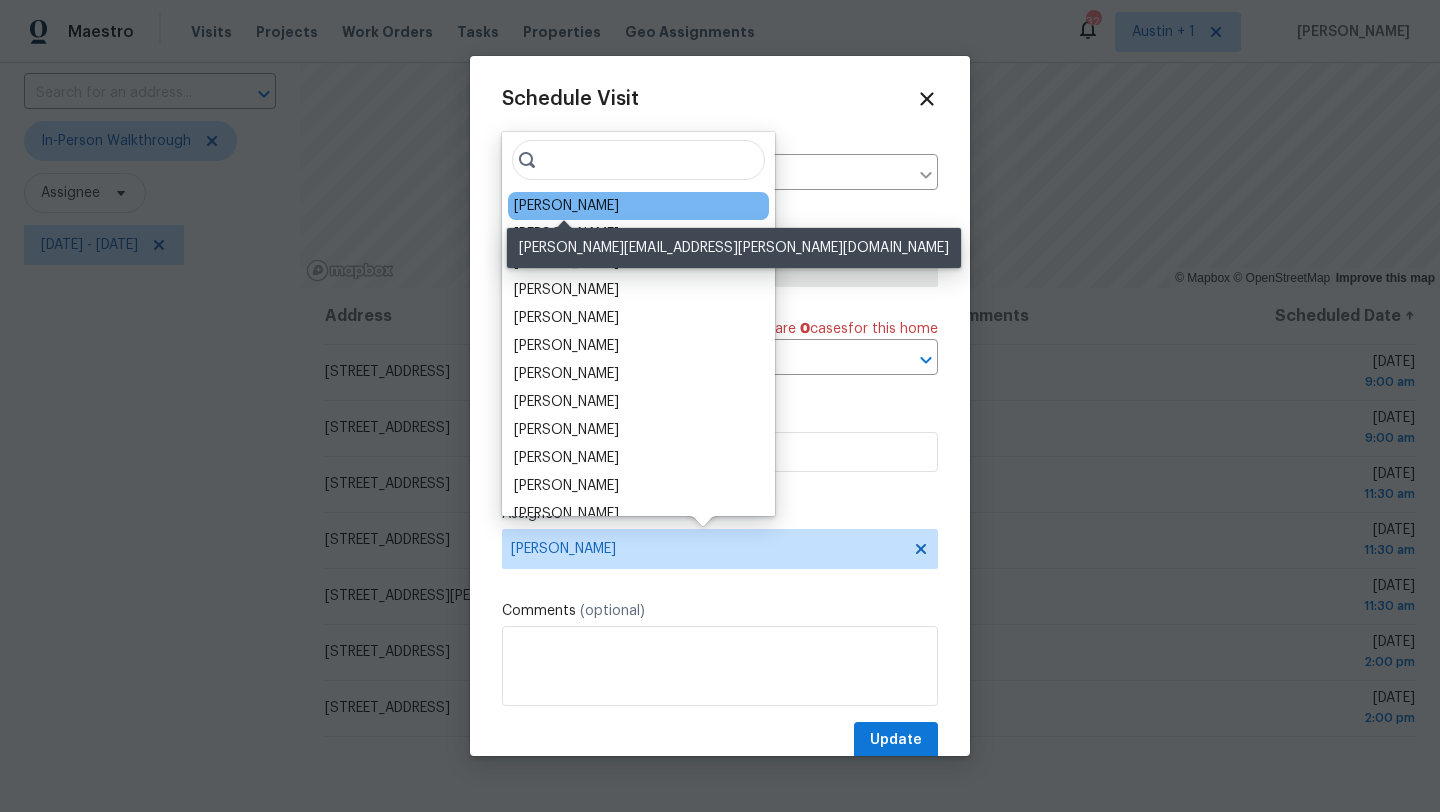 click on "[PERSON_NAME]" at bounding box center [566, 206] 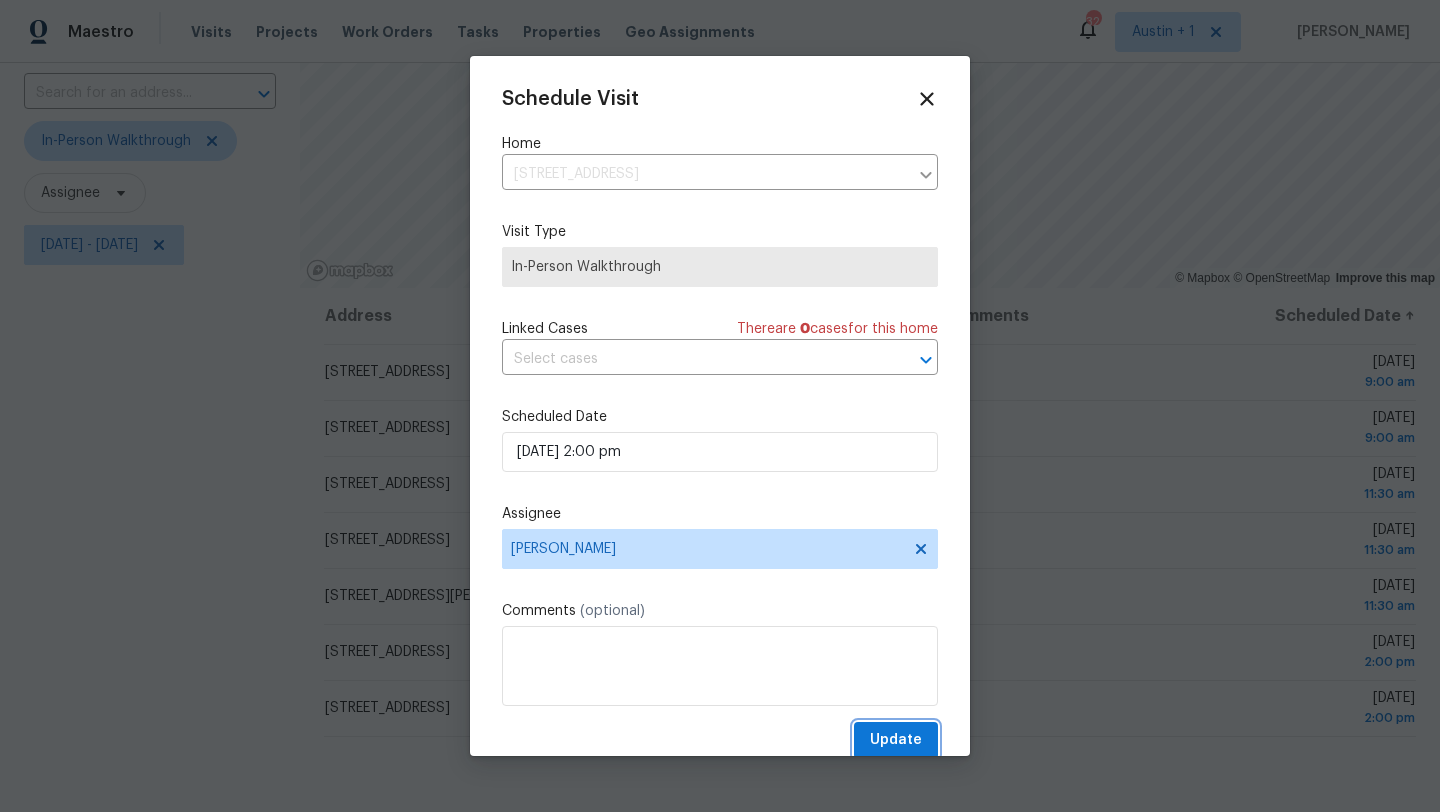 click on "Update" at bounding box center [896, 740] 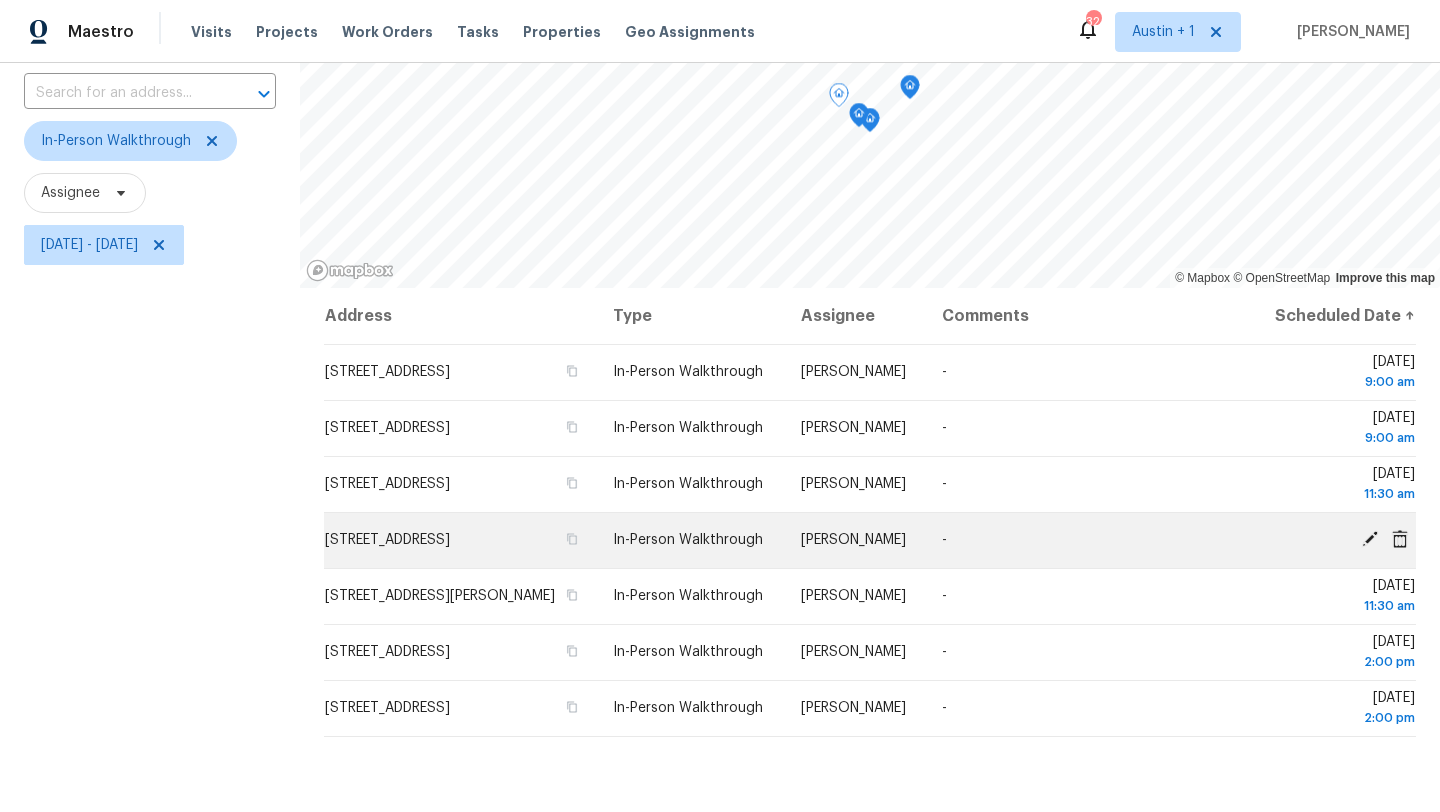 click 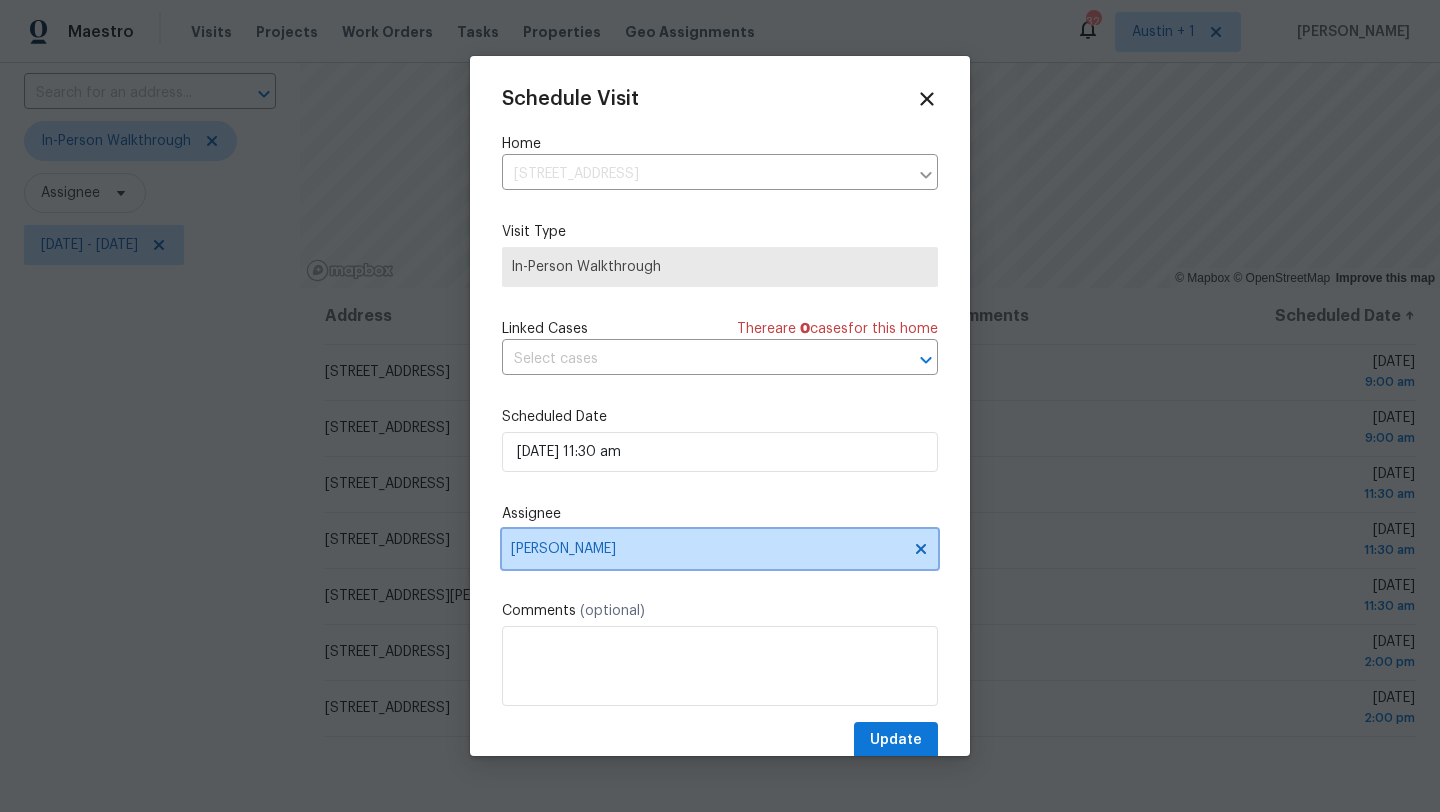 click on "[PERSON_NAME]" at bounding box center [707, 549] 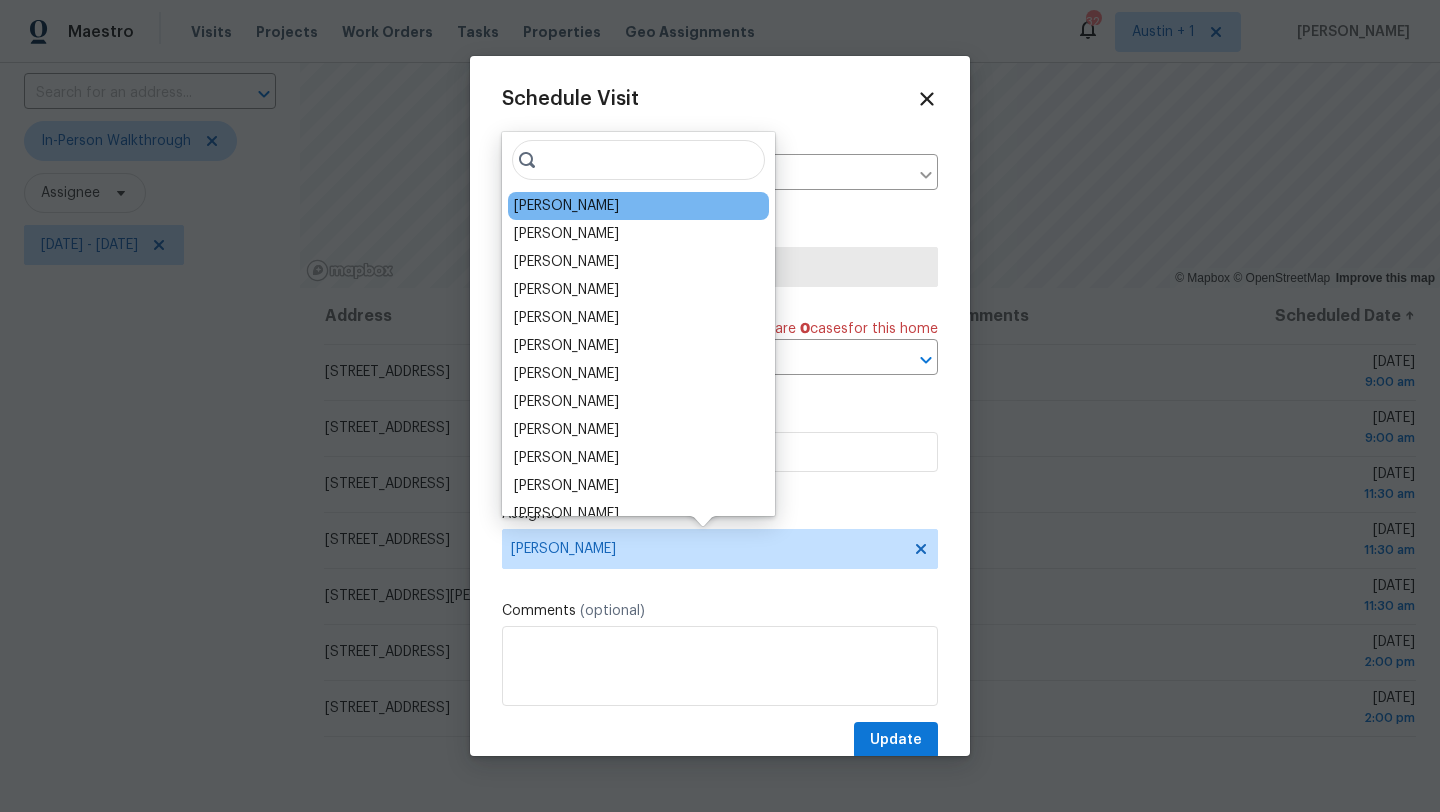 click on "[PERSON_NAME]" at bounding box center (566, 206) 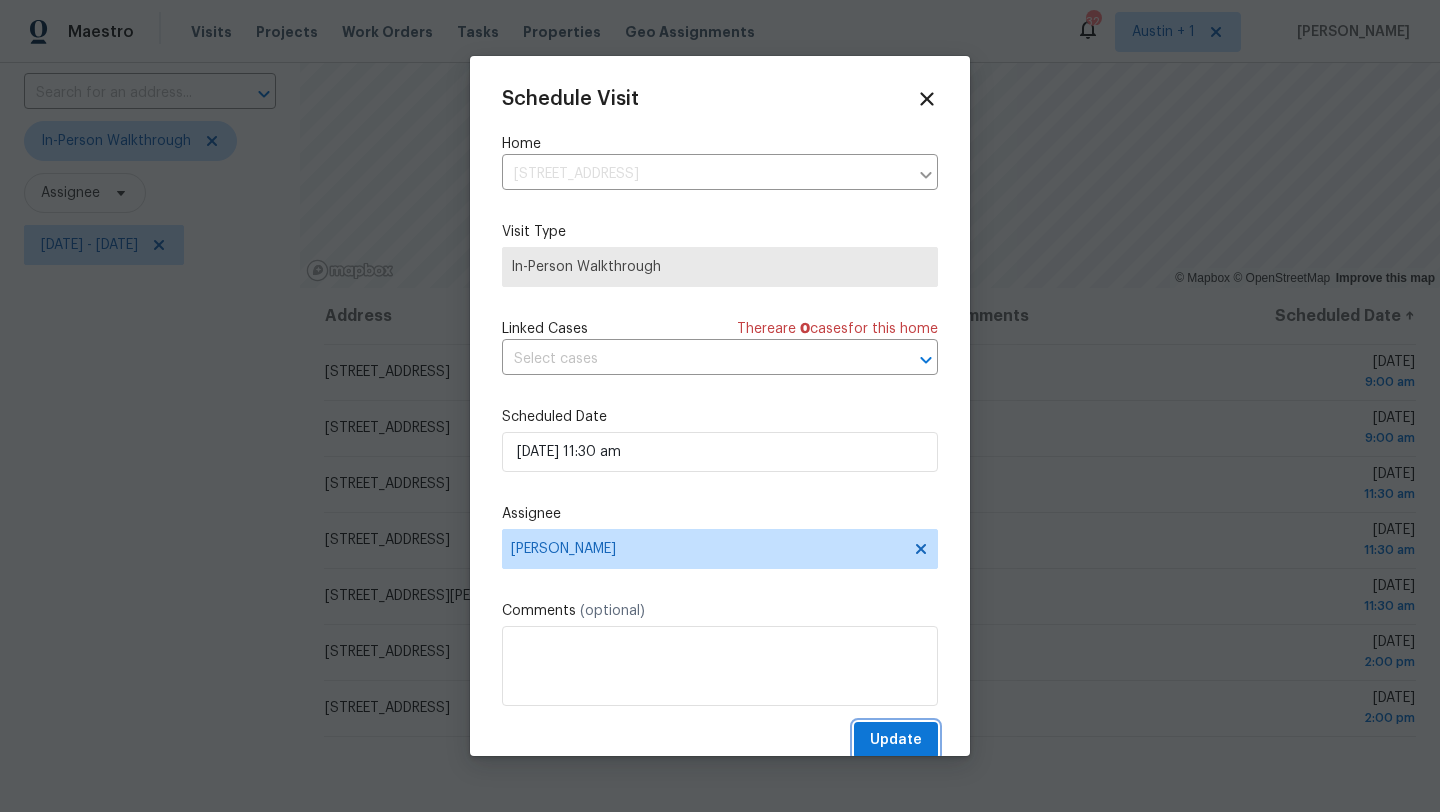 click on "Update" at bounding box center [896, 740] 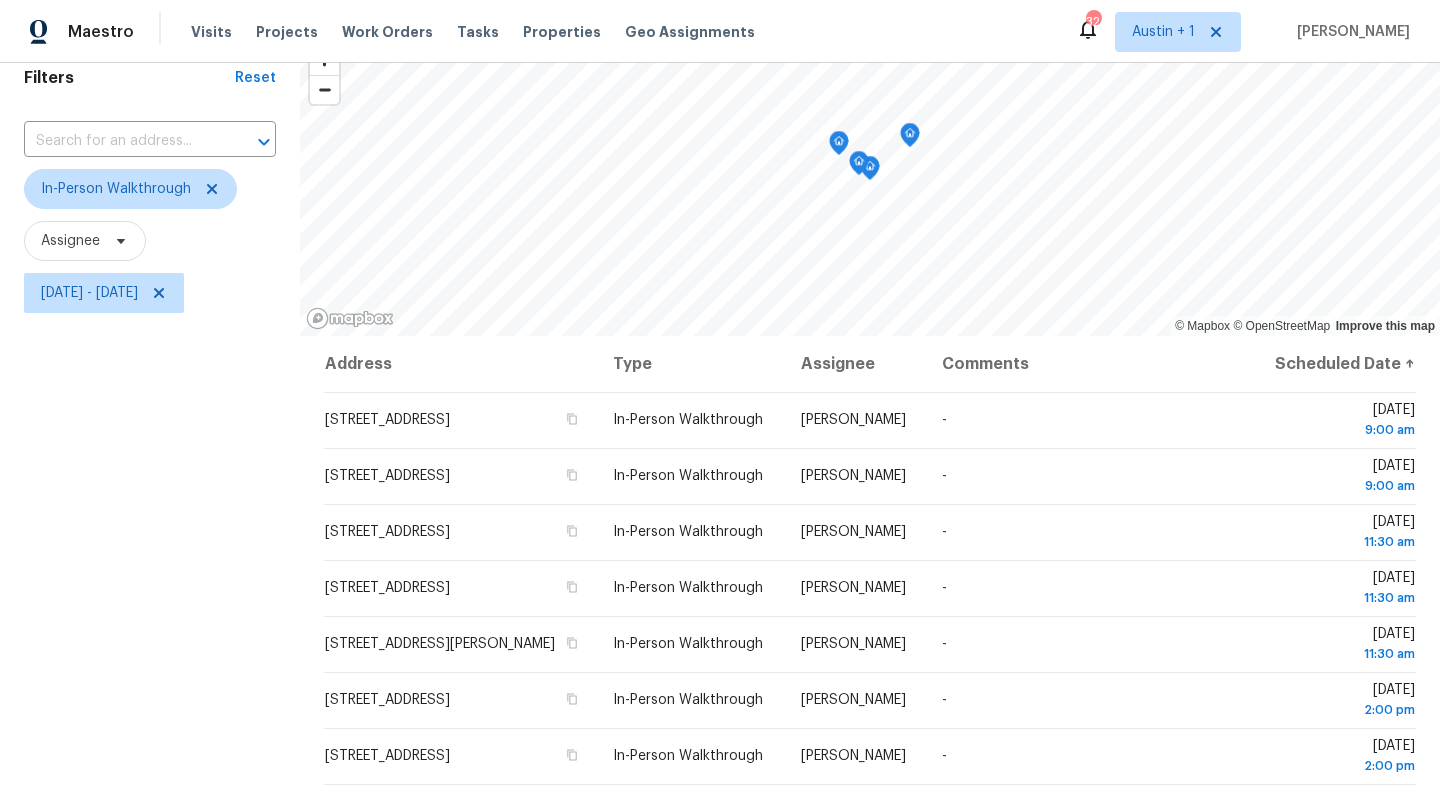 scroll, scrollTop: 80, scrollLeft: 0, axis: vertical 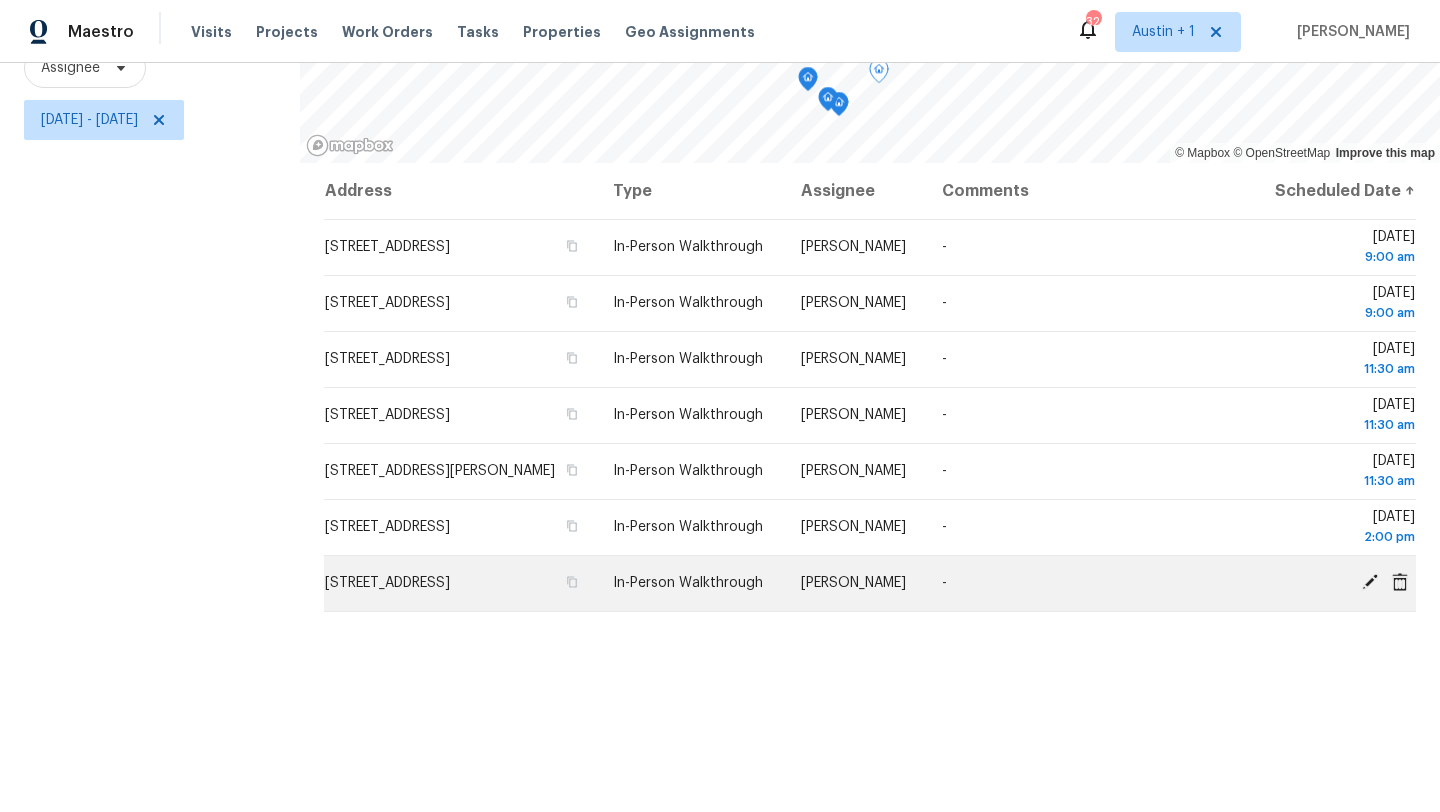 click 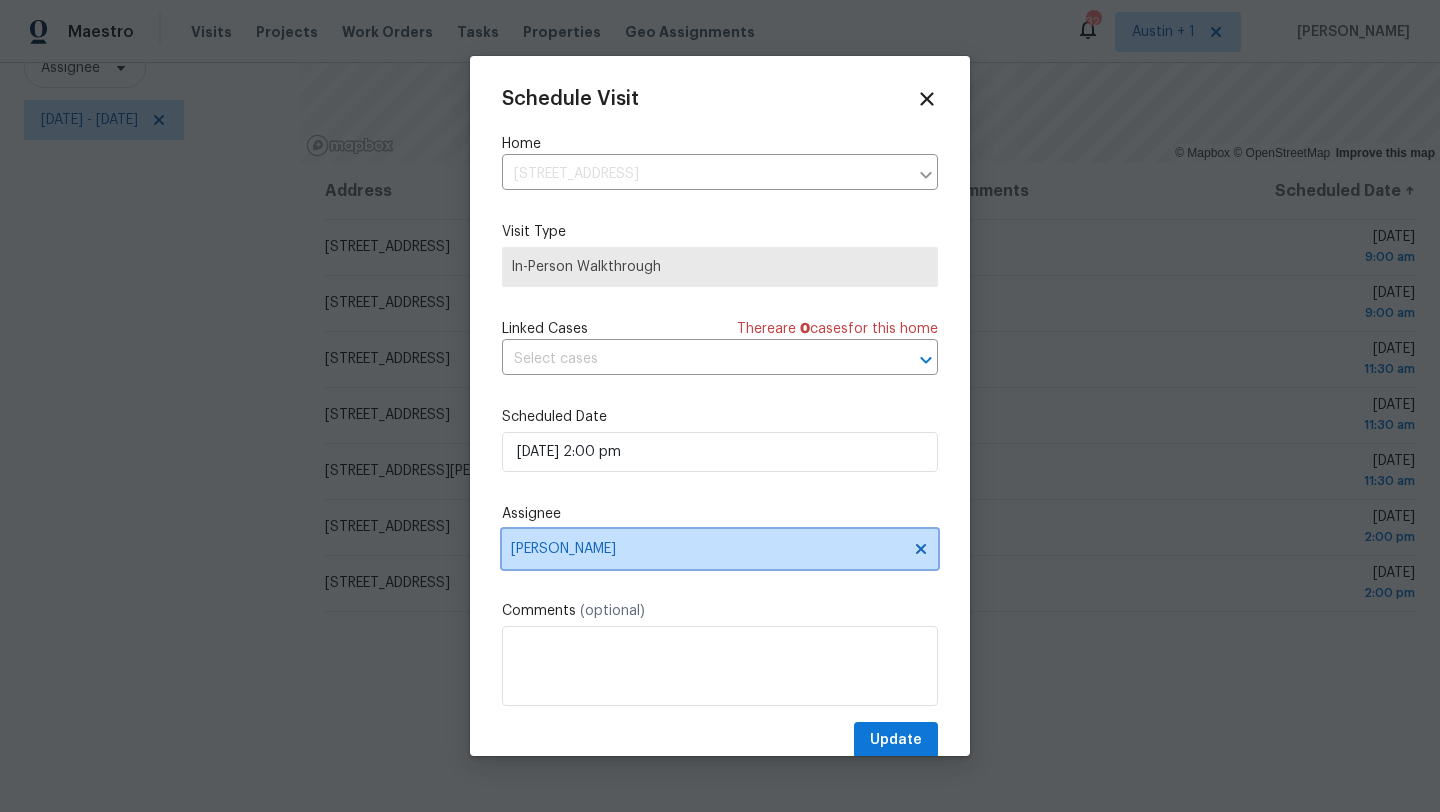click on "[PERSON_NAME]" at bounding box center [720, 549] 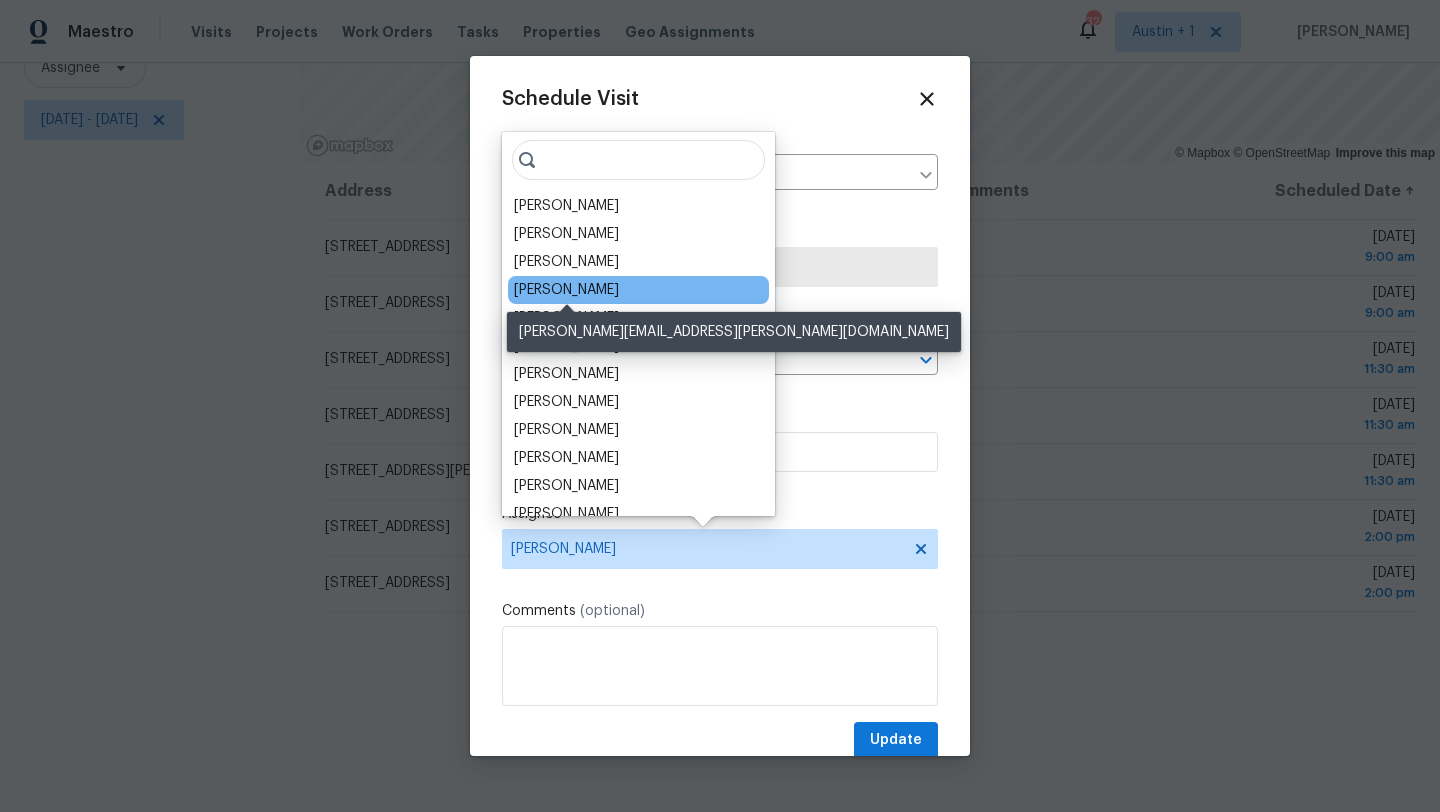 click on "[PERSON_NAME]" at bounding box center (566, 290) 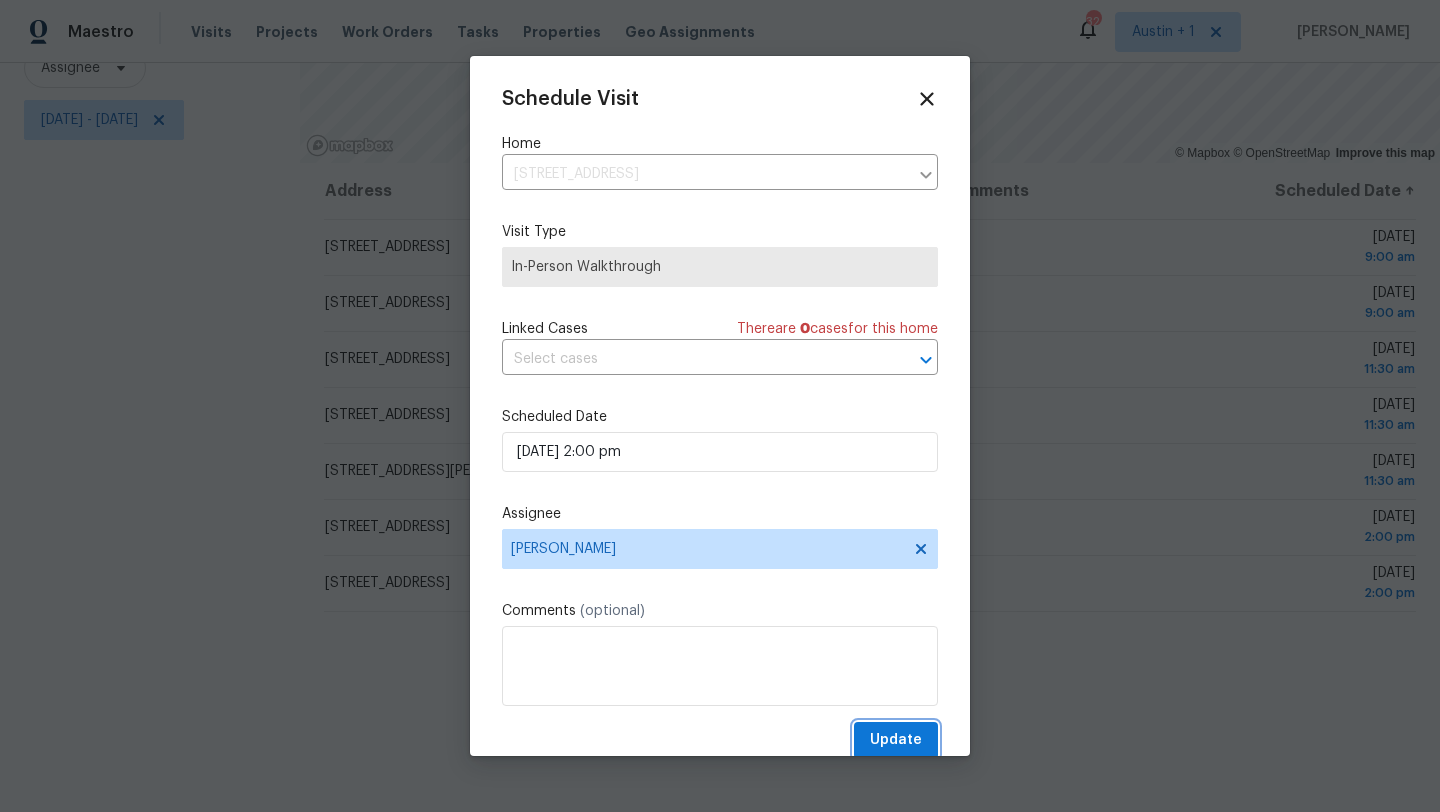 click on "Update" at bounding box center (896, 740) 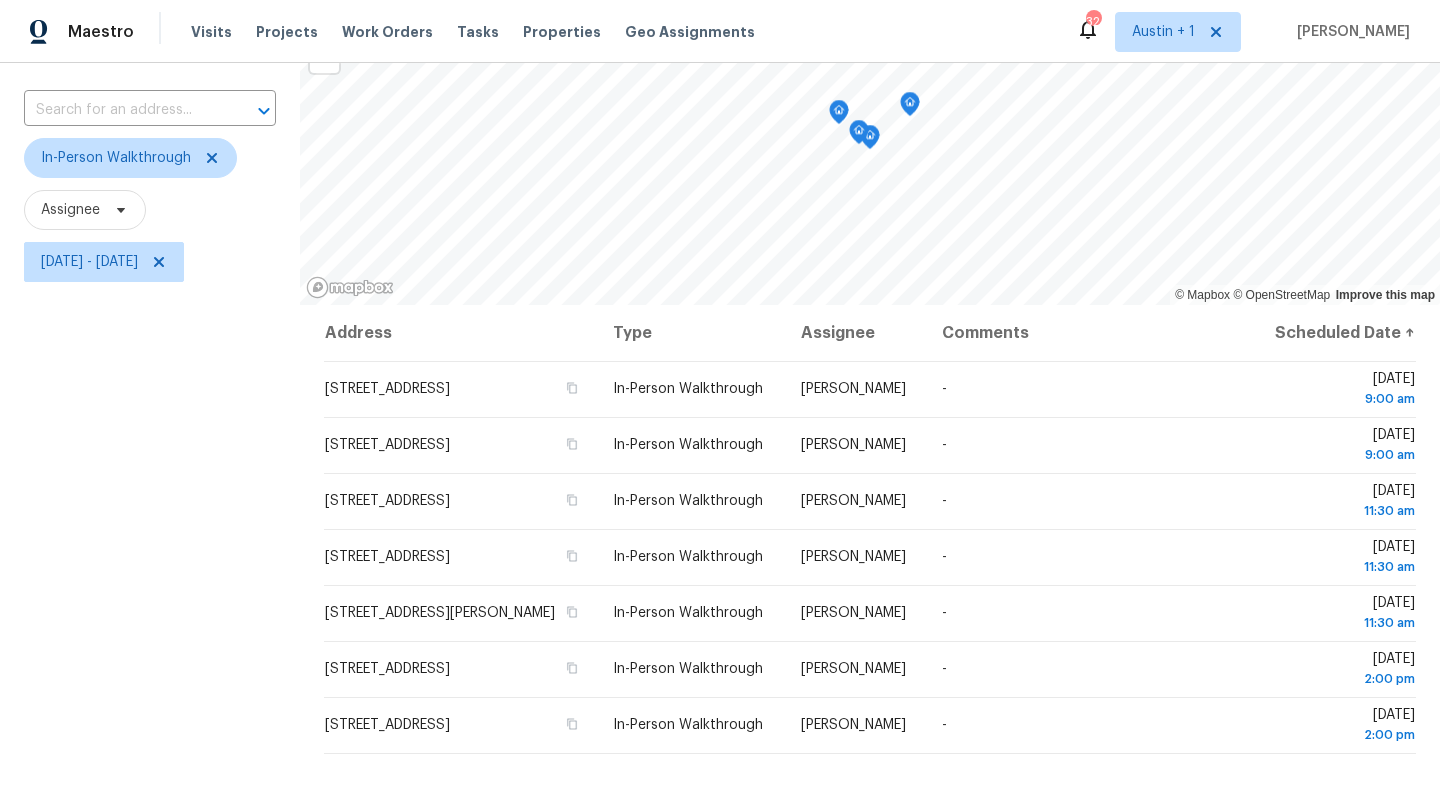 scroll, scrollTop: 0, scrollLeft: 0, axis: both 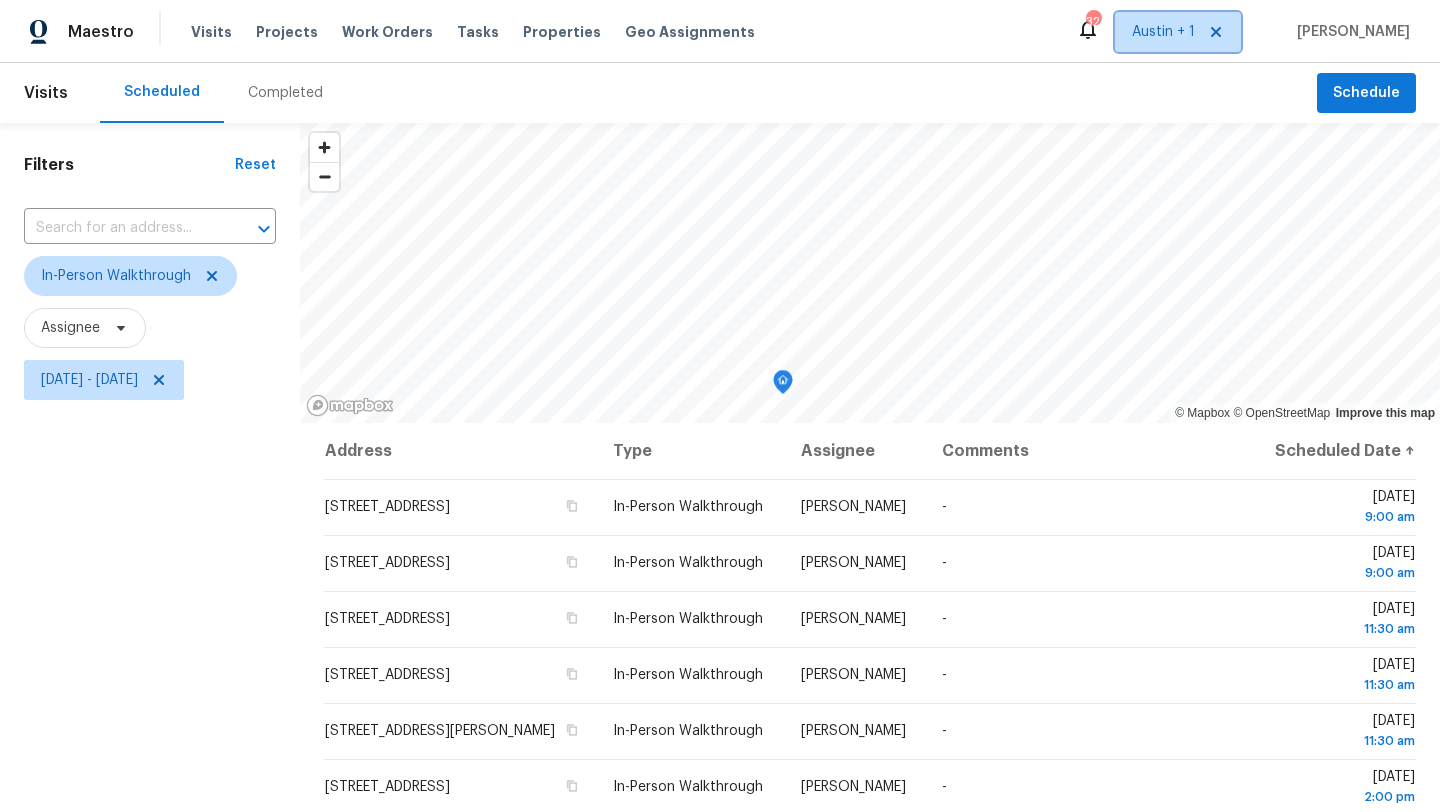 click on "Austin + 1" at bounding box center (1163, 32) 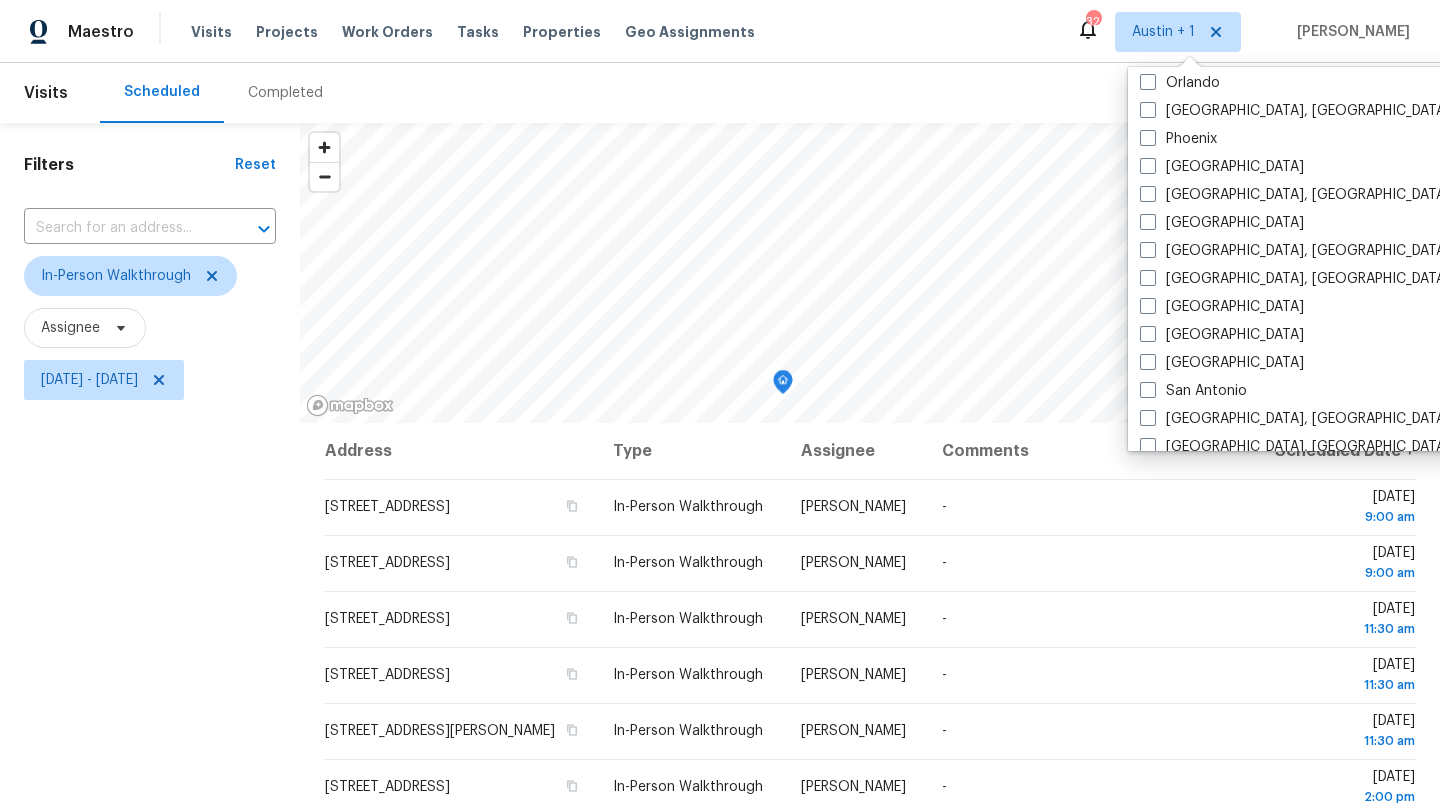 scroll, scrollTop: 1133, scrollLeft: 0, axis: vertical 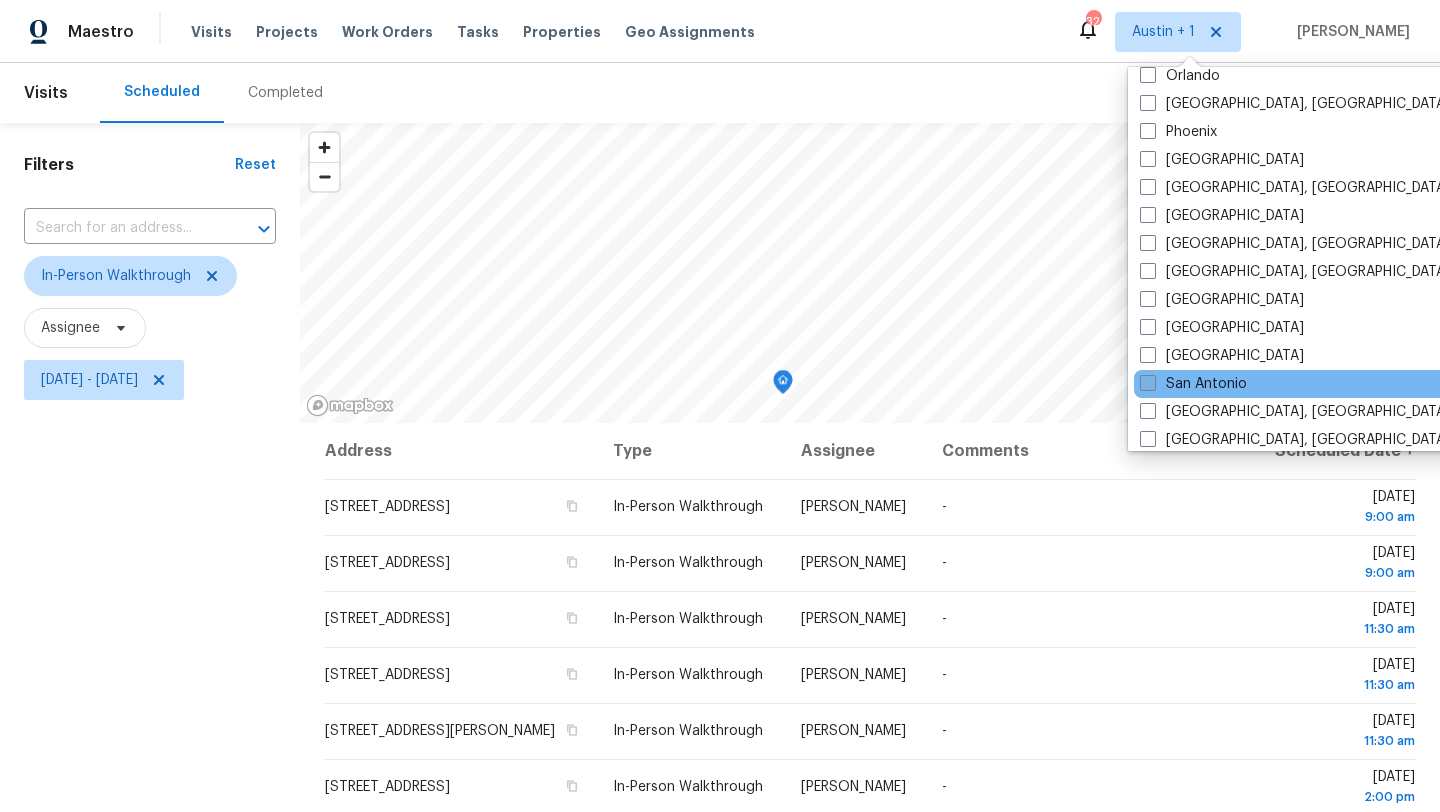 click on "San Antonio" at bounding box center [1193, 384] 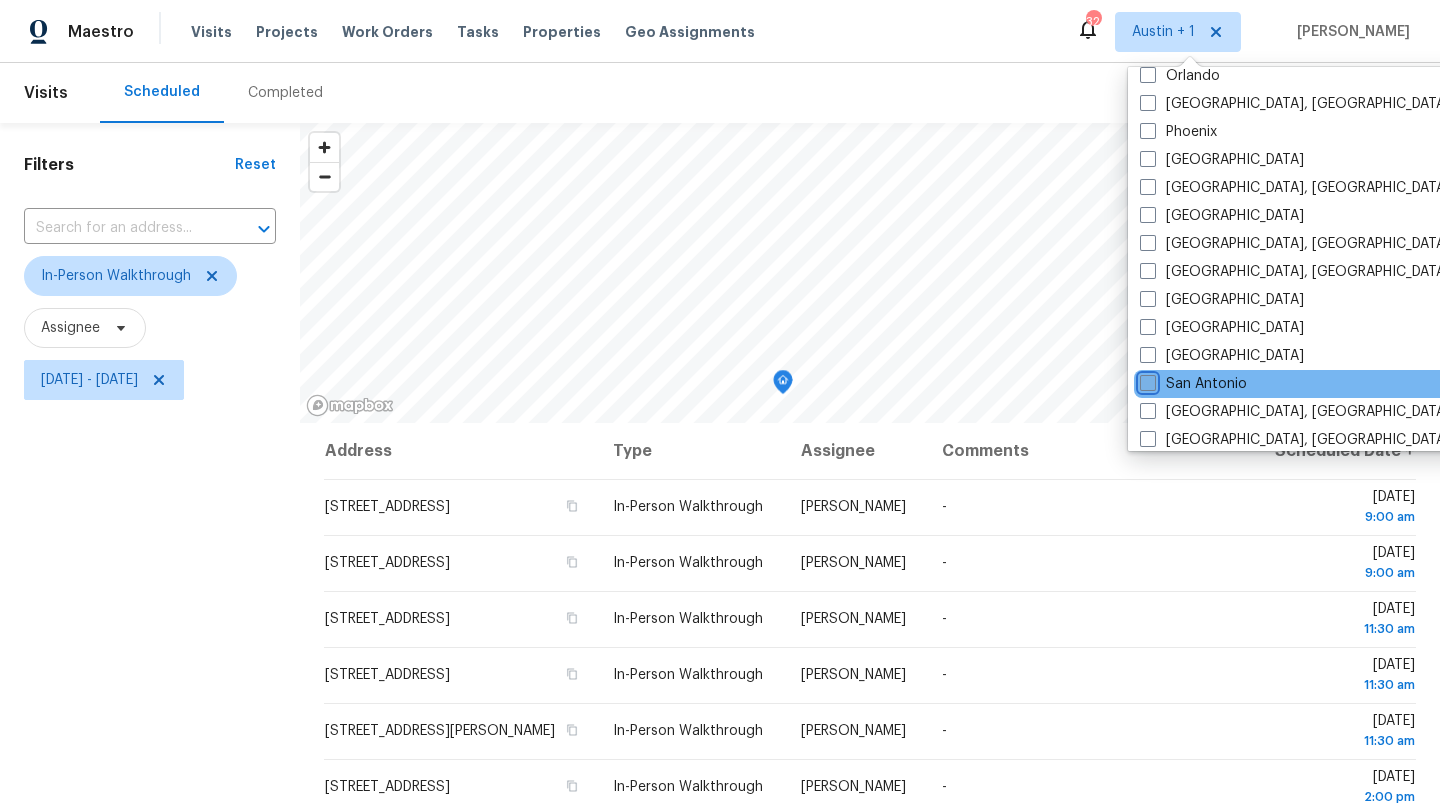 click on "San Antonio" at bounding box center (1146, 380) 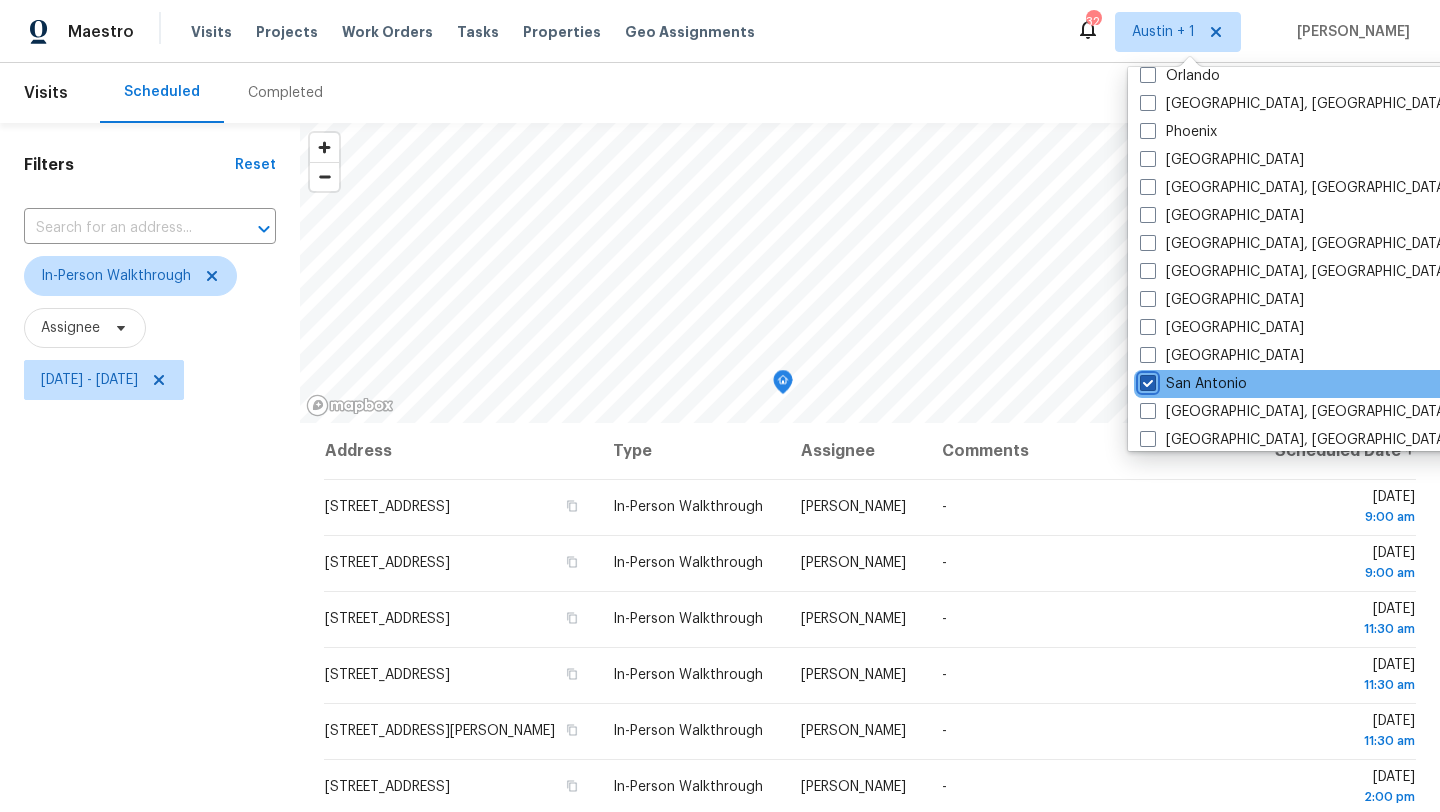 checkbox on "true" 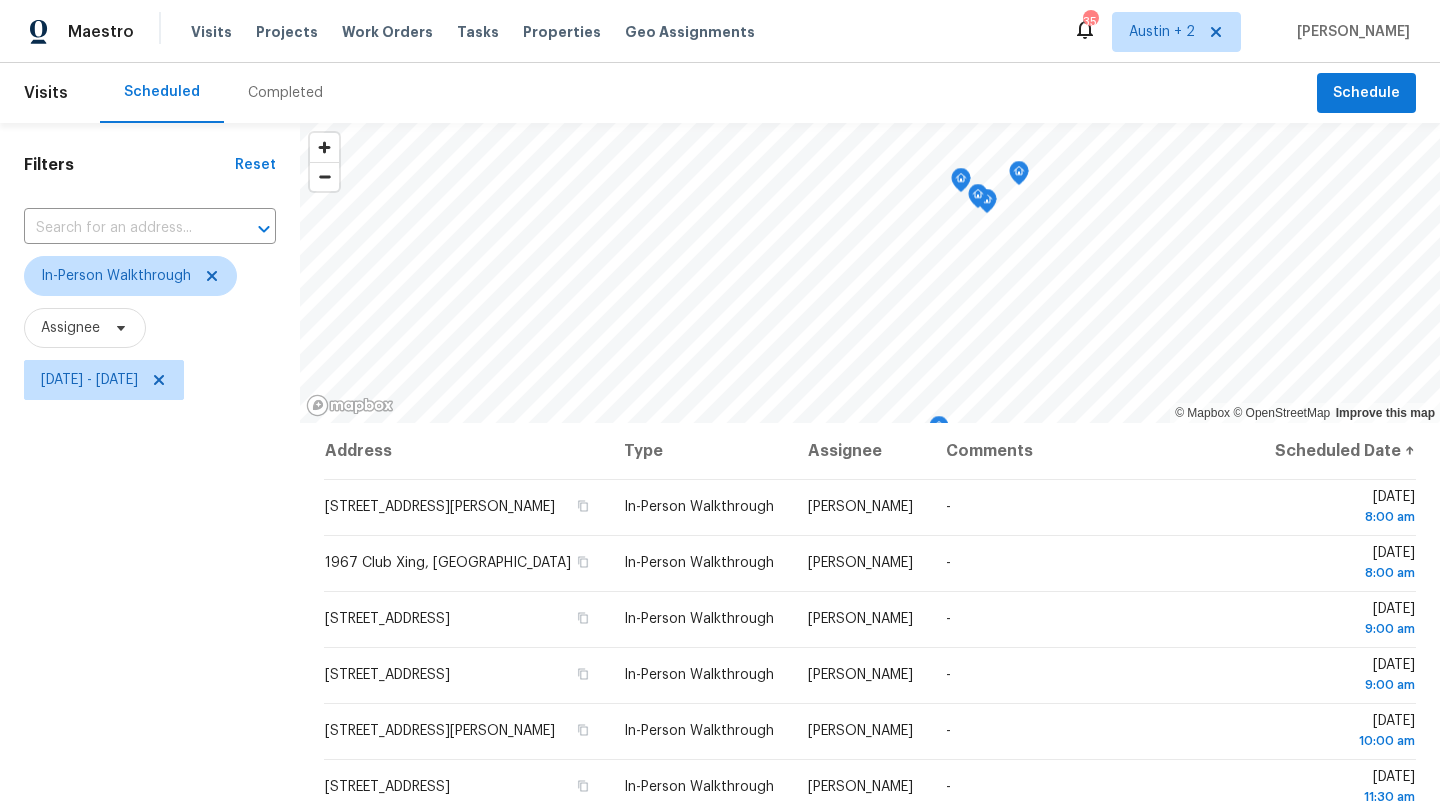 click on "Filters Reset ​ In-Person Walkthrough Assignee Tue, Jul 15 - Tue, Jul 15" at bounding box center (150, 598) 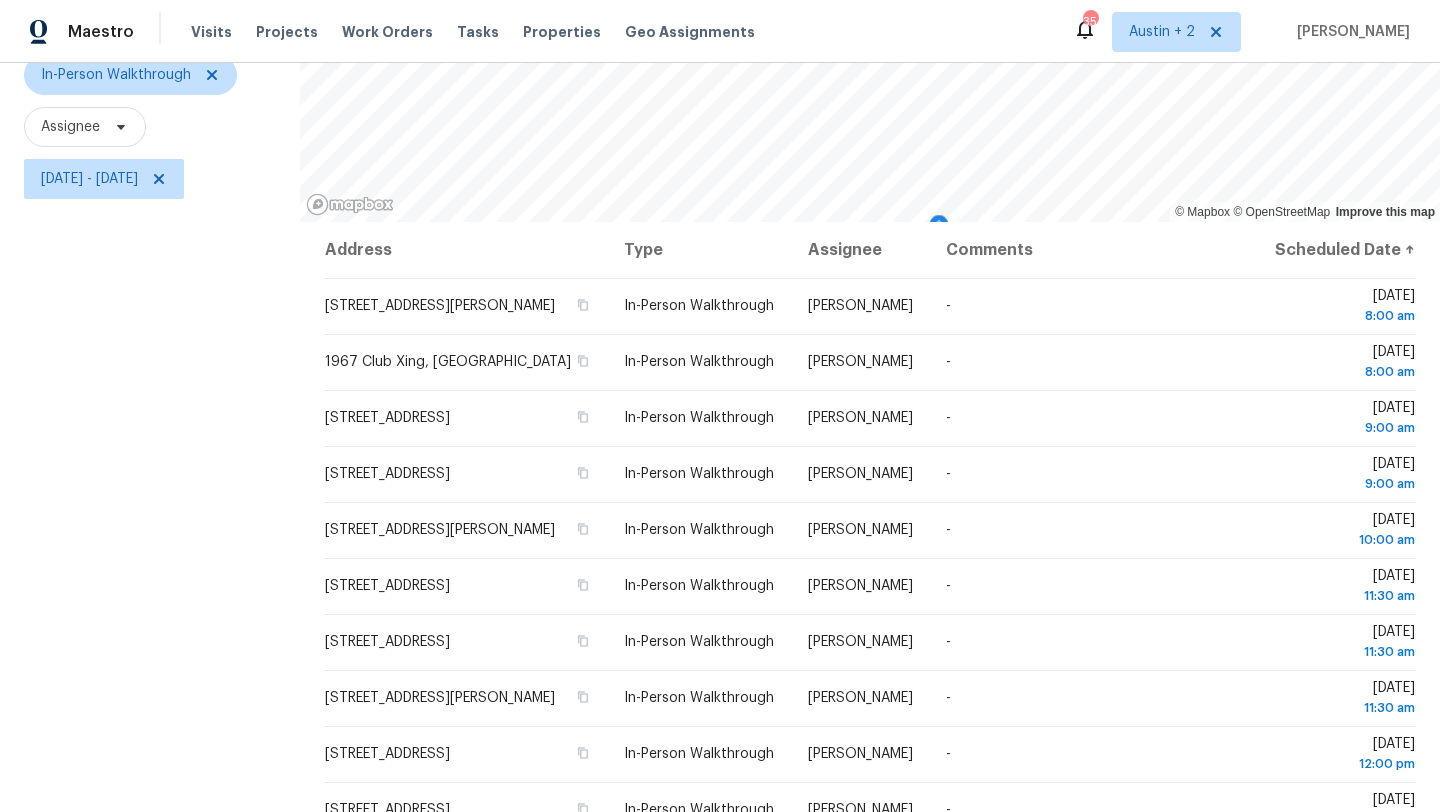 scroll, scrollTop: 260, scrollLeft: 0, axis: vertical 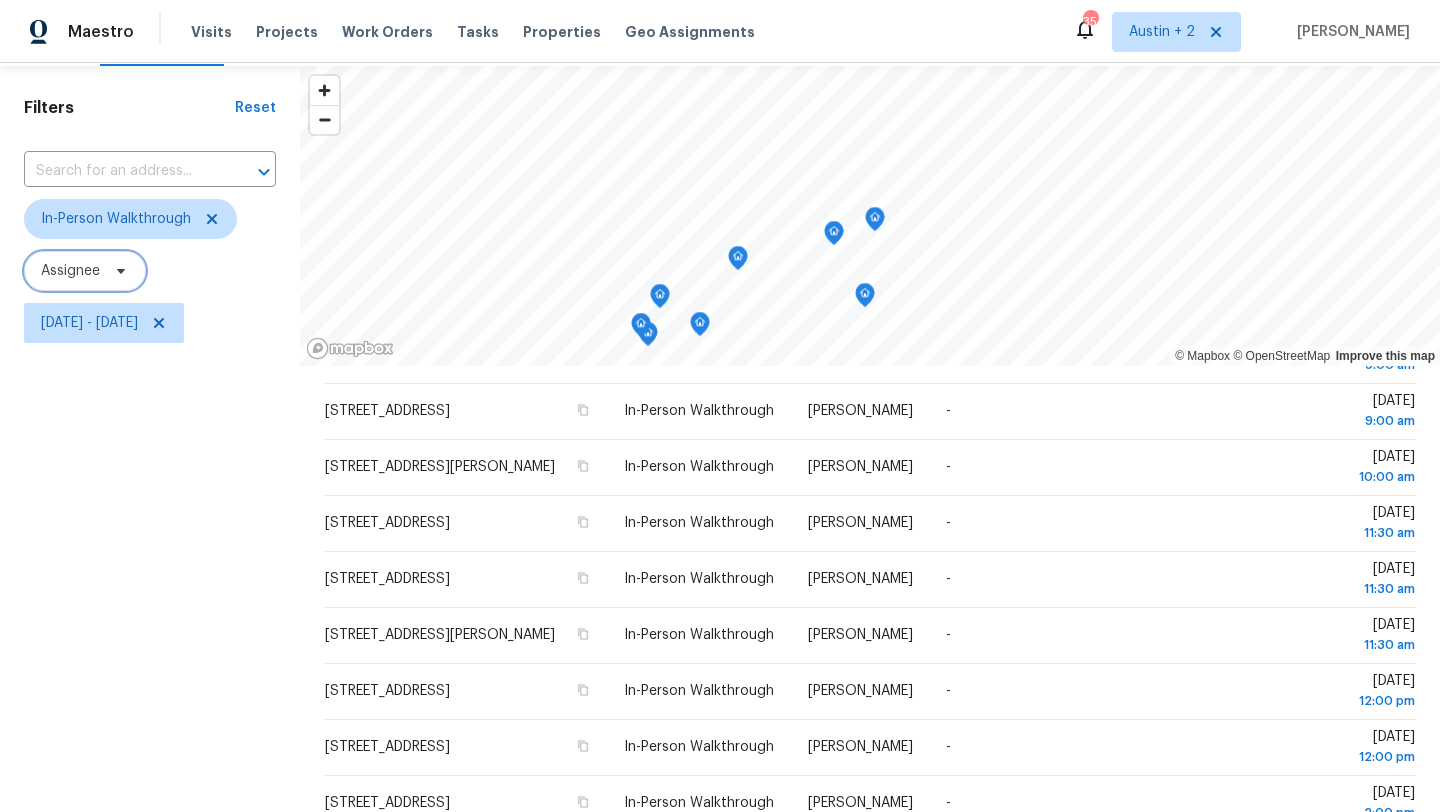 click 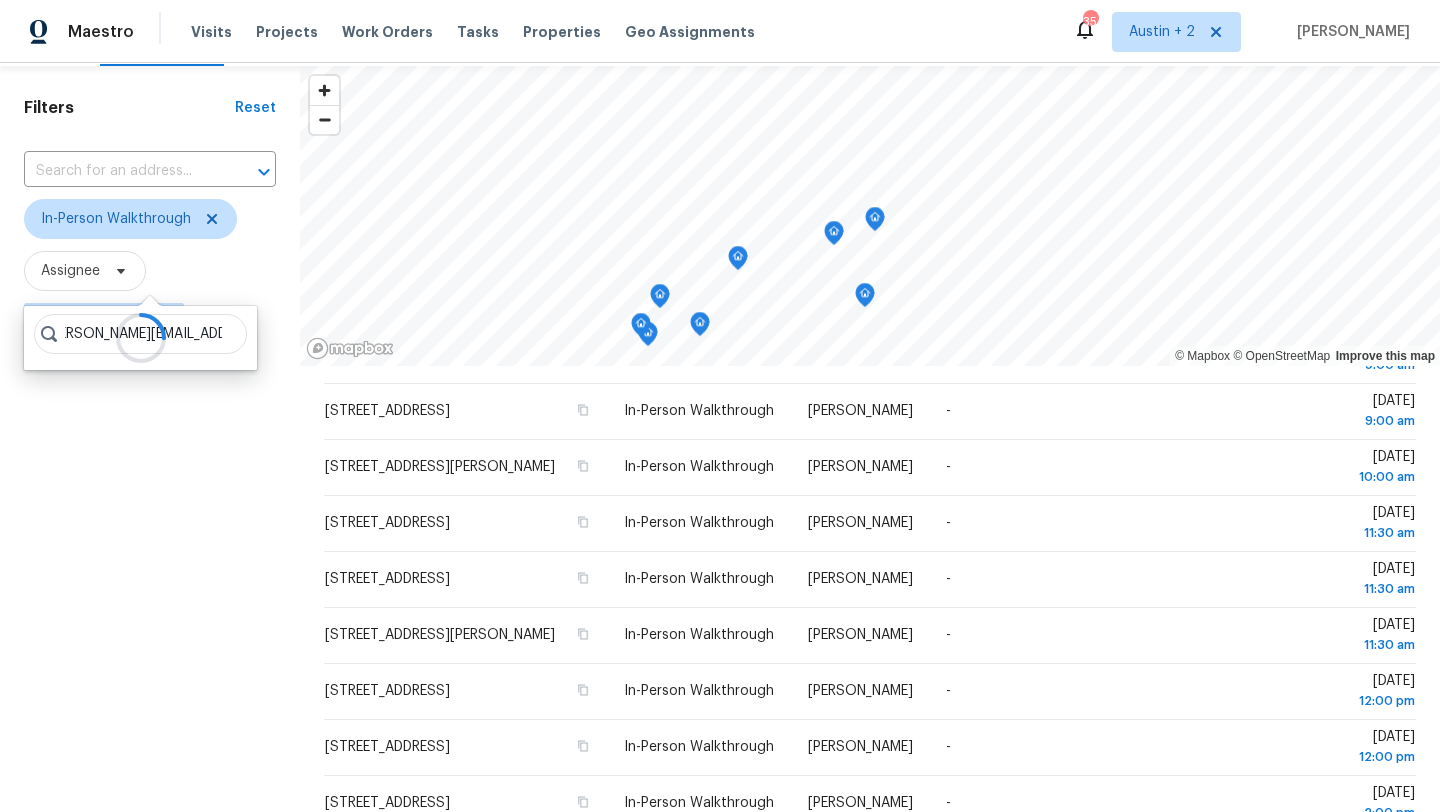 scroll, scrollTop: 0, scrollLeft: 40, axis: horizontal 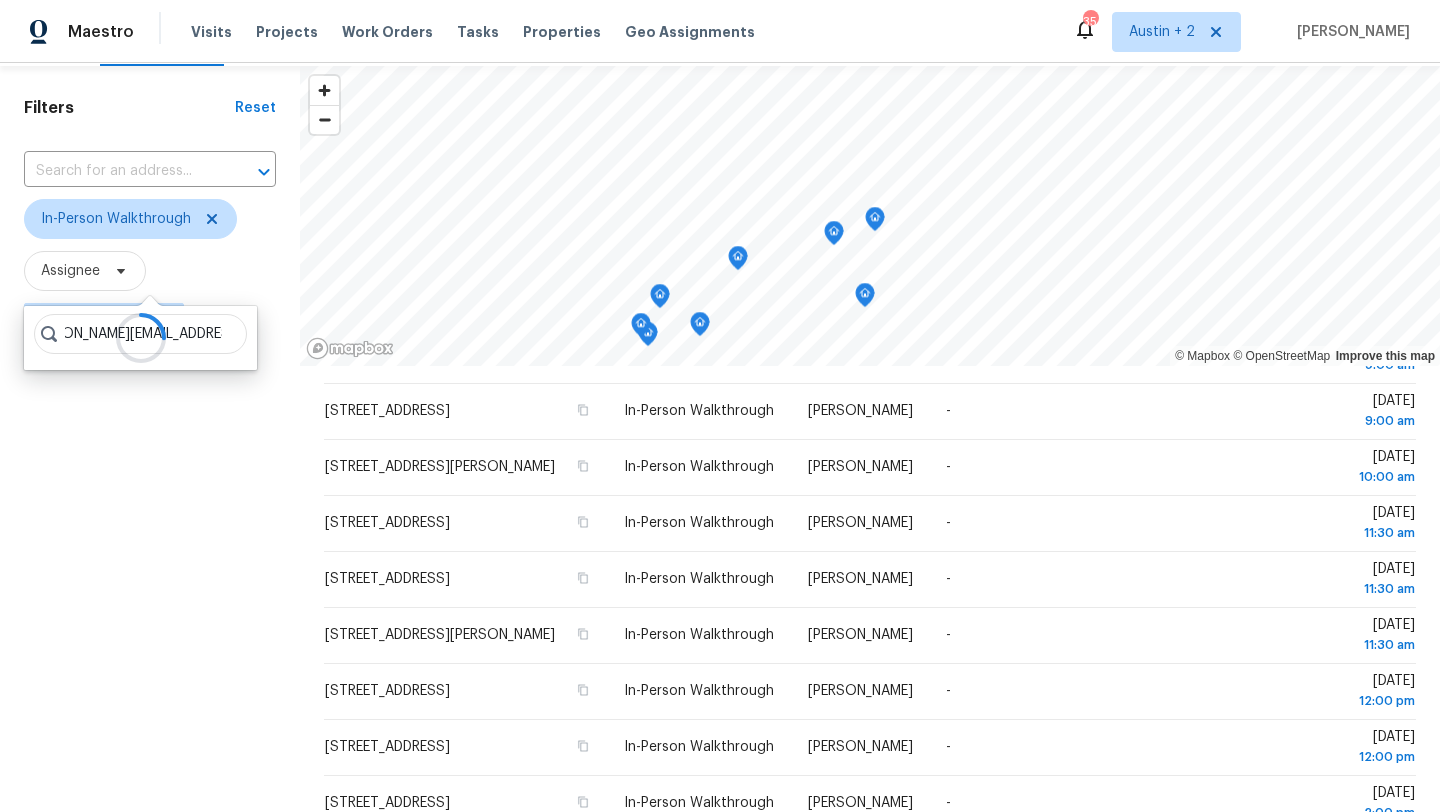 type on "felix.ramos@opendoor.com" 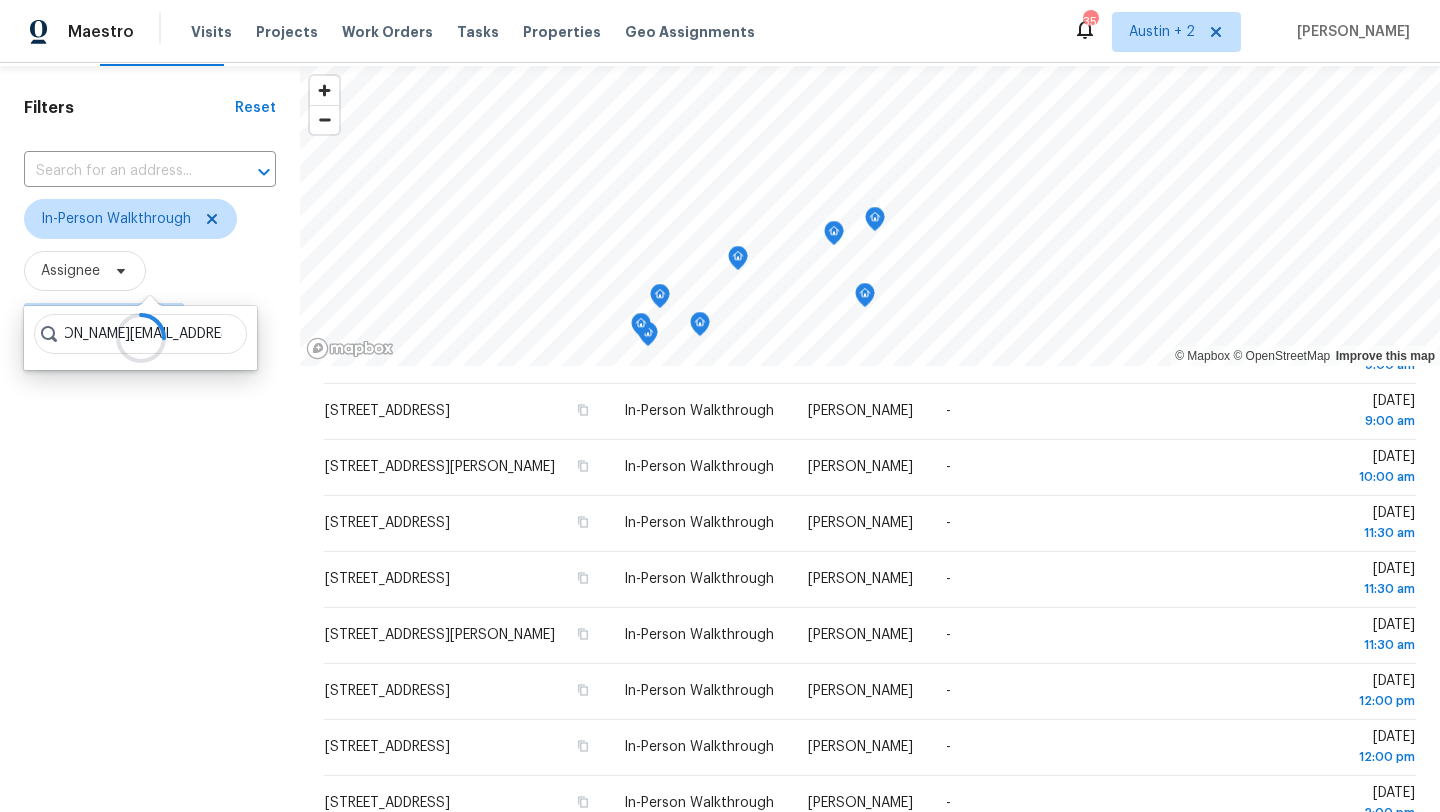 scroll, scrollTop: 0, scrollLeft: 0, axis: both 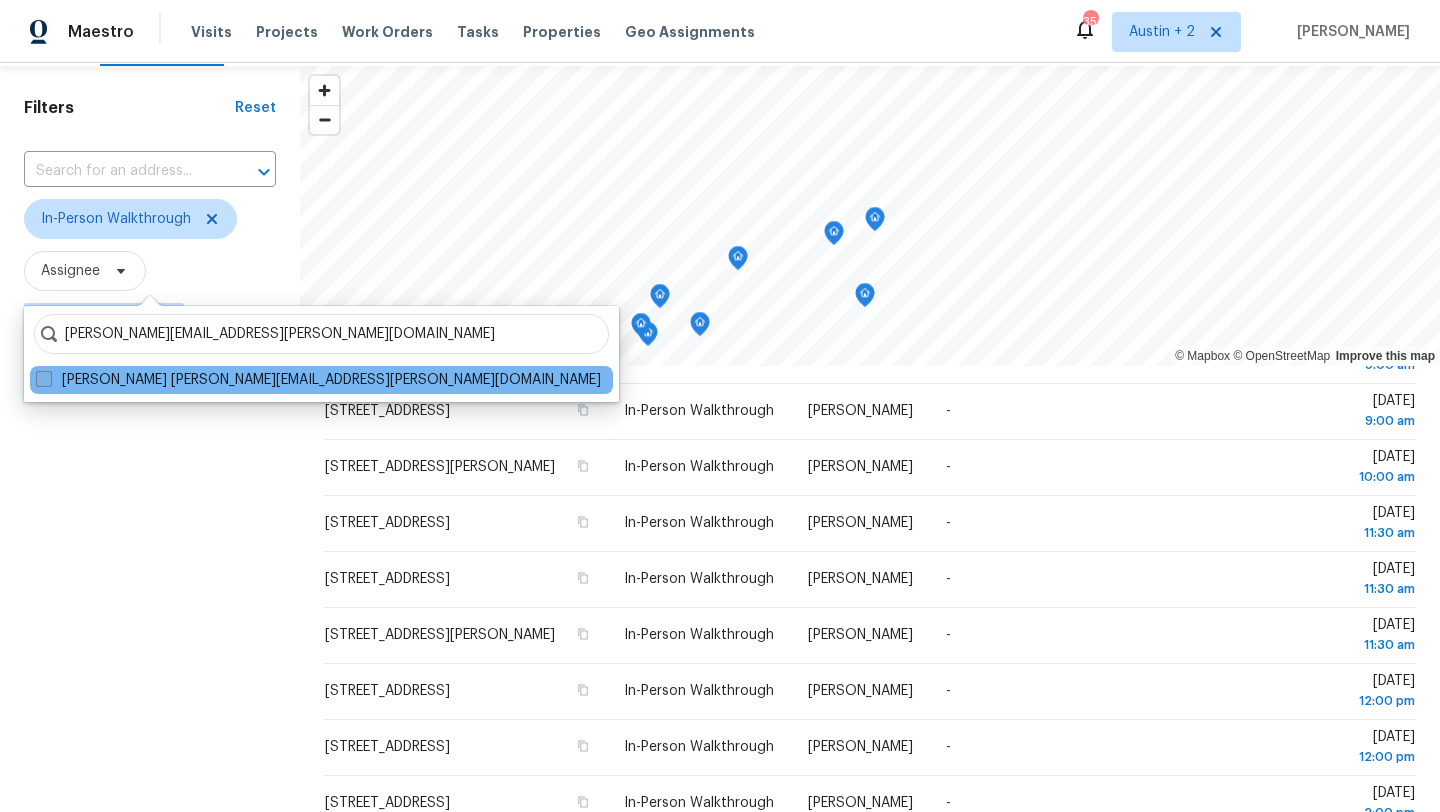 click at bounding box center (44, 379) 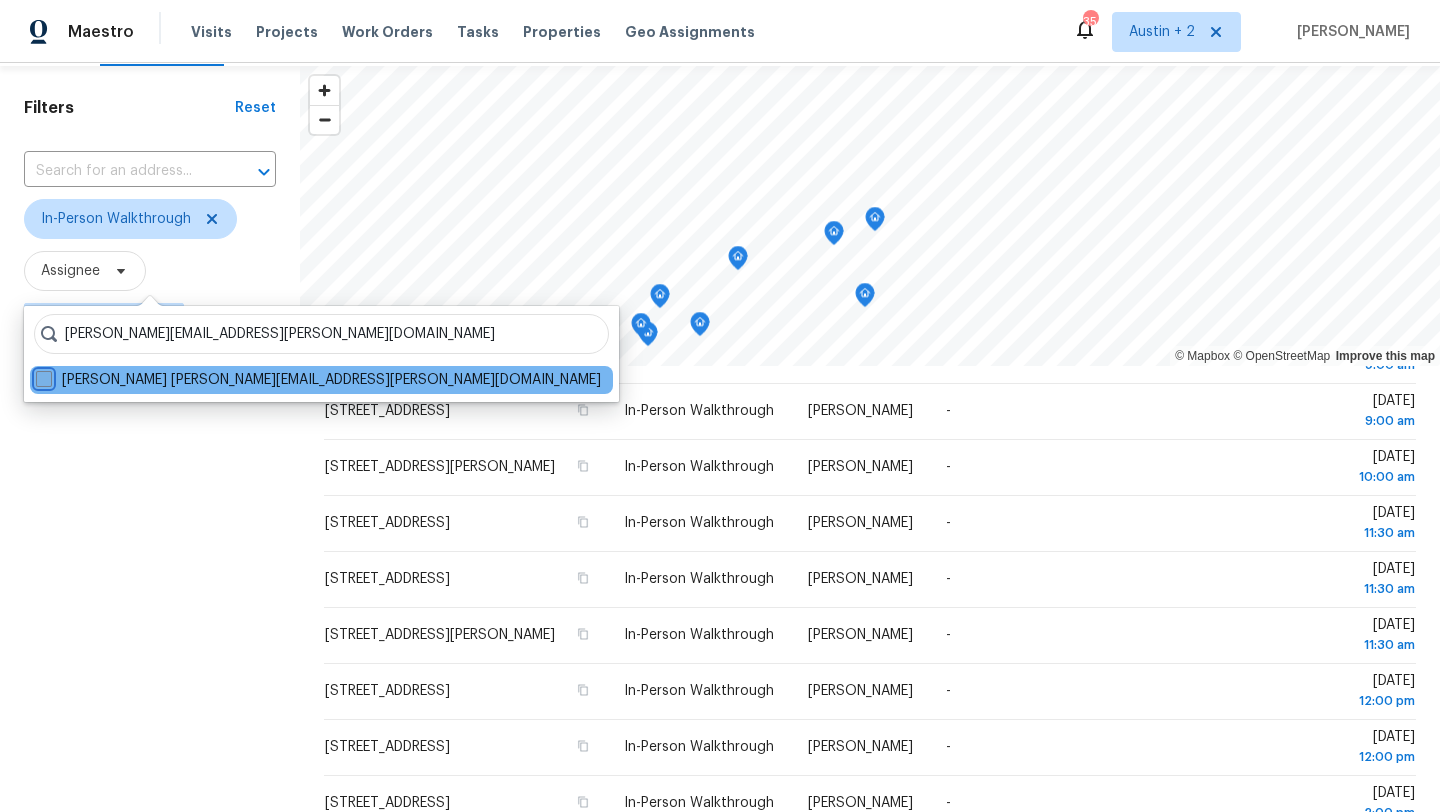 click on "Felix Ramos
felix.ramos@opendoor.com" at bounding box center (42, 376) 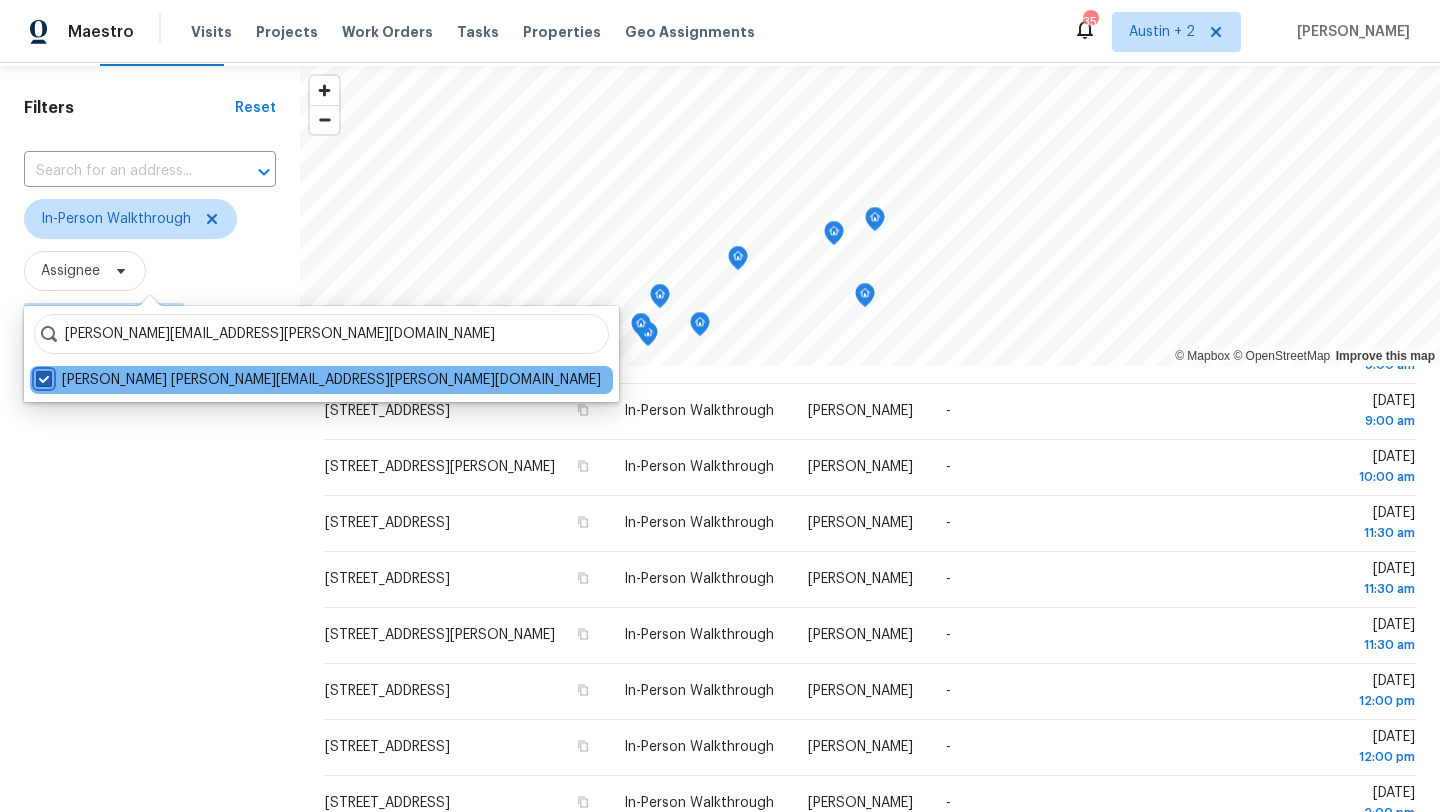 checkbox on "true" 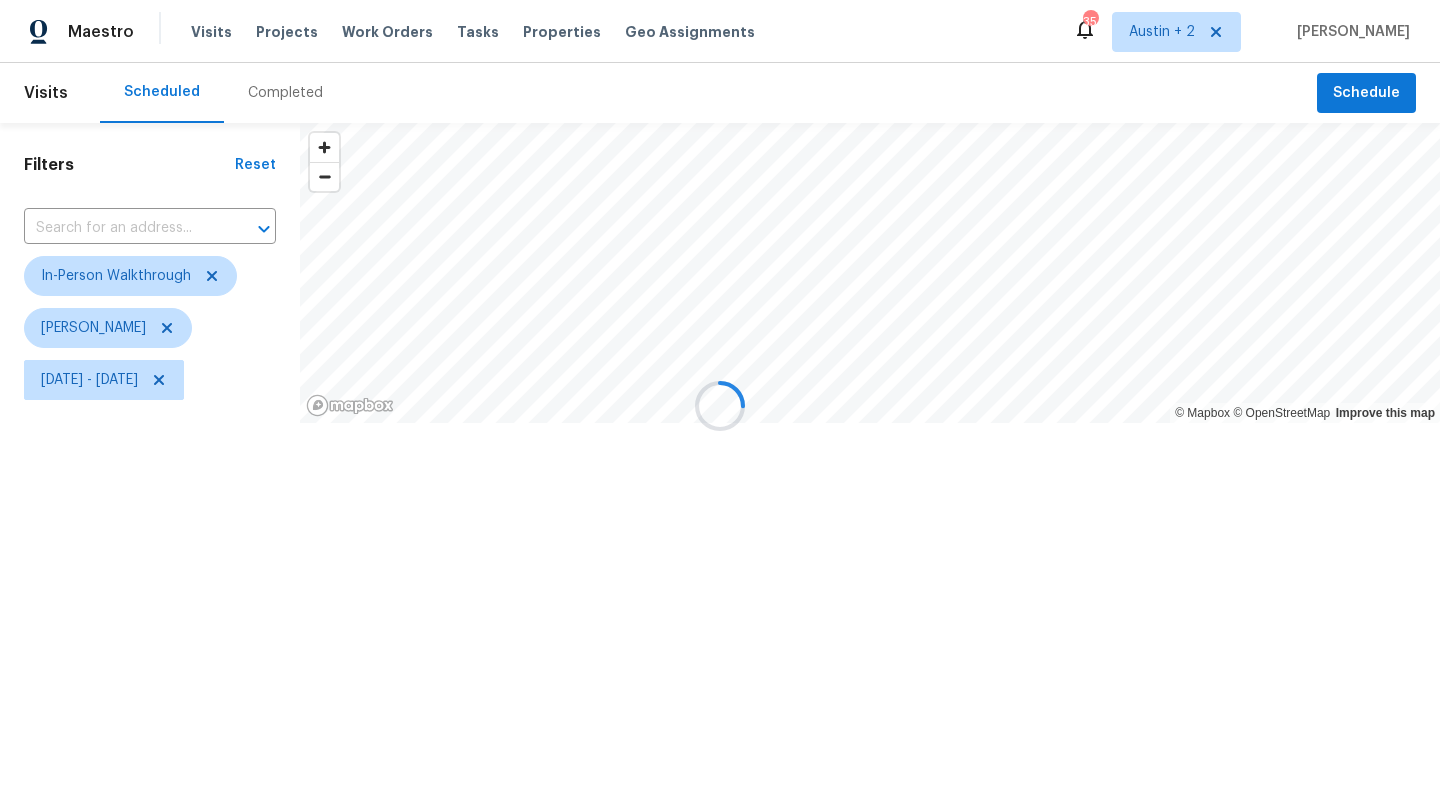 scroll, scrollTop: 0, scrollLeft: 0, axis: both 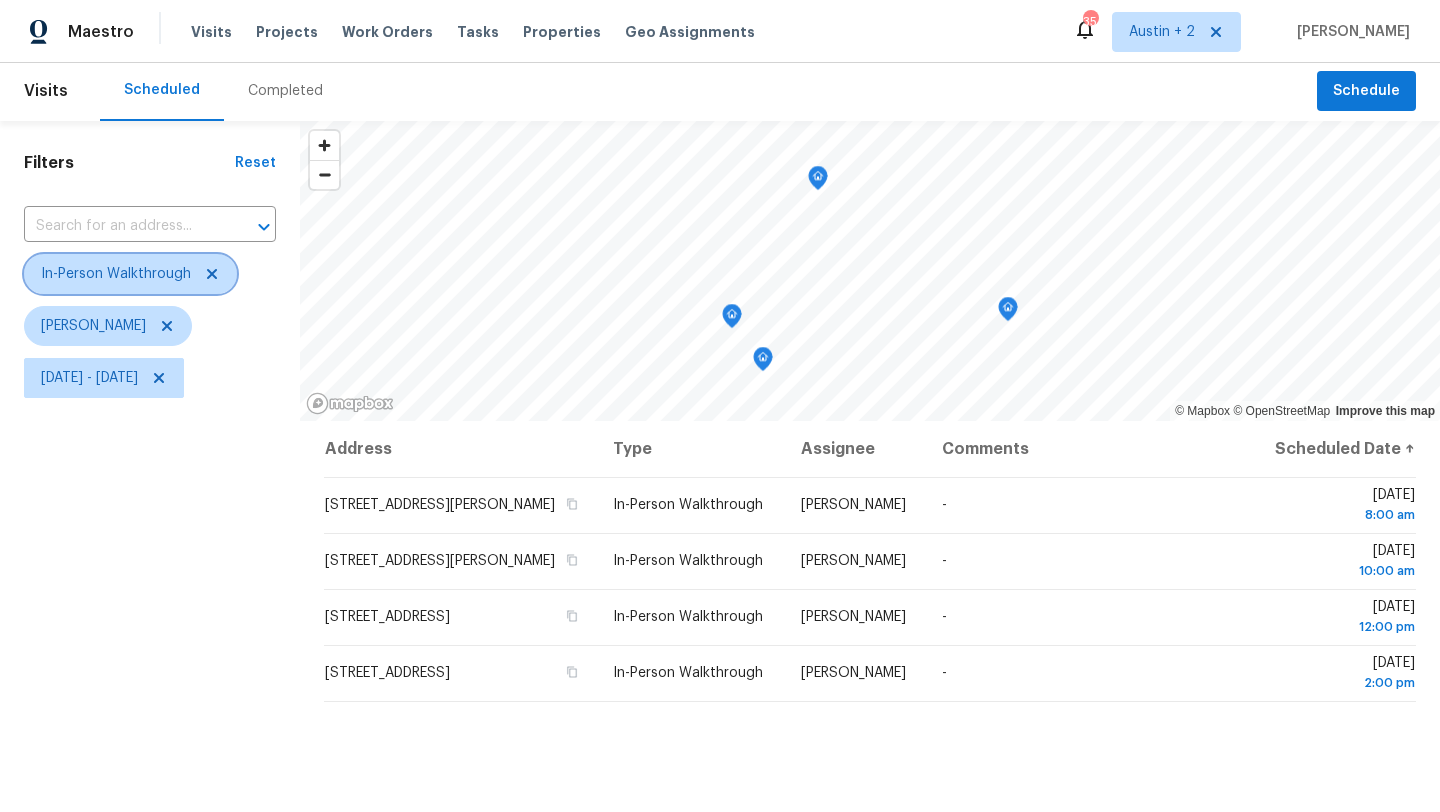 click 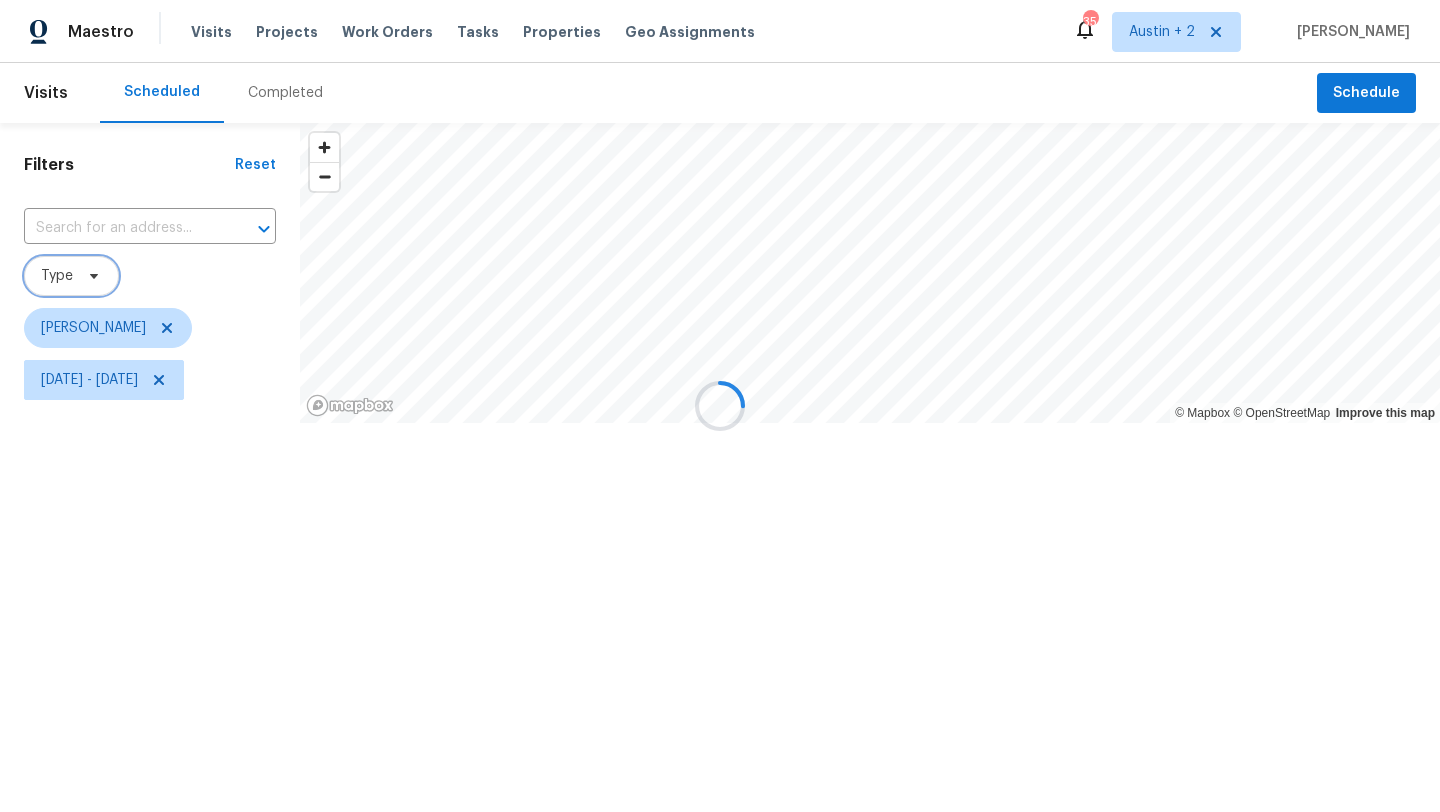 scroll, scrollTop: 0, scrollLeft: 0, axis: both 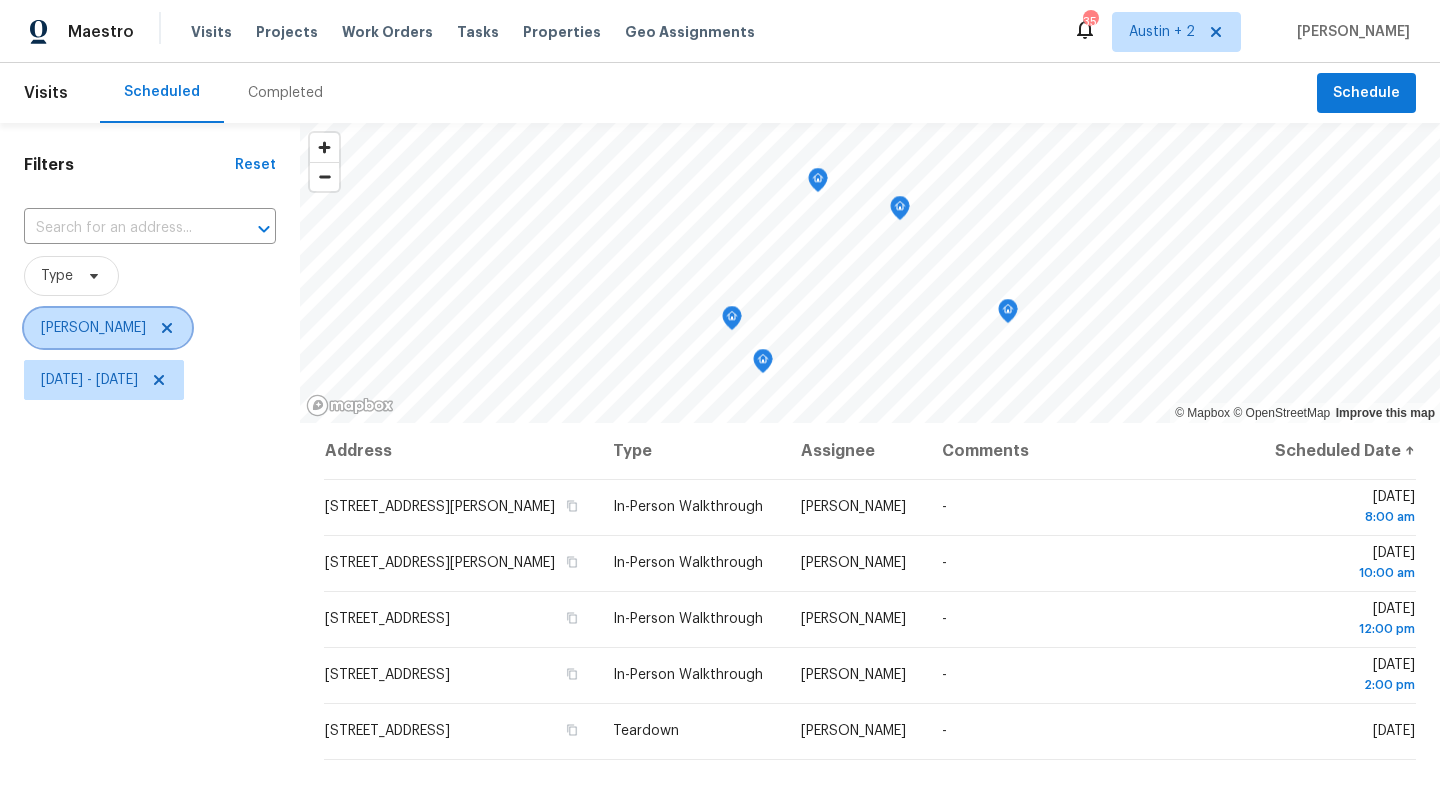 click 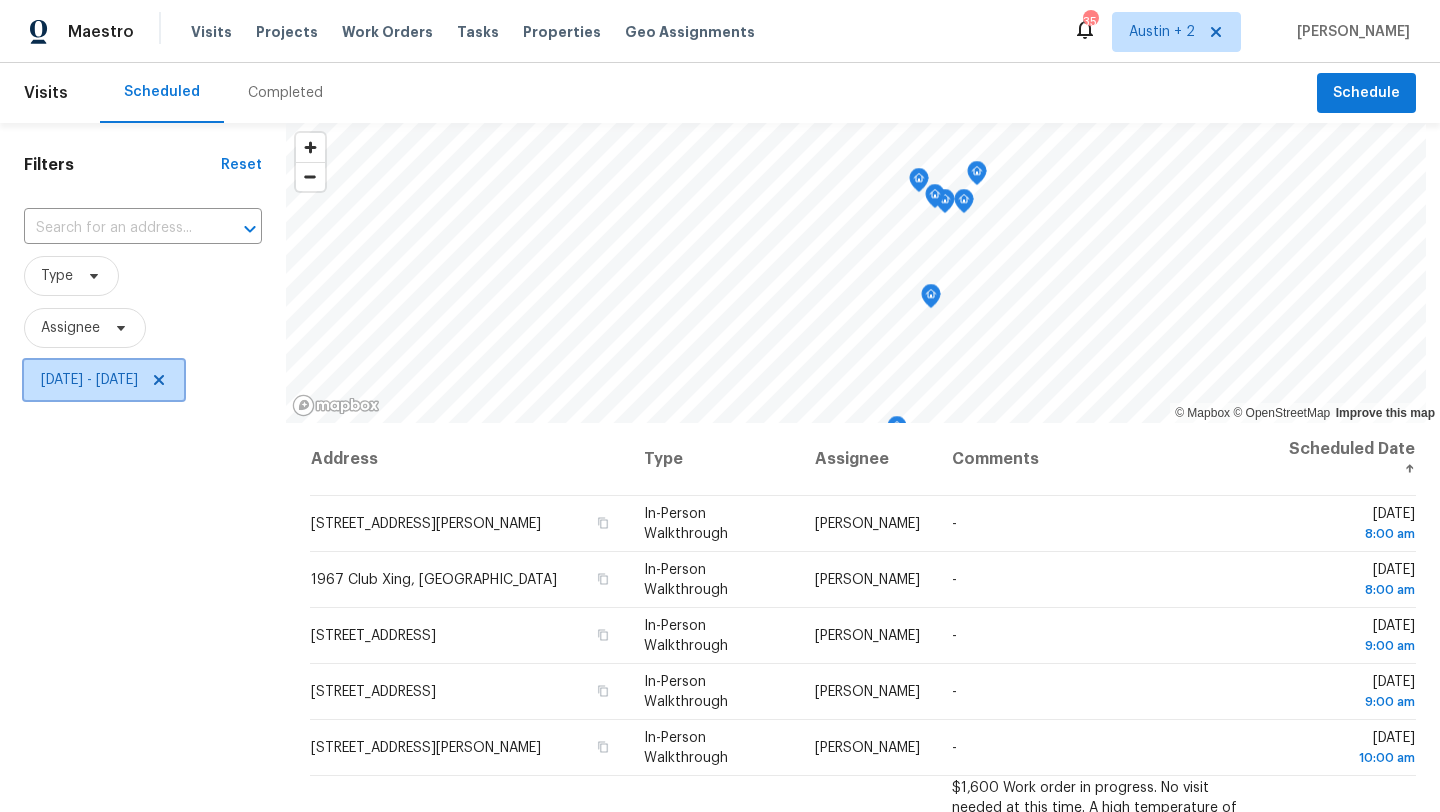 click 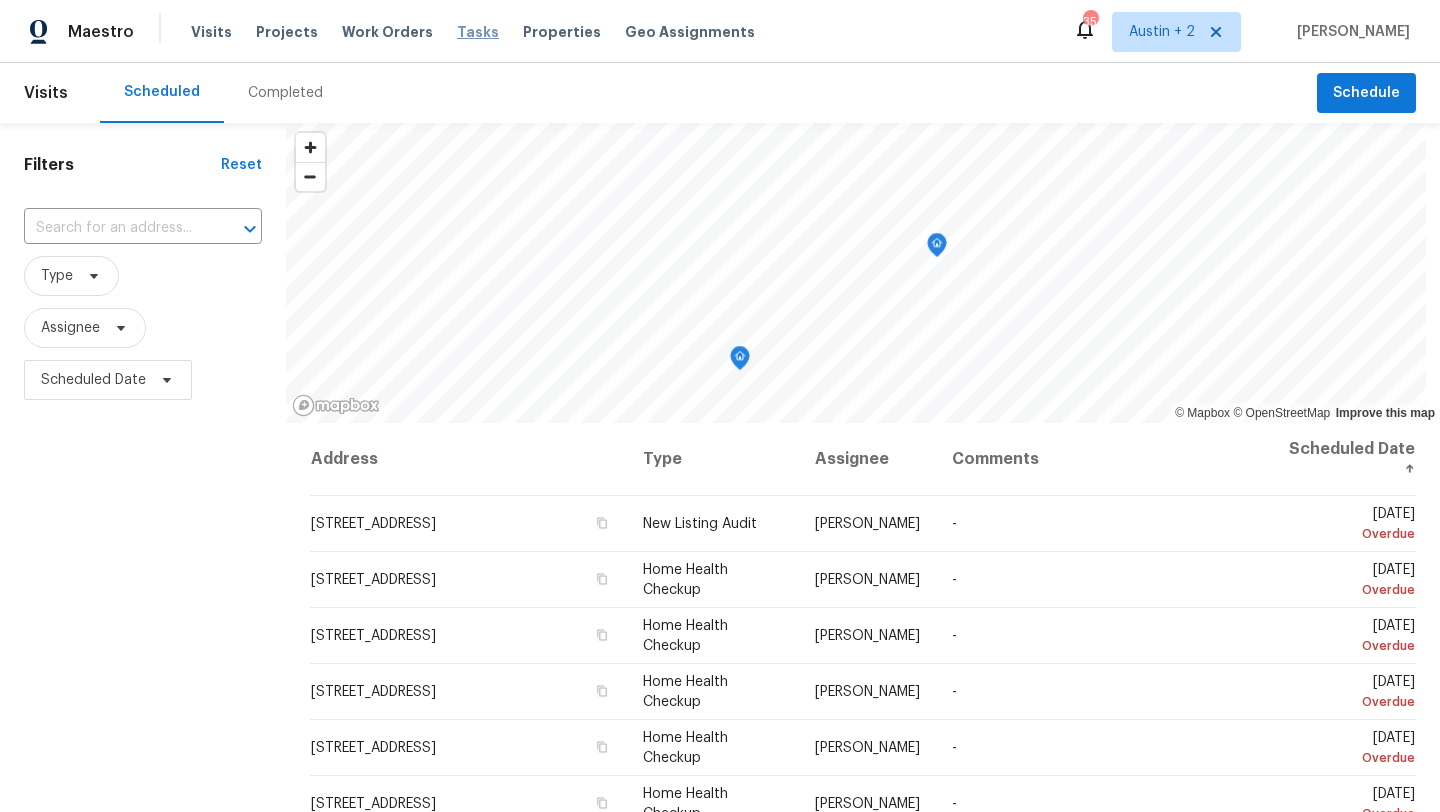 click on "Tasks" at bounding box center [478, 32] 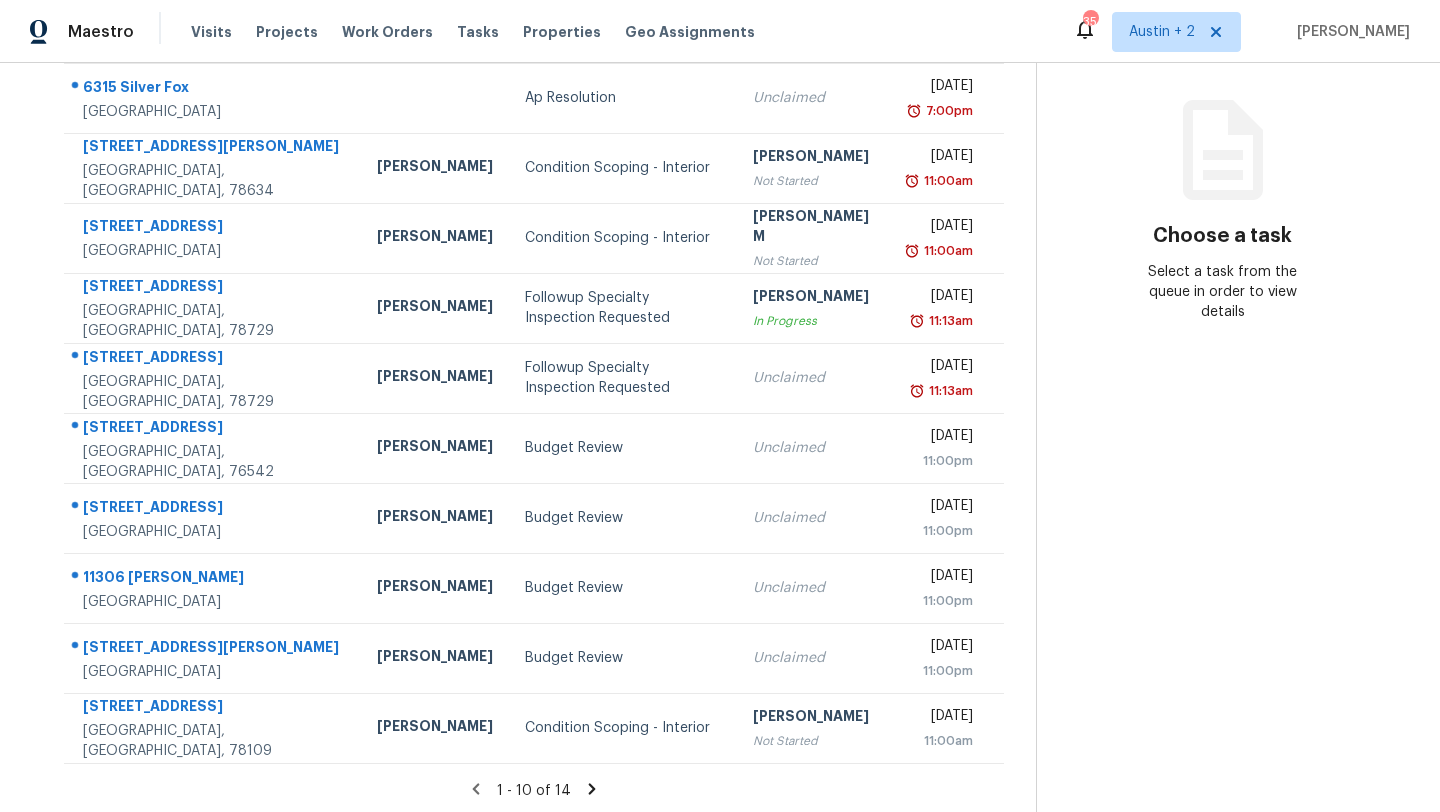 scroll, scrollTop: 226, scrollLeft: 0, axis: vertical 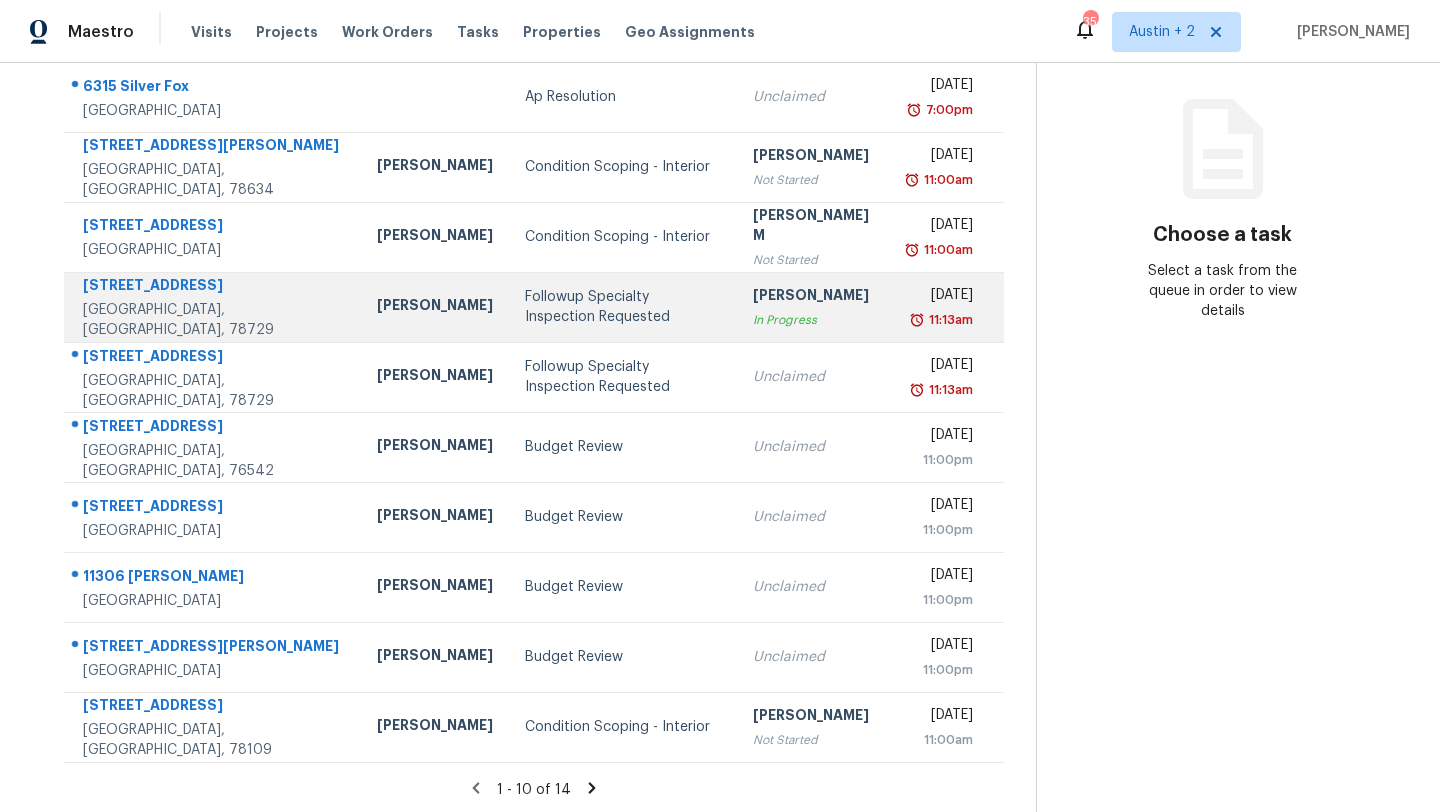 click on "Followup Specialty Inspection Requested" at bounding box center [623, 307] 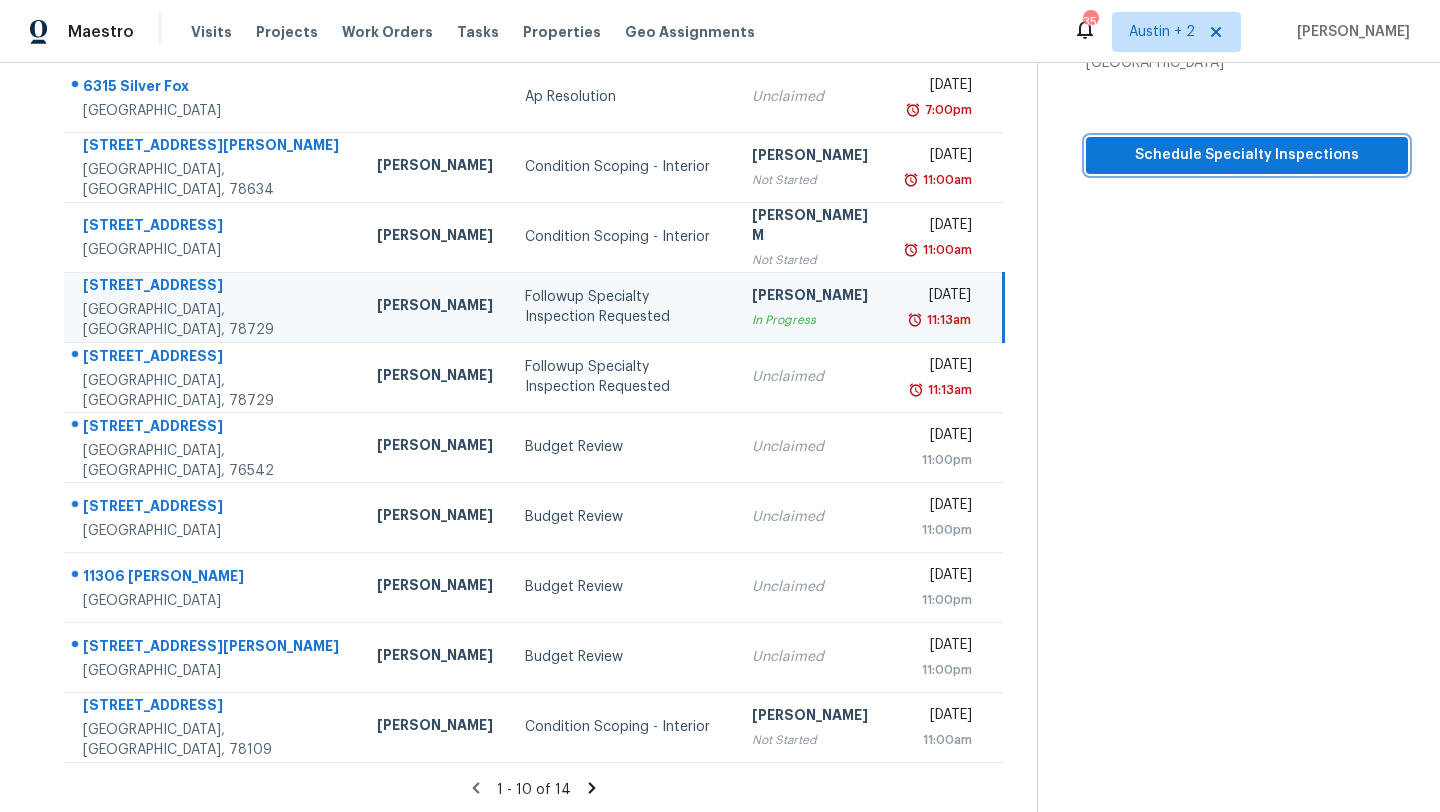 click on "Schedule Specialty Inspections" at bounding box center [1247, 155] 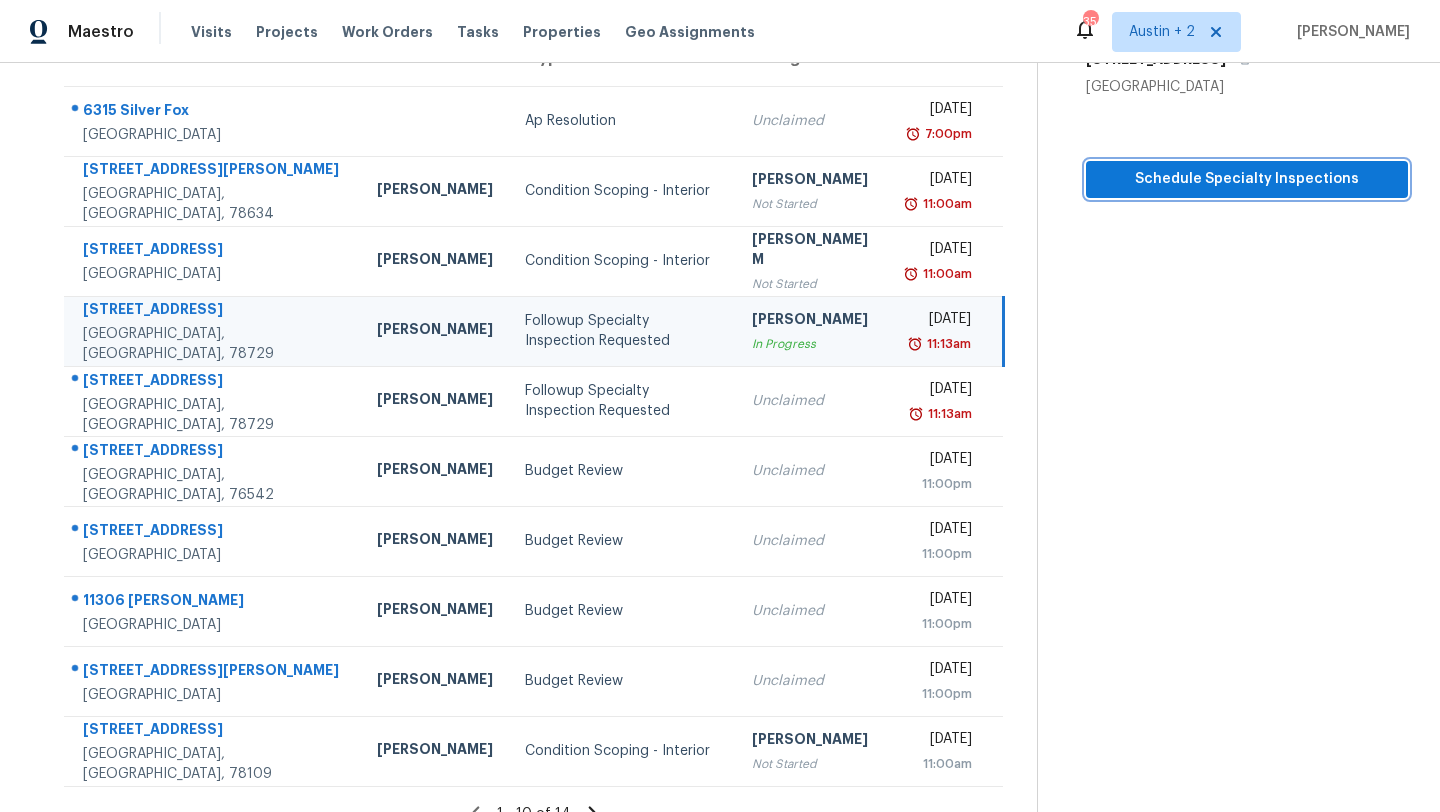 scroll, scrollTop: 207, scrollLeft: 0, axis: vertical 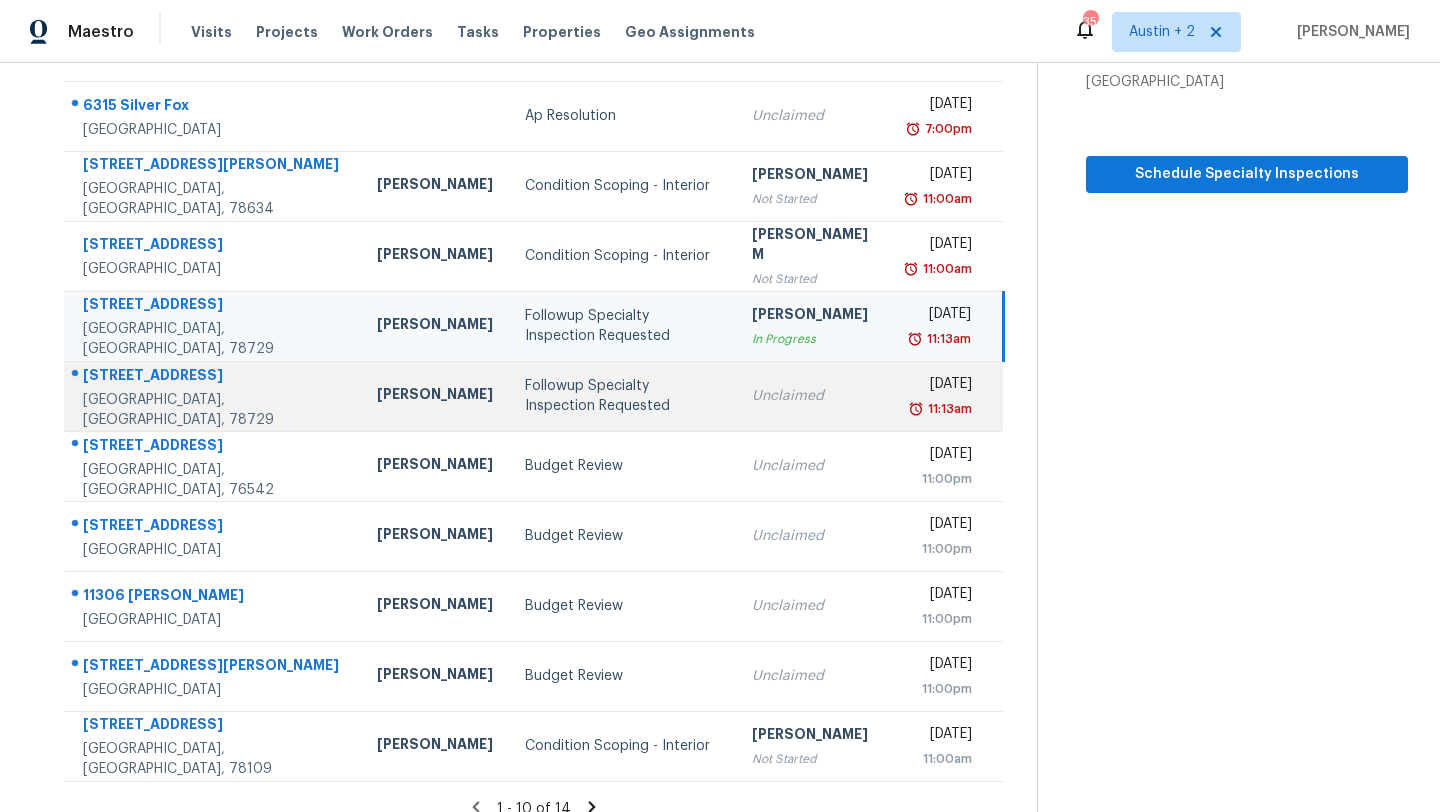 click on "Followup Specialty Inspection Requested" at bounding box center (622, 396) 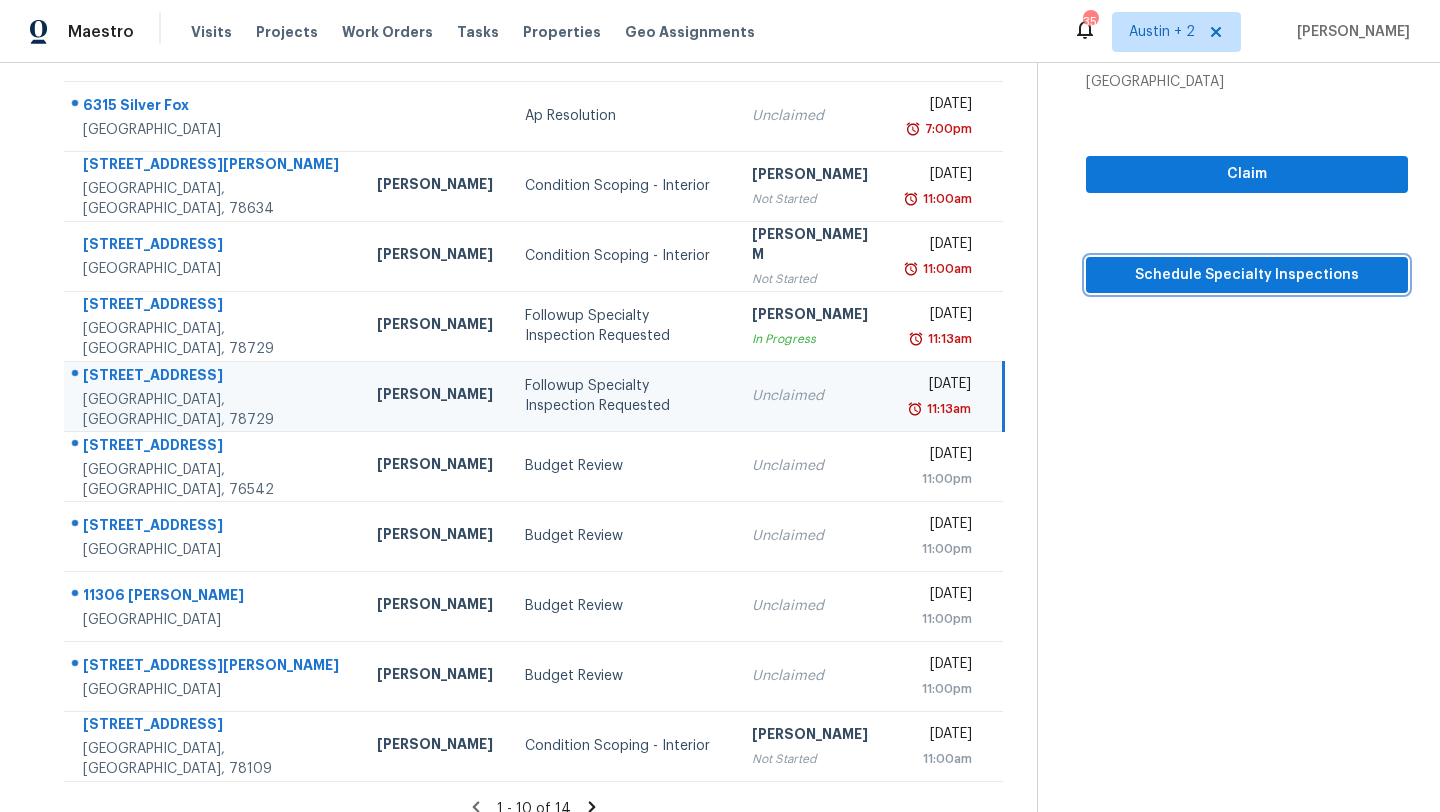 click on "Schedule Specialty Inspections" at bounding box center [1247, 275] 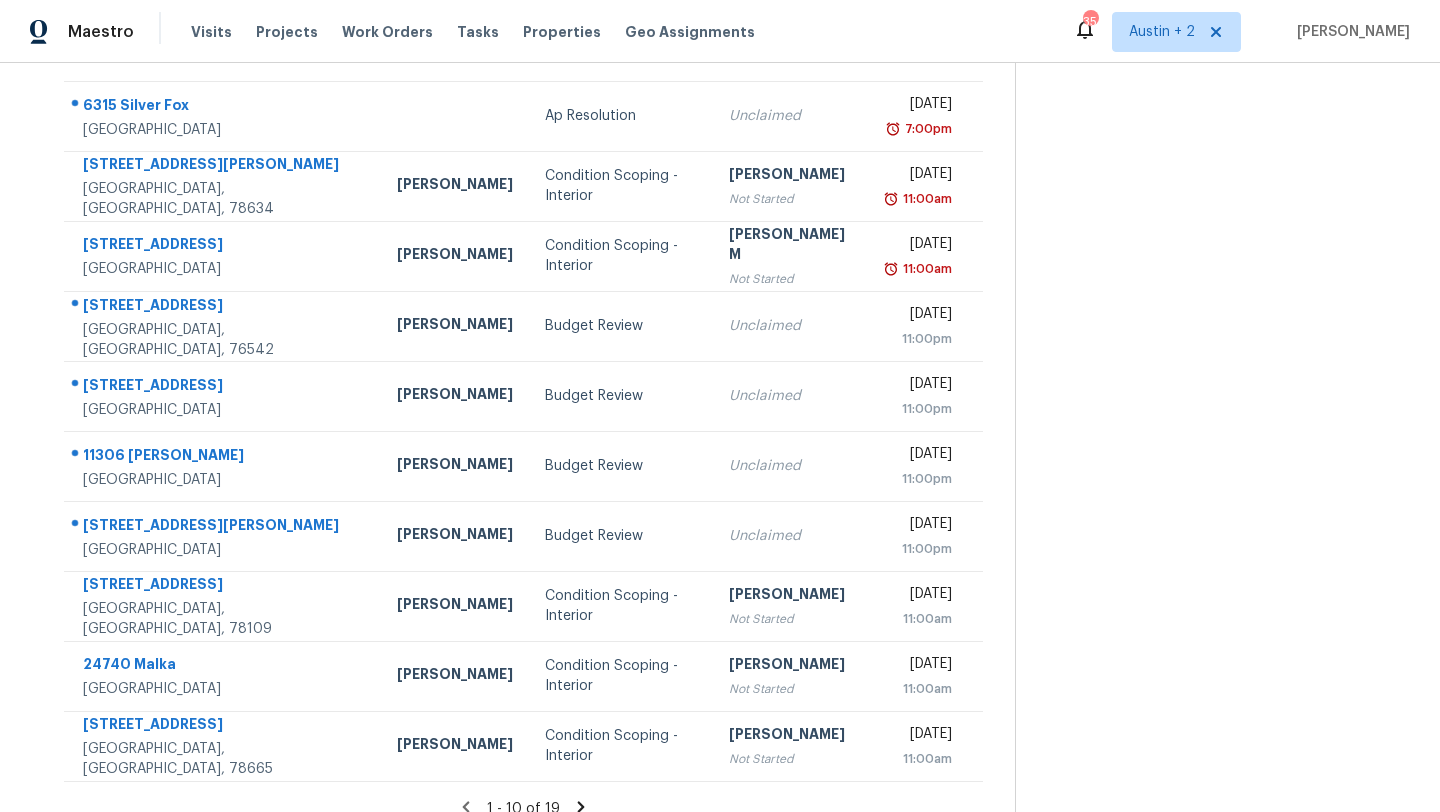scroll, scrollTop: 207, scrollLeft: 0, axis: vertical 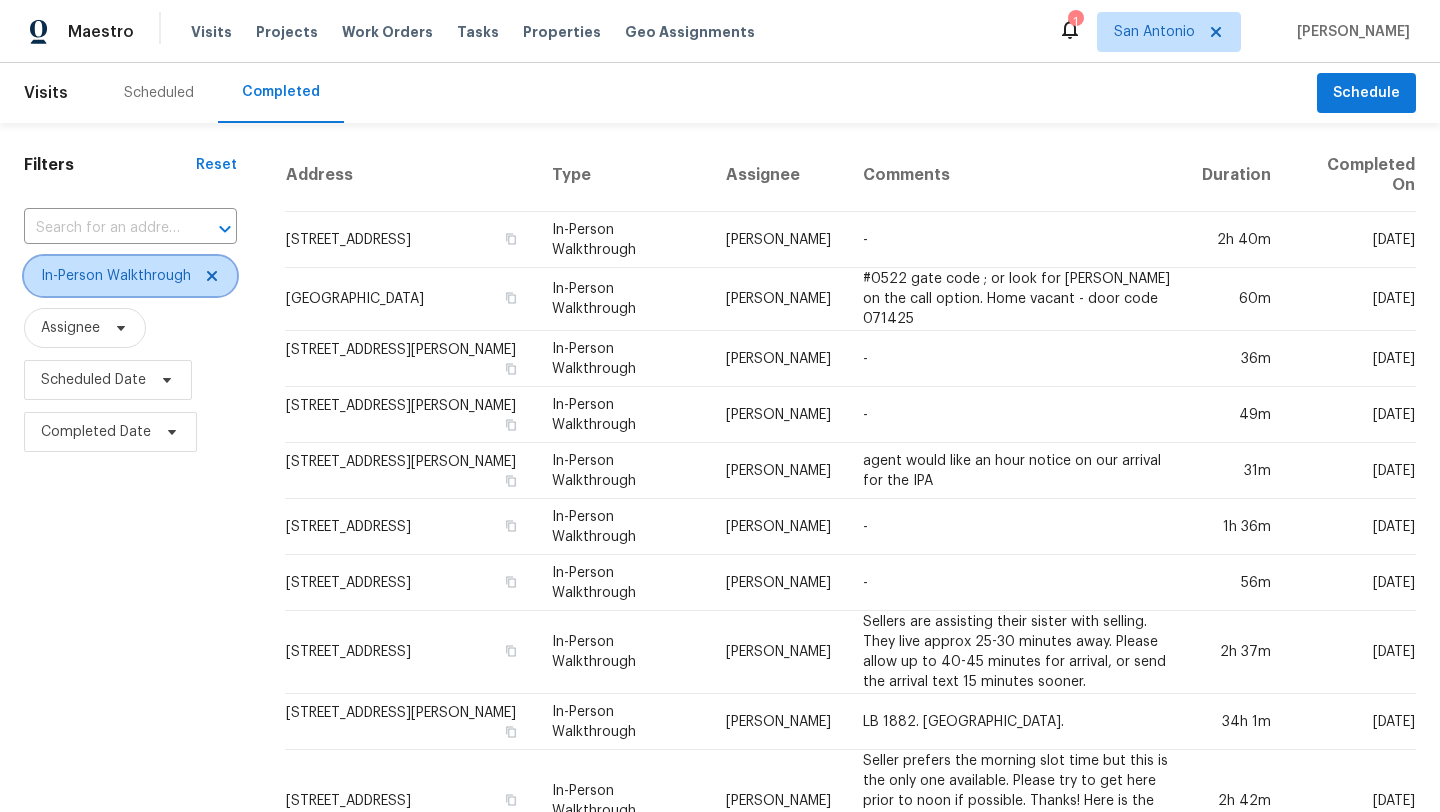 click 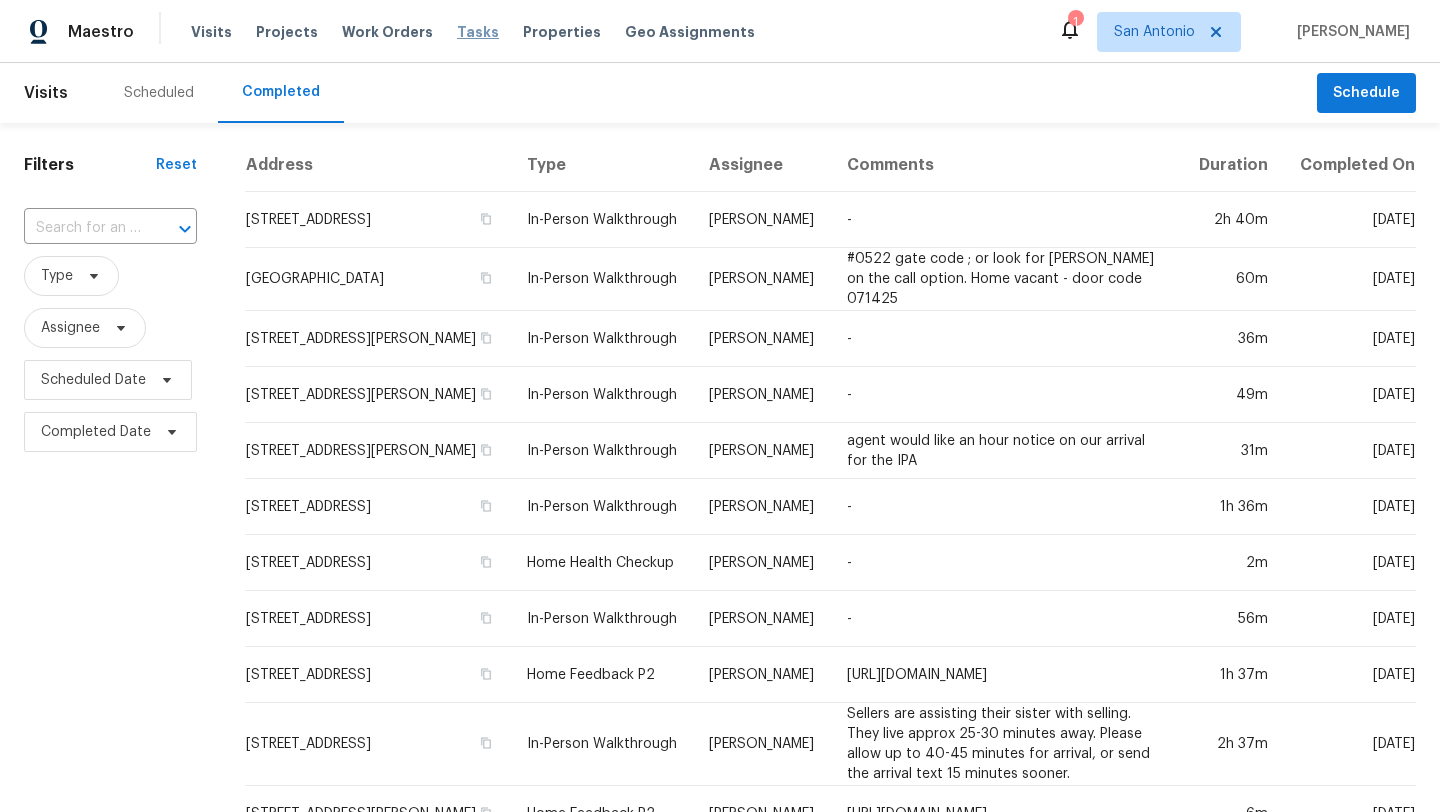 click on "Tasks" at bounding box center (478, 32) 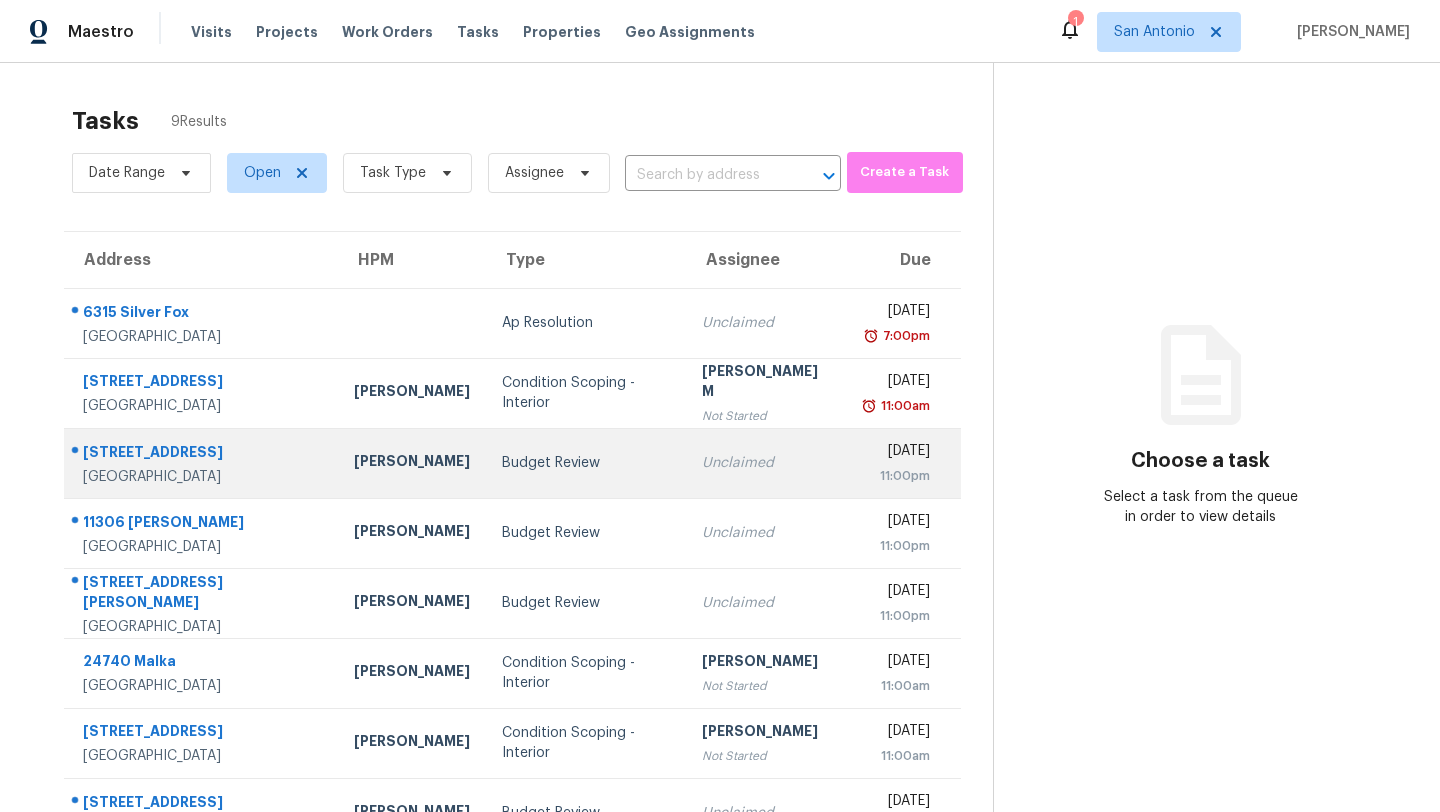 click on "Budget Review" at bounding box center [586, 463] 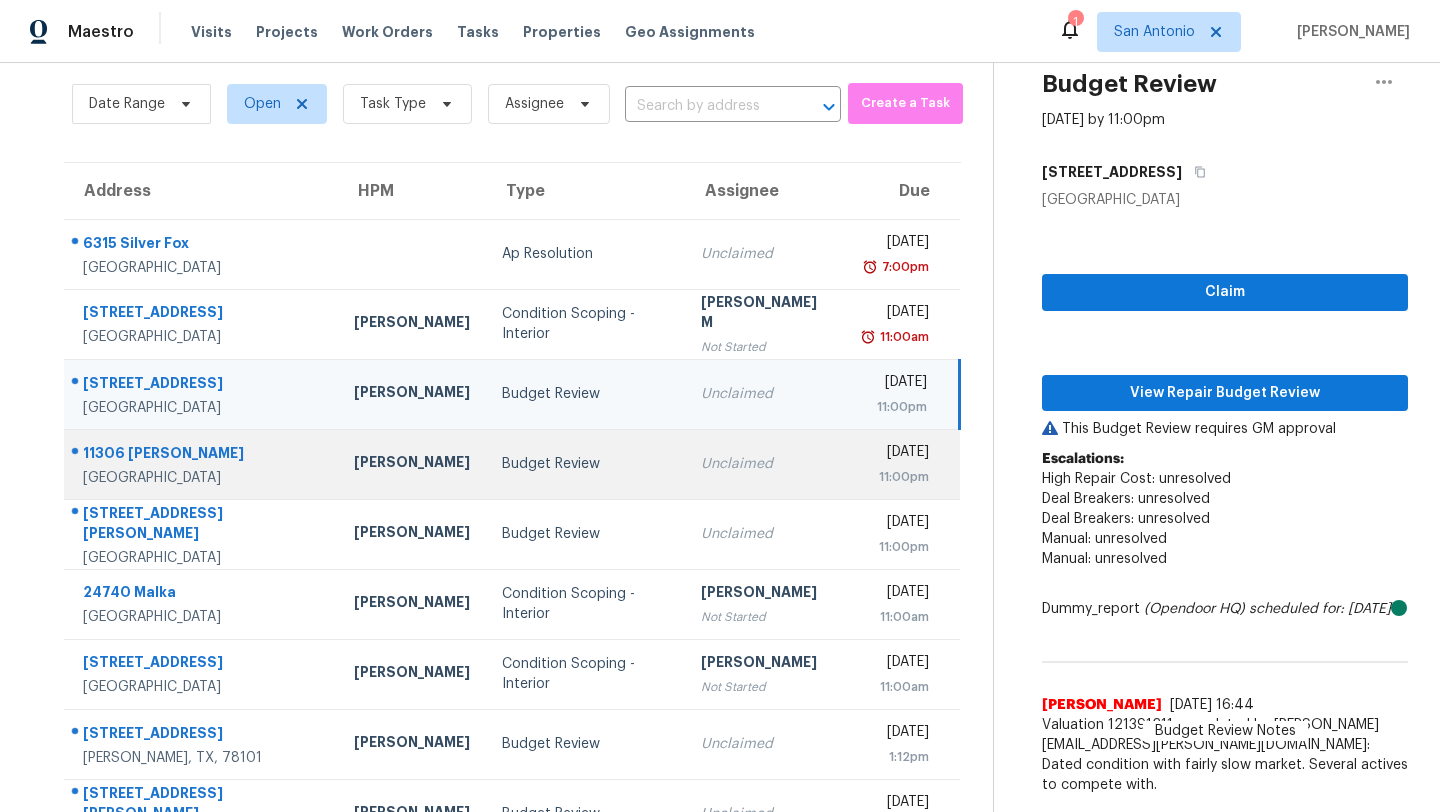 scroll, scrollTop: 0, scrollLeft: 0, axis: both 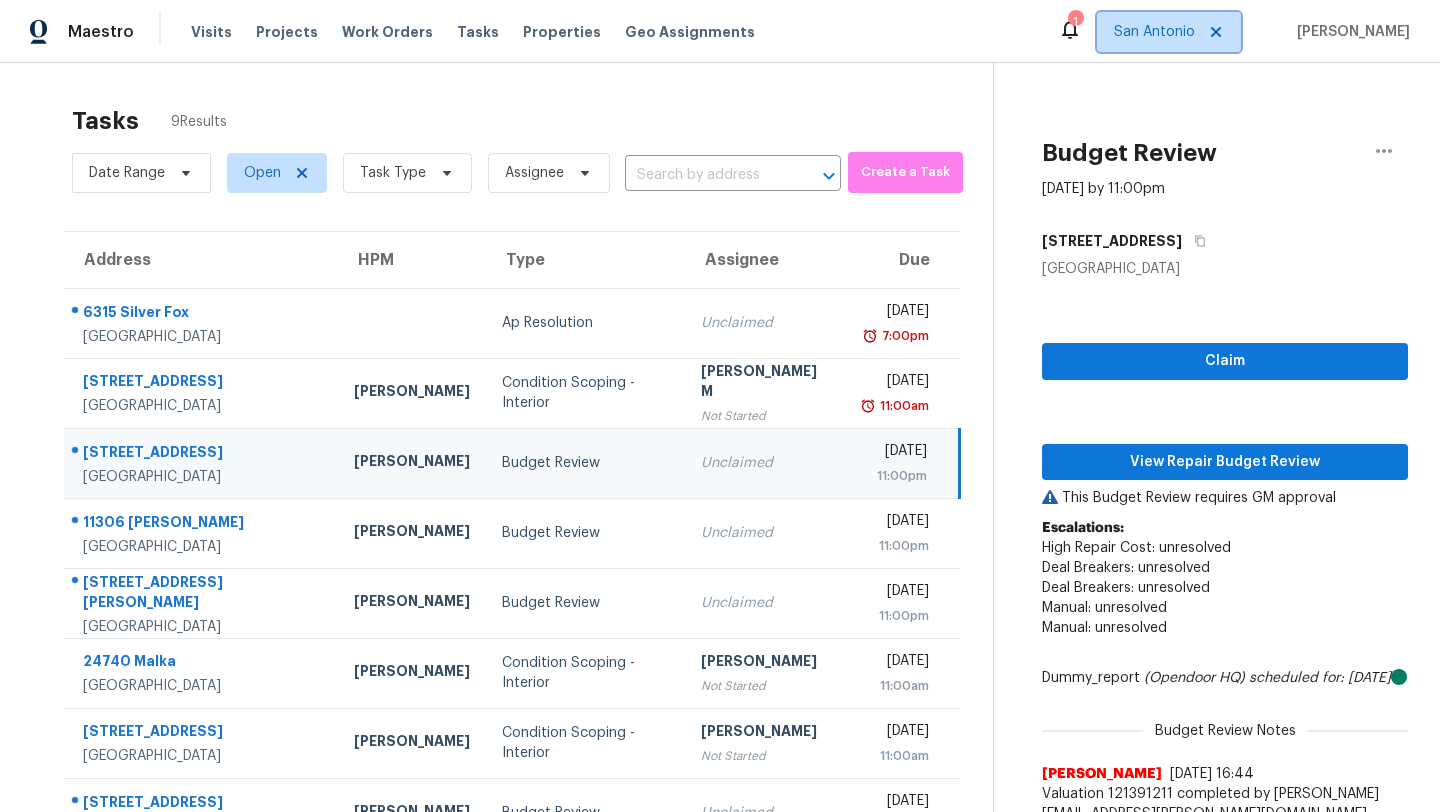 click on "San Antonio" at bounding box center [1169, 32] 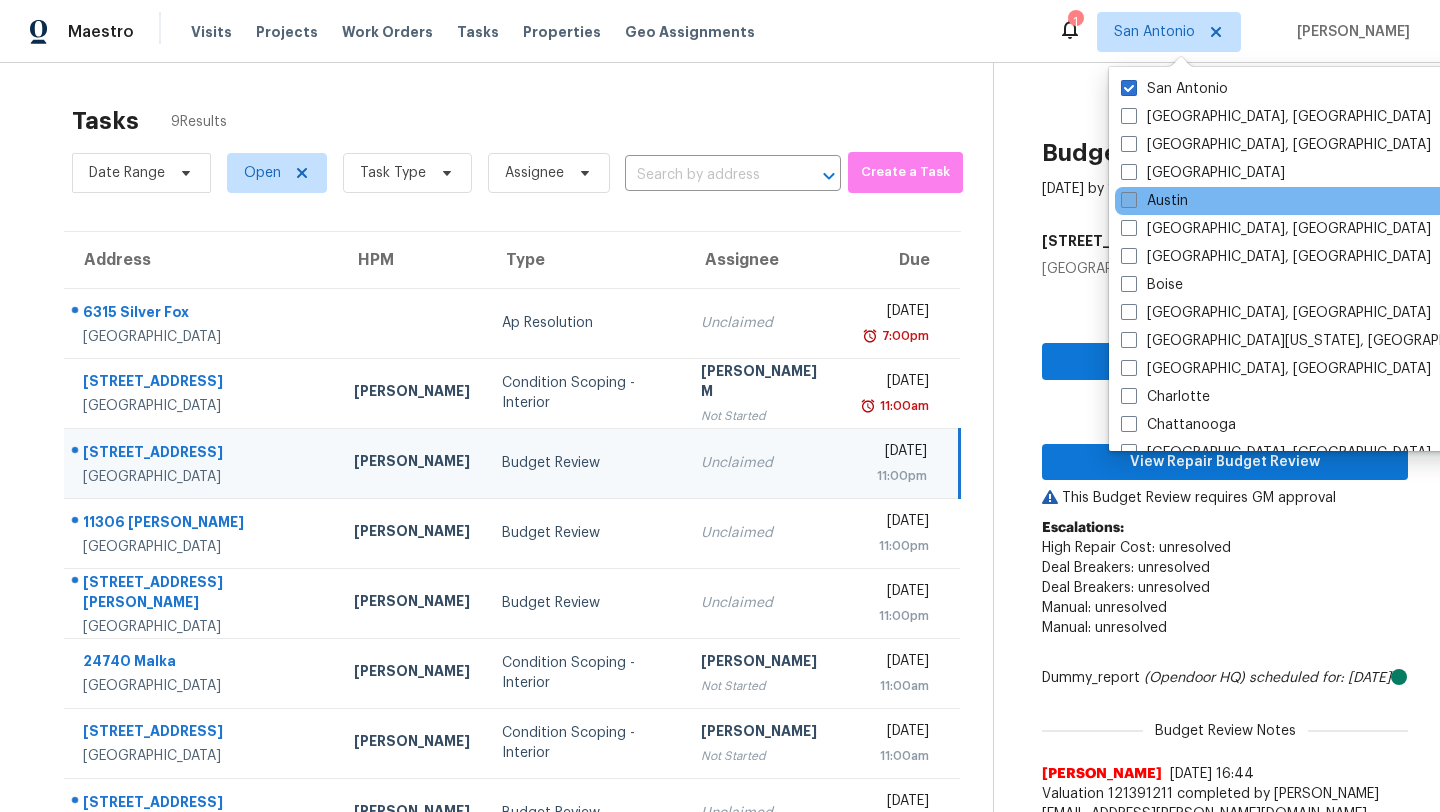click on "Austin" at bounding box center (1154, 201) 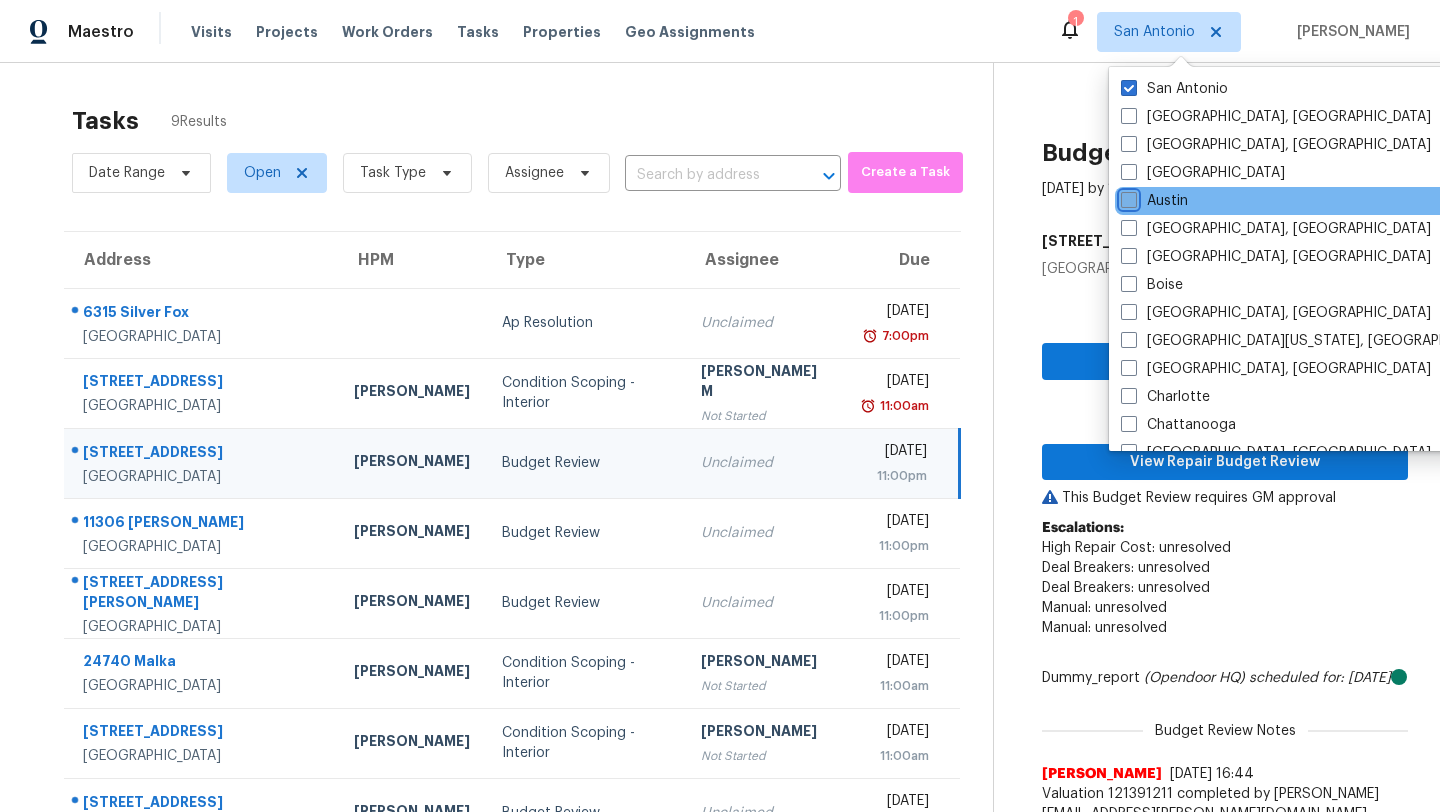 click on "Austin" at bounding box center [1127, 197] 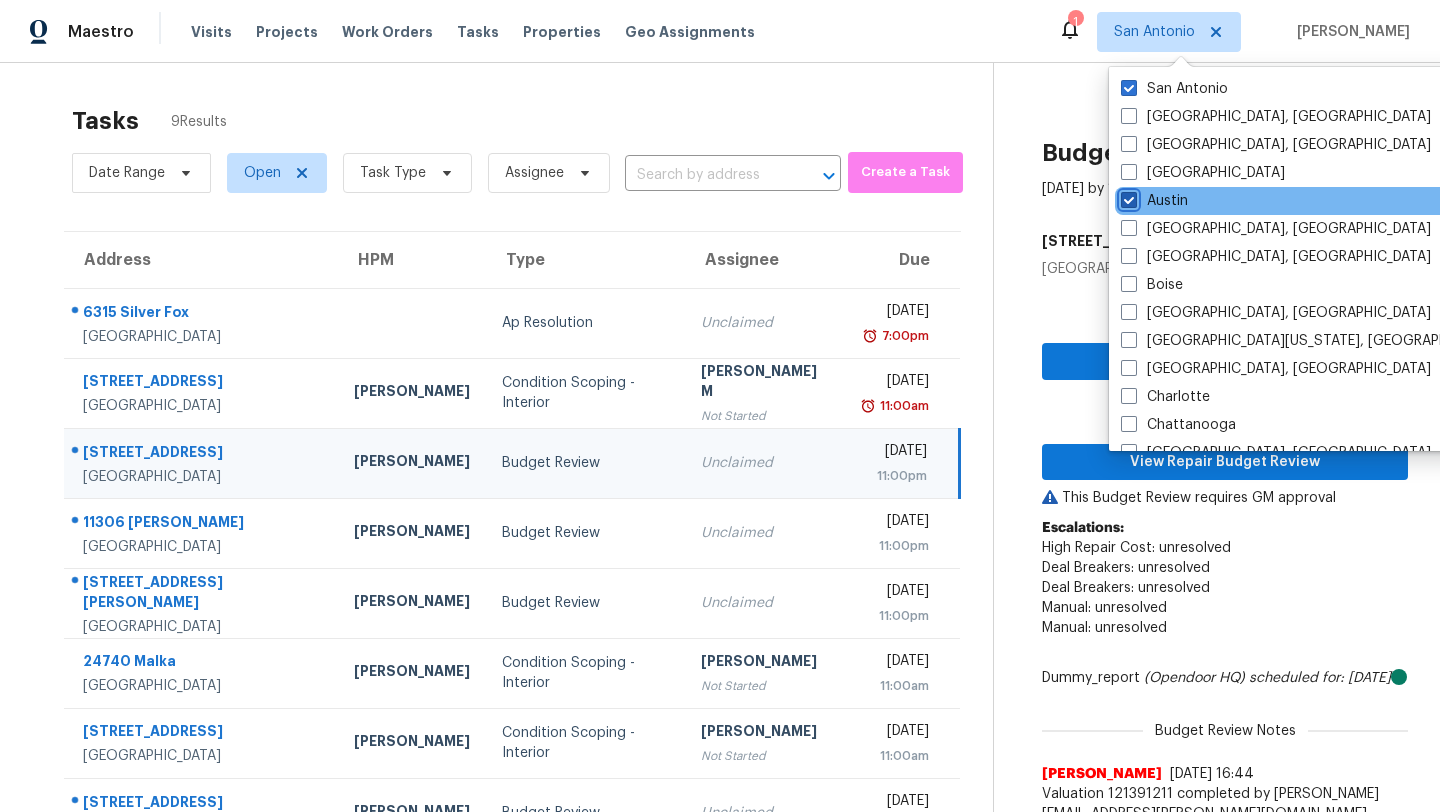 checkbox on "true" 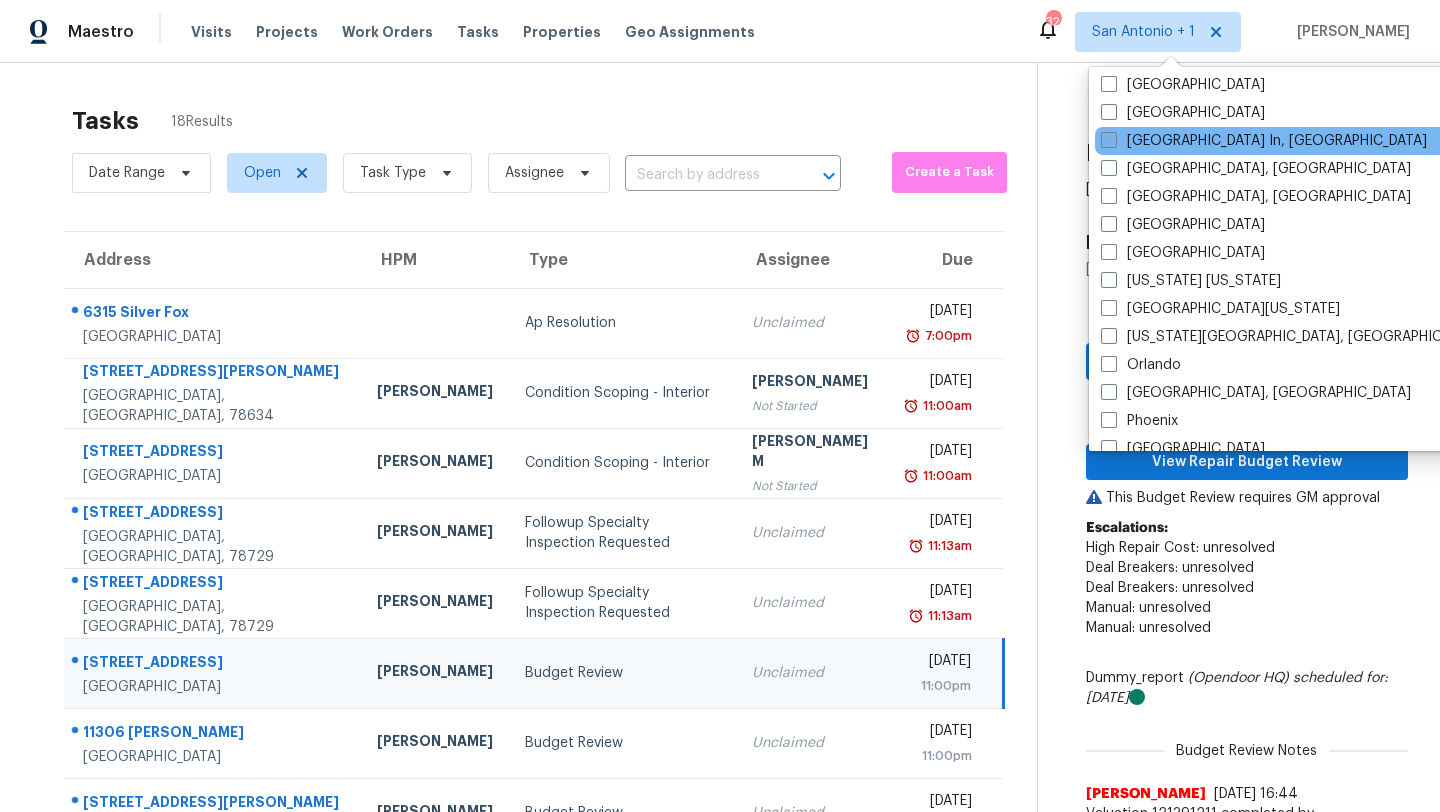 scroll, scrollTop: 709, scrollLeft: 0, axis: vertical 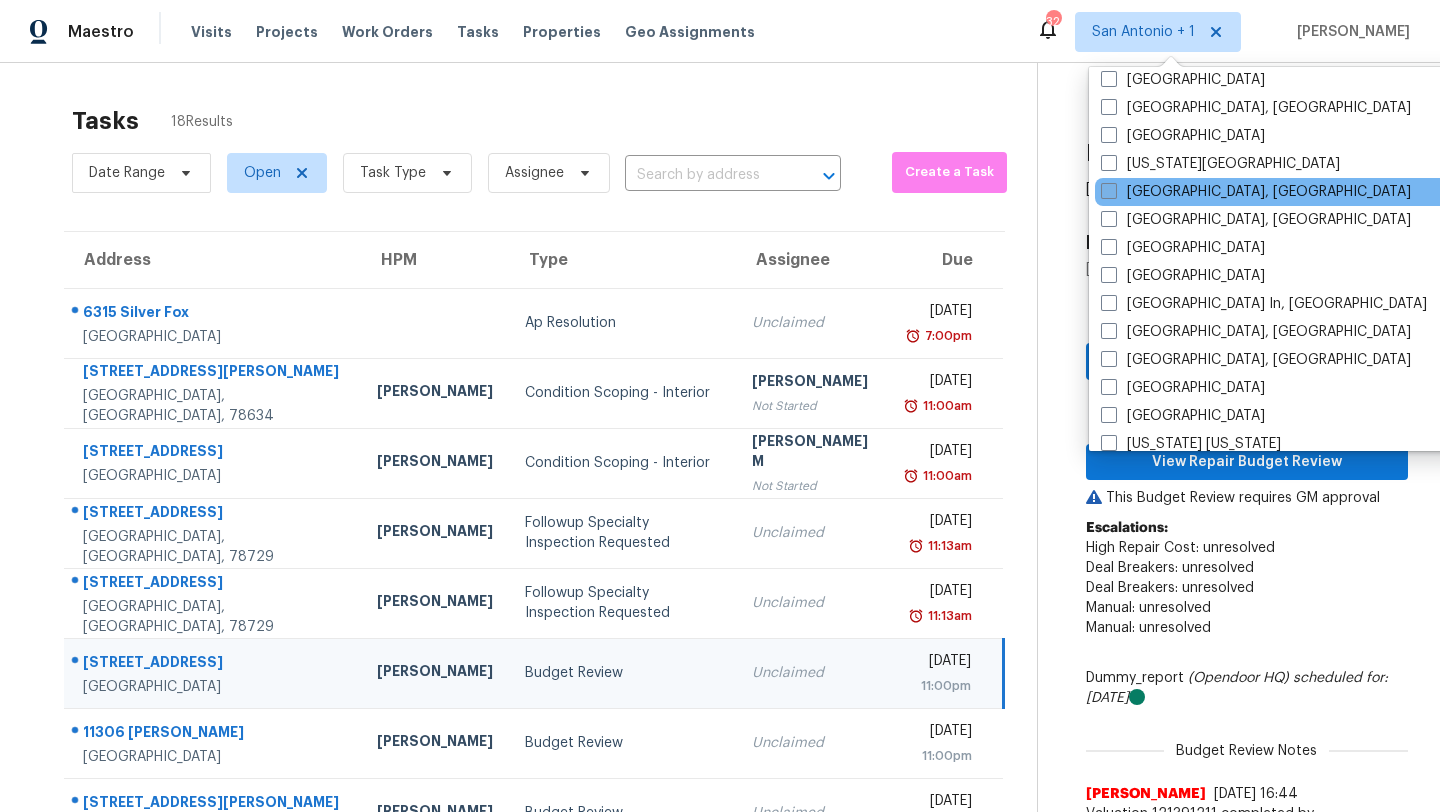 click on "[GEOGRAPHIC_DATA], [GEOGRAPHIC_DATA]" at bounding box center (1256, 192) 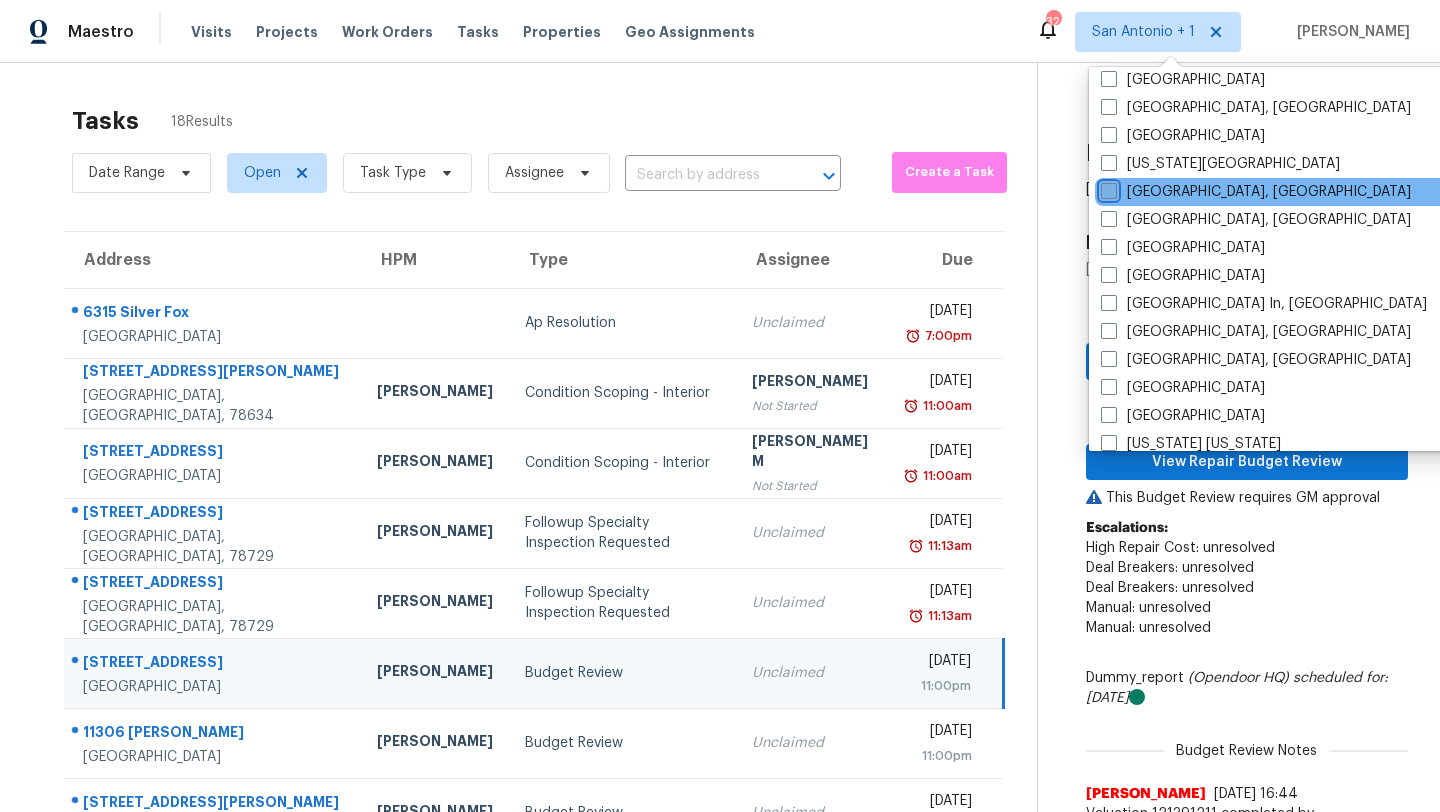 click on "[GEOGRAPHIC_DATA], [GEOGRAPHIC_DATA]" at bounding box center (1107, 188) 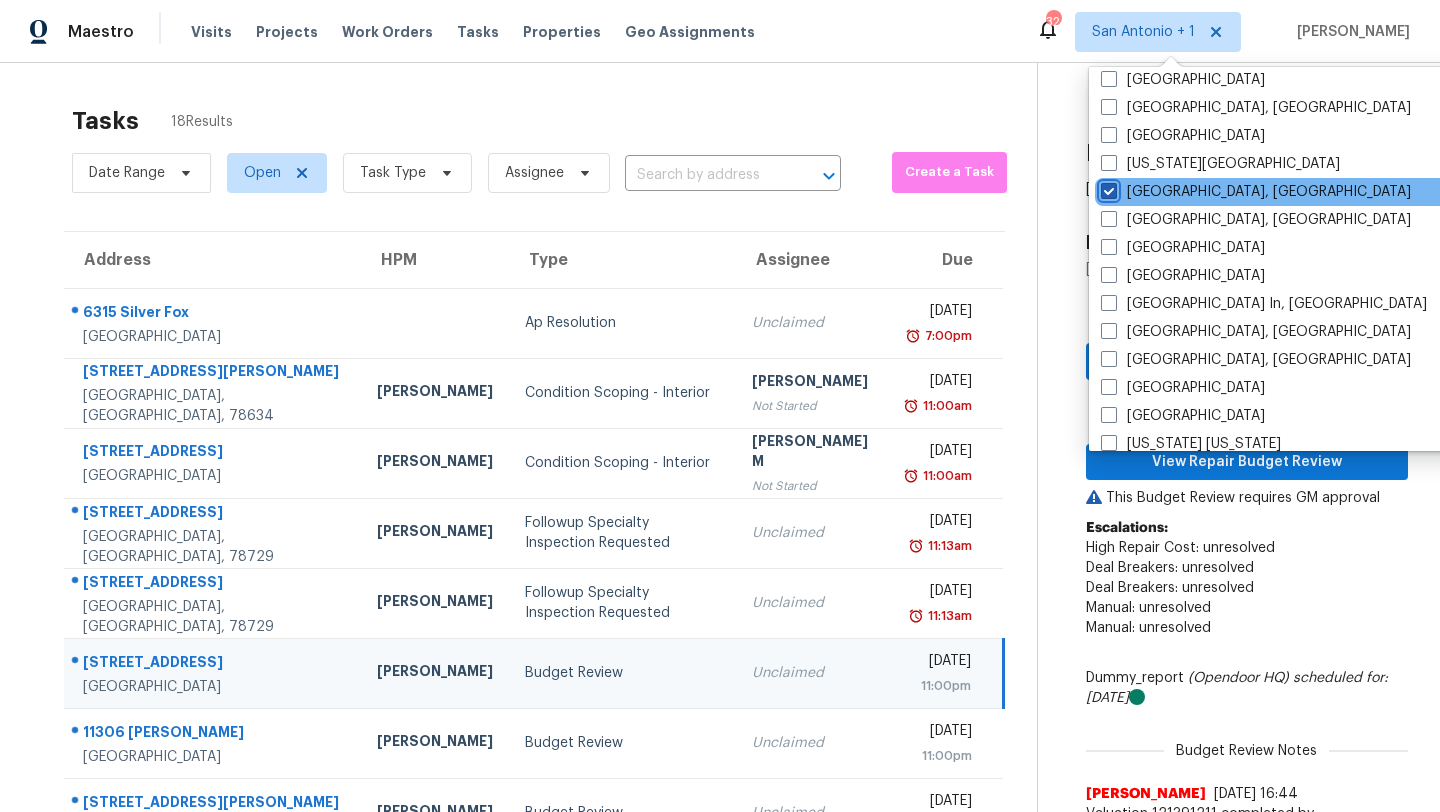 checkbox on "true" 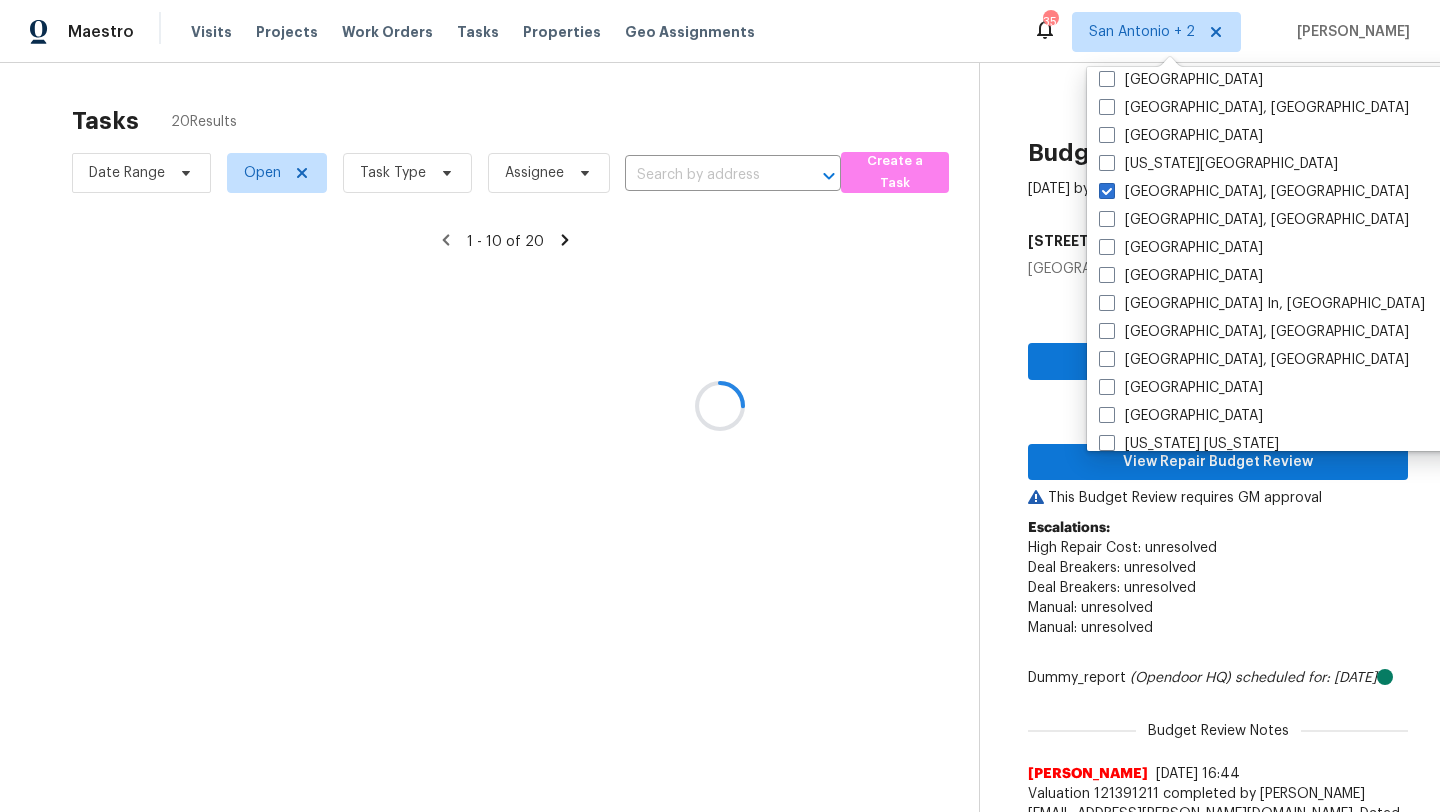 click at bounding box center (720, 406) 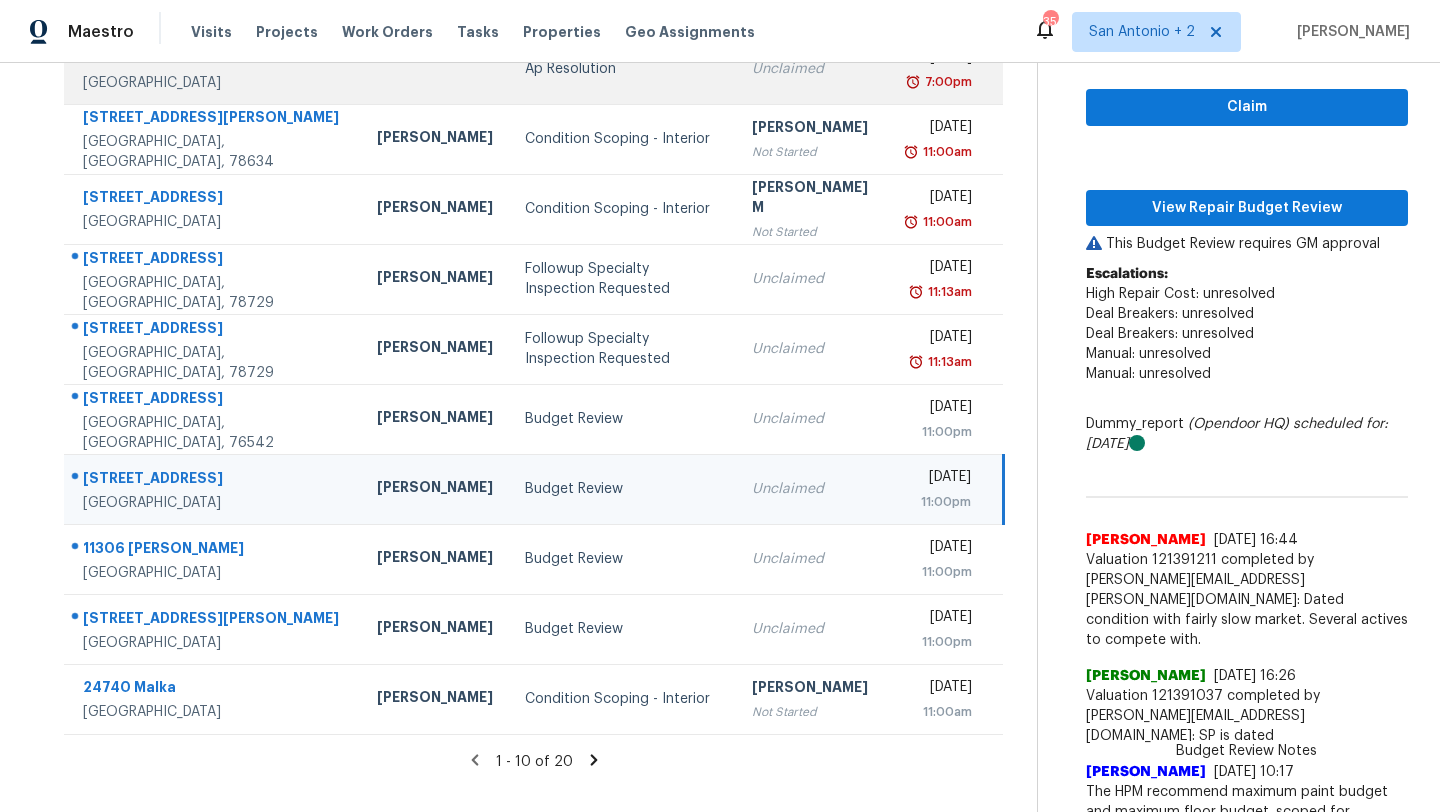 scroll, scrollTop: 277, scrollLeft: 0, axis: vertical 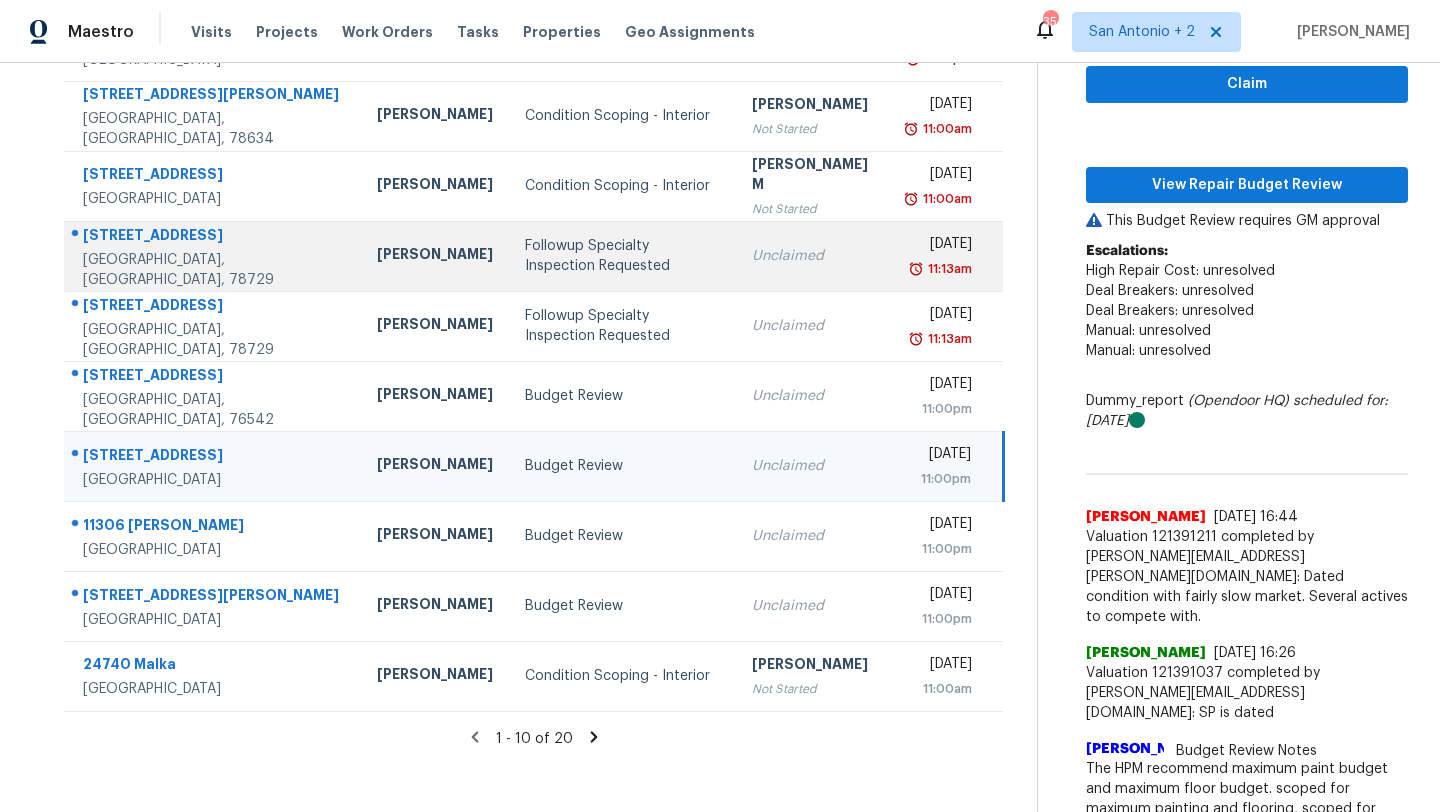 click on "Followup Specialty Inspection Requested" at bounding box center (622, 256) 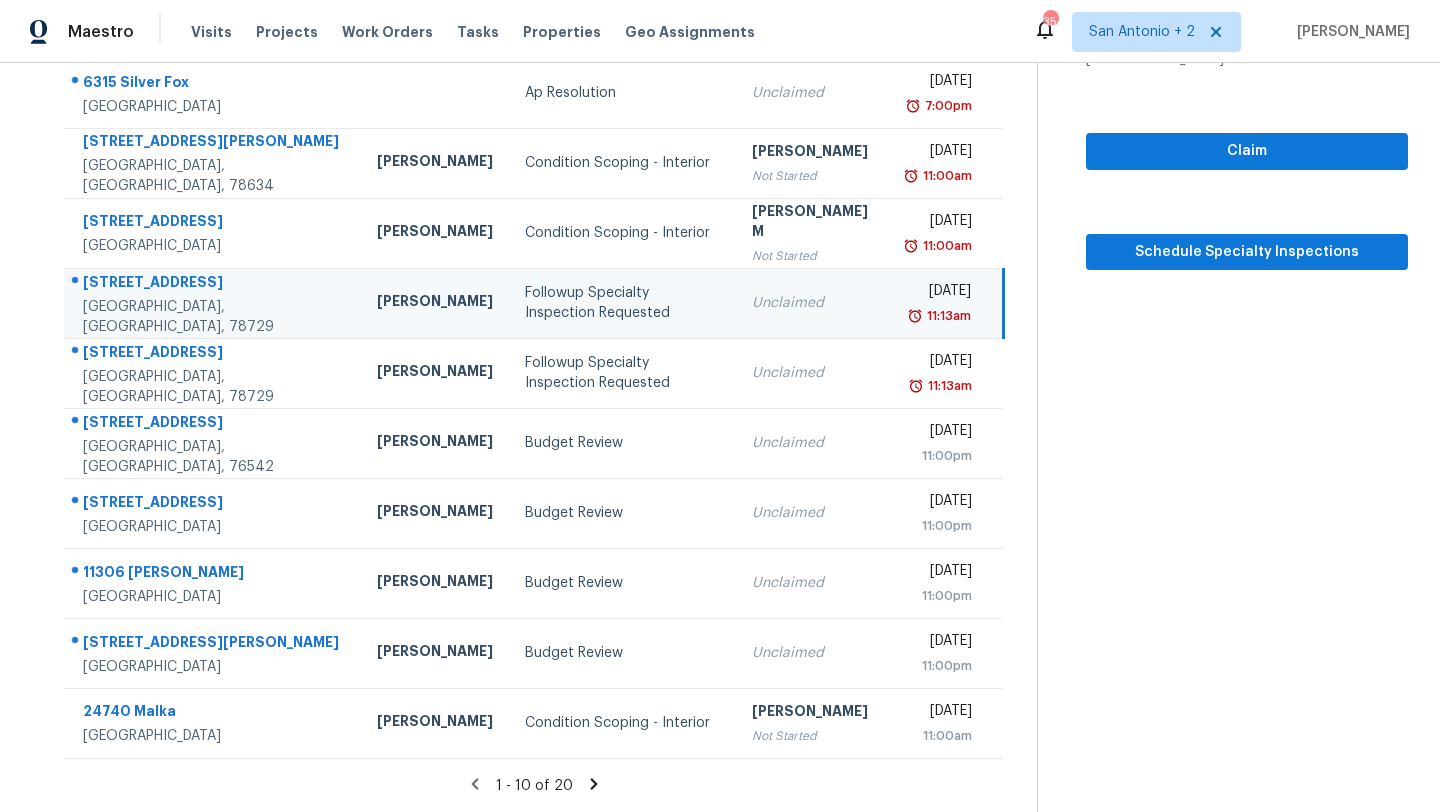 scroll, scrollTop: 229, scrollLeft: 0, axis: vertical 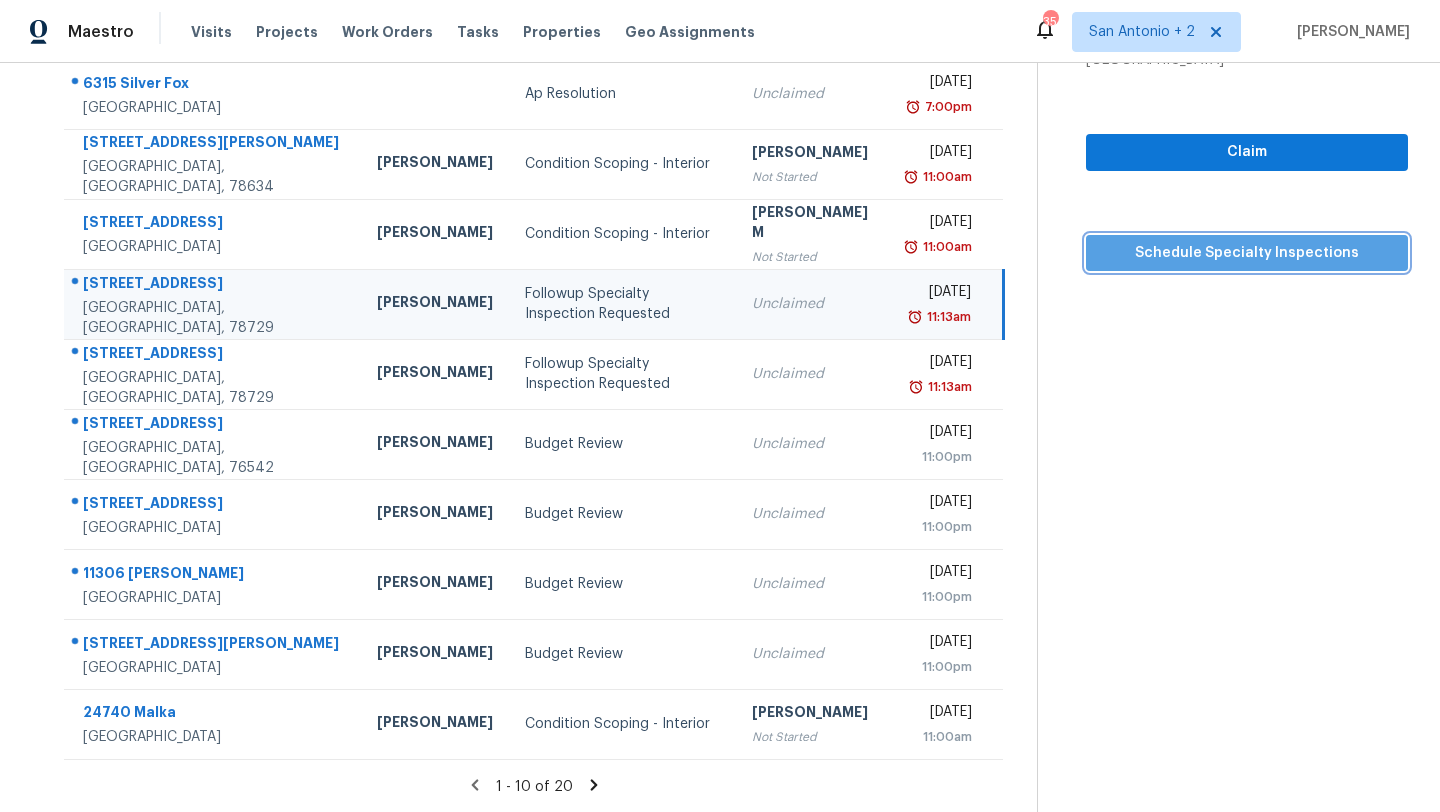 click on "Schedule Specialty Inspections" at bounding box center [1247, 253] 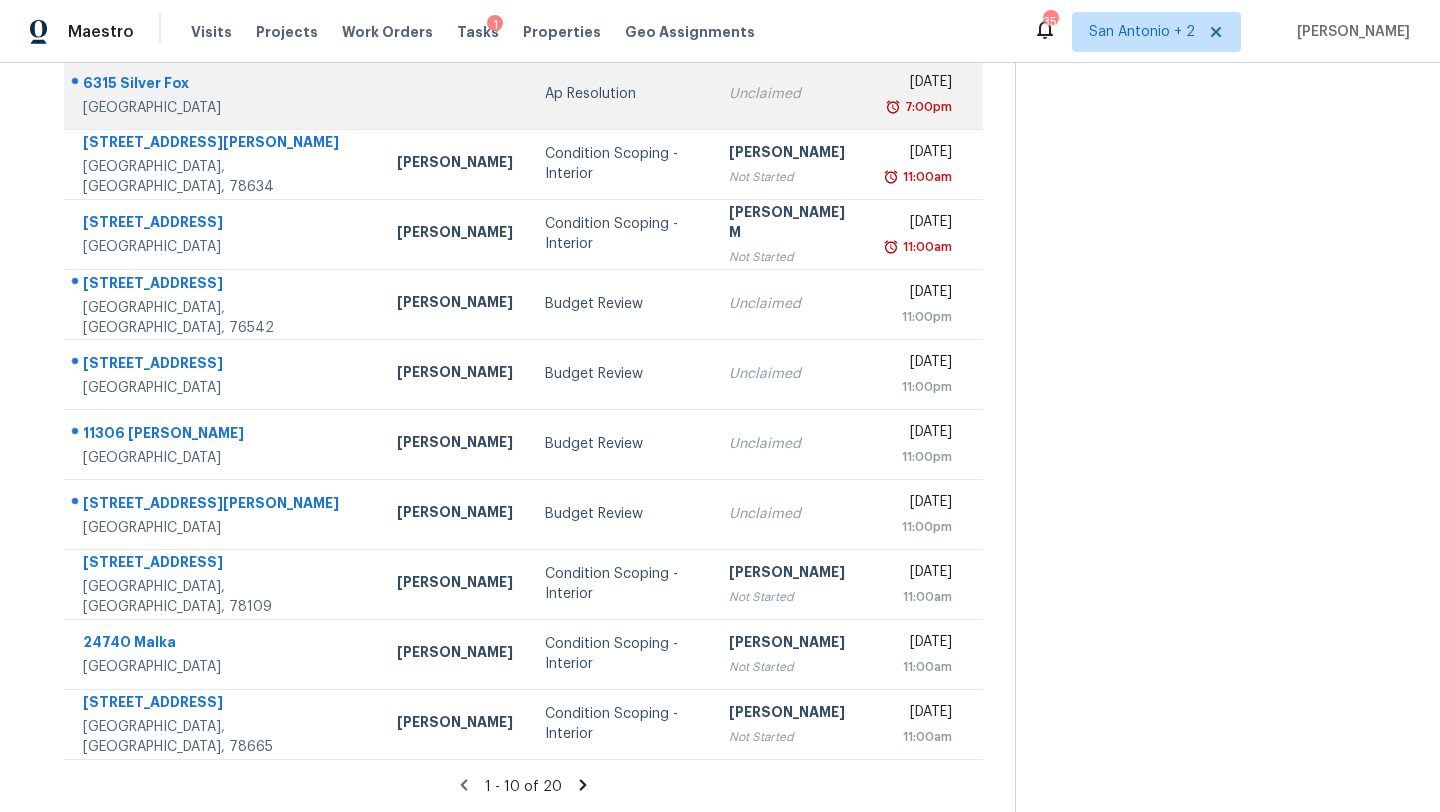 scroll, scrollTop: 0, scrollLeft: 0, axis: both 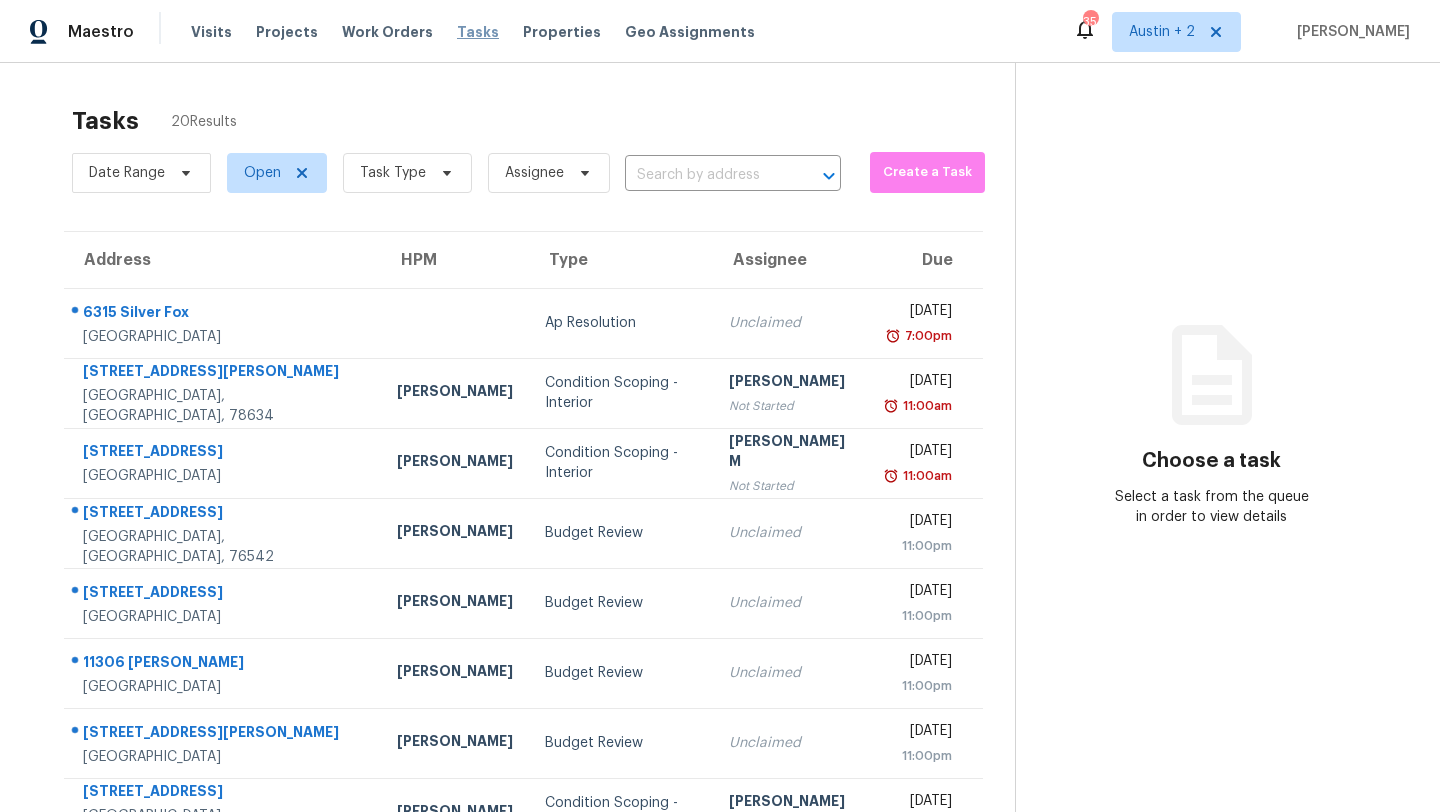 click on "Tasks" at bounding box center (478, 32) 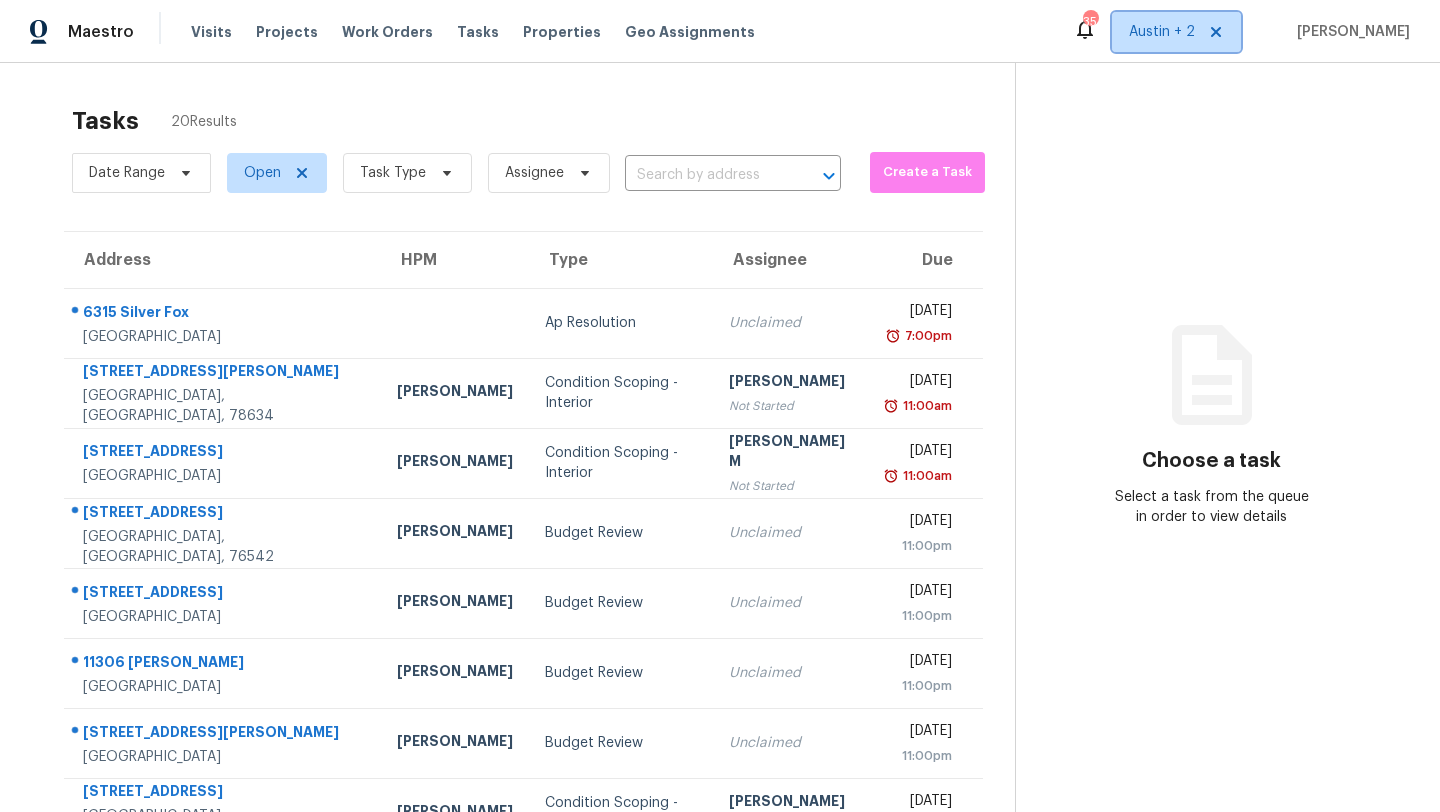 click on "Austin + 2" at bounding box center (1162, 32) 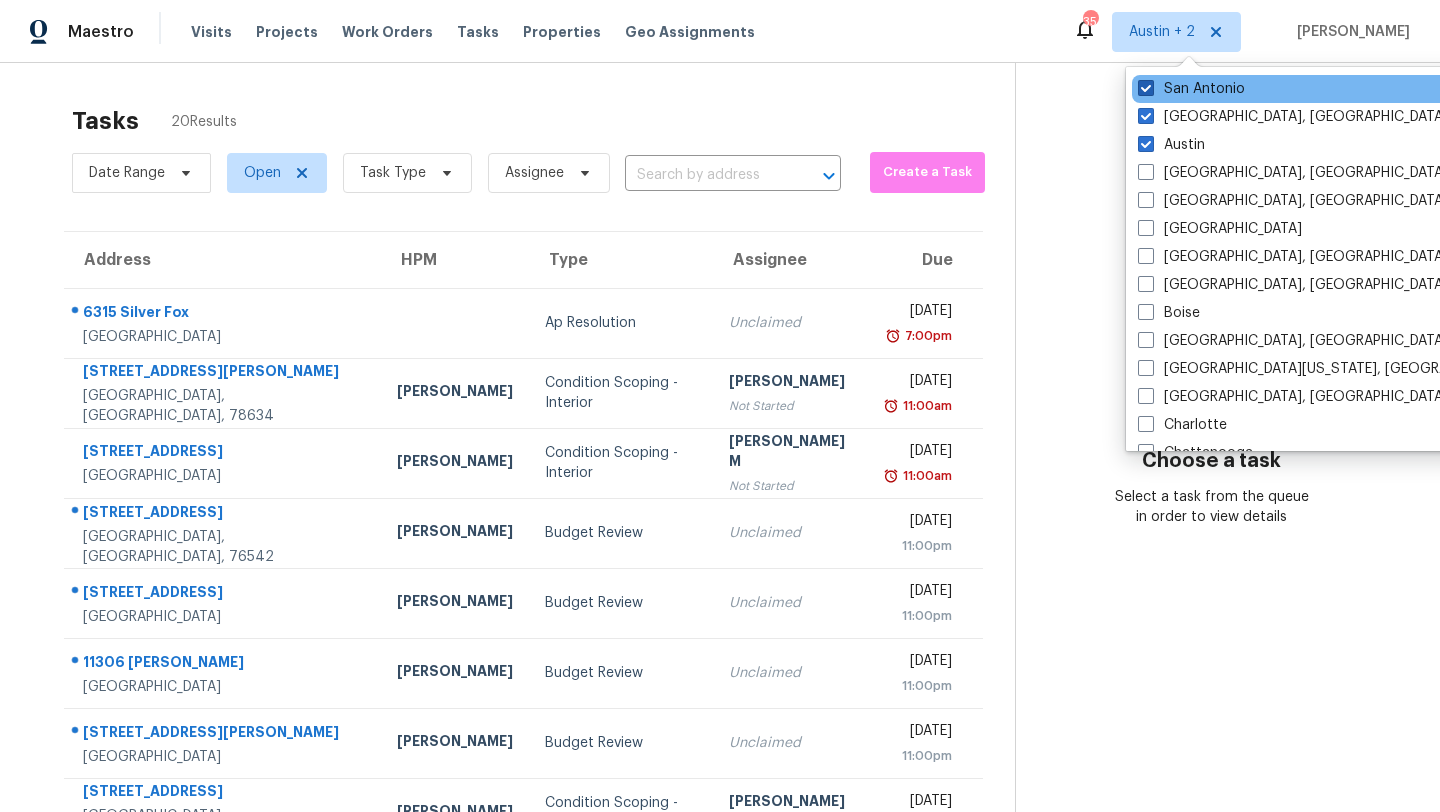 click on "San Antonio" at bounding box center (1191, 89) 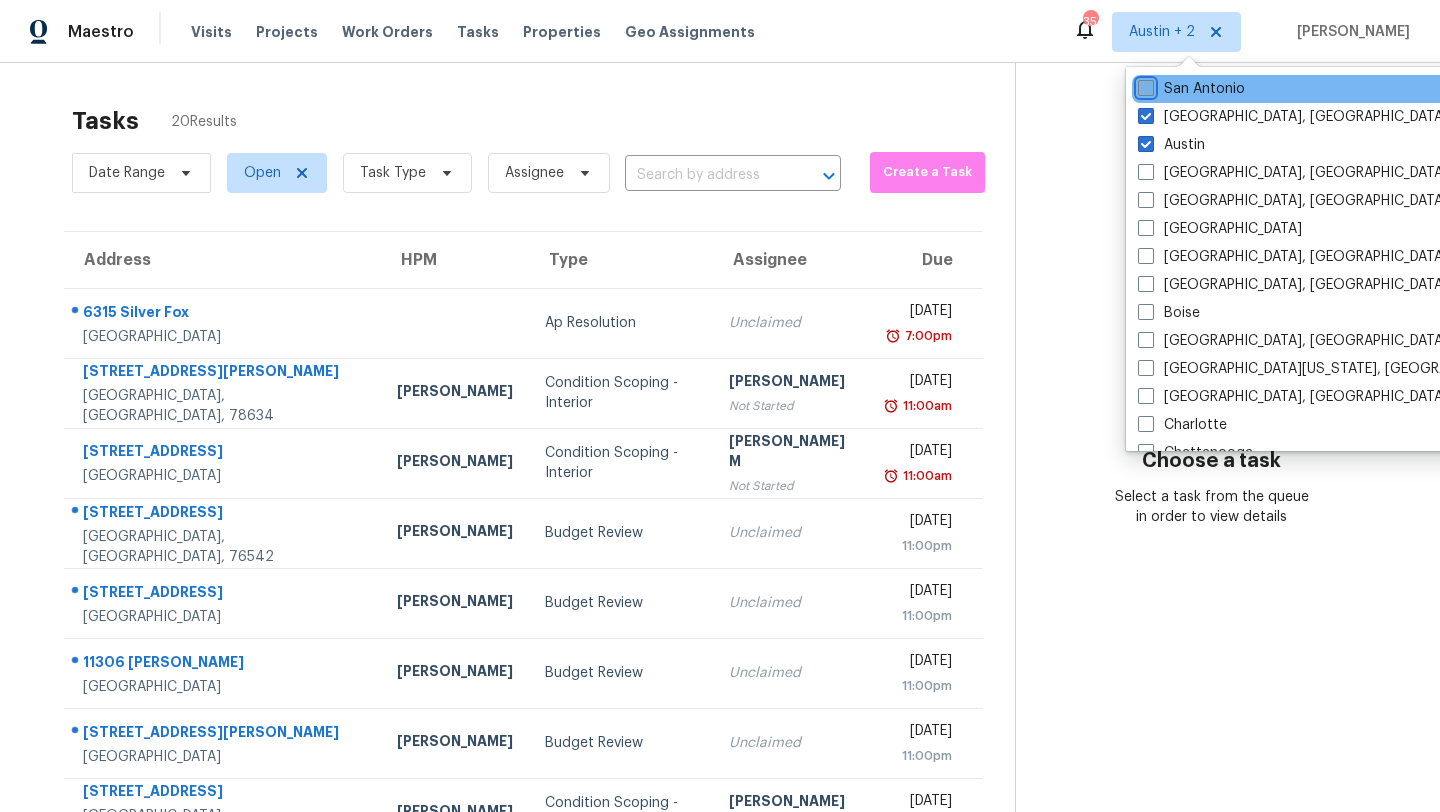 checkbox on "false" 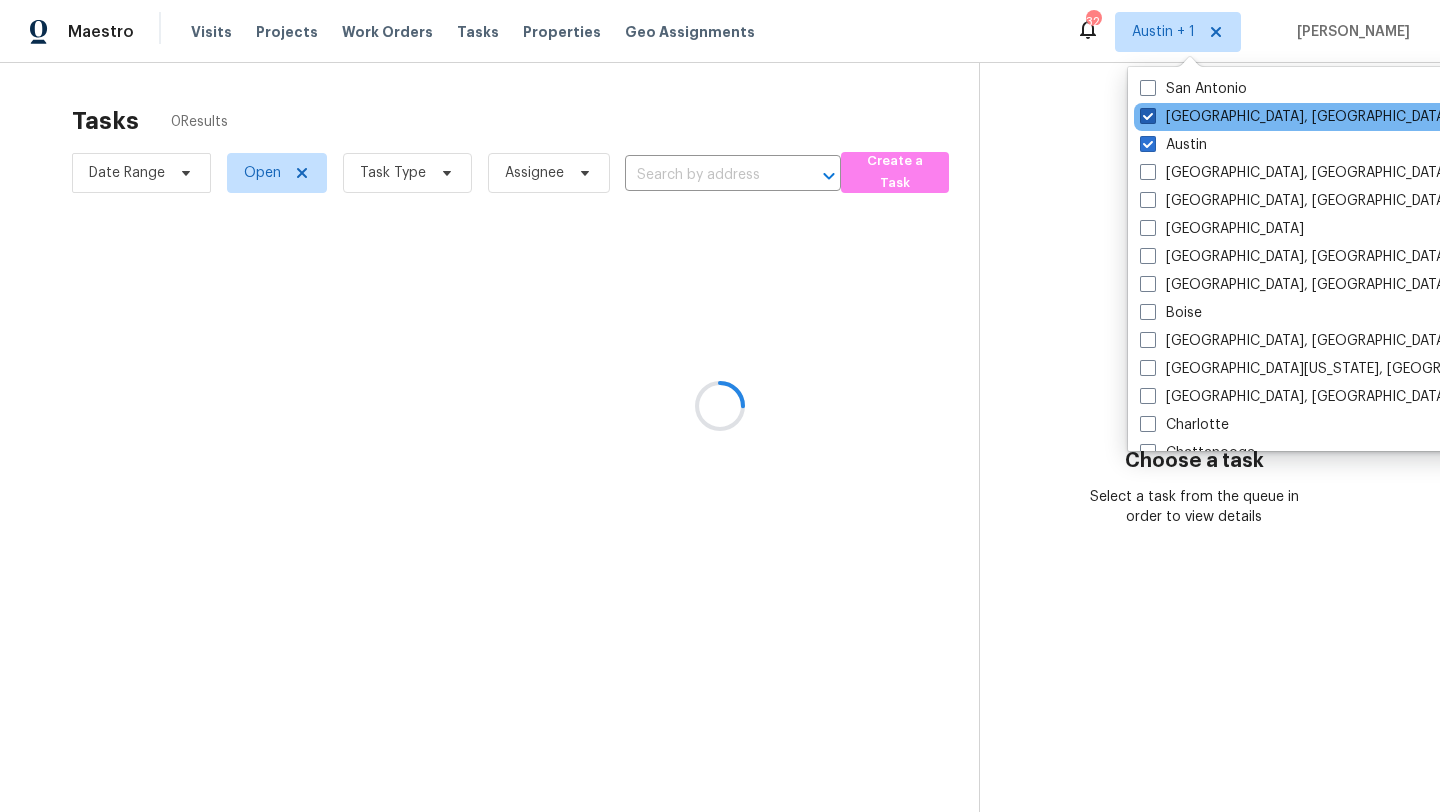 click on "[GEOGRAPHIC_DATA], [GEOGRAPHIC_DATA]" at bounding box center [1295, 117] 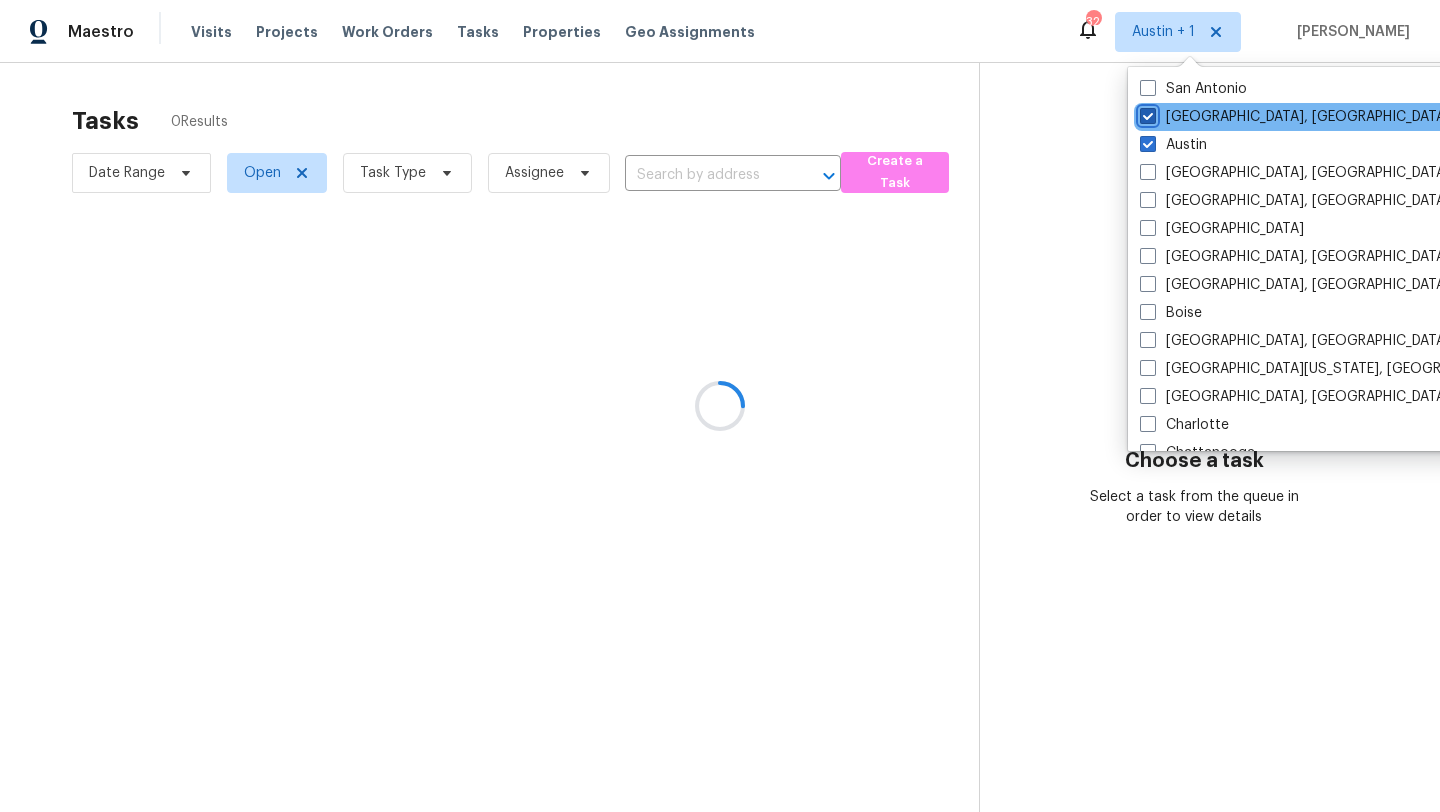 click on "[GEOGRAPHIC_DATA], [GEOGRAPHIC_DATA]" at bounding box center (1146, 113) 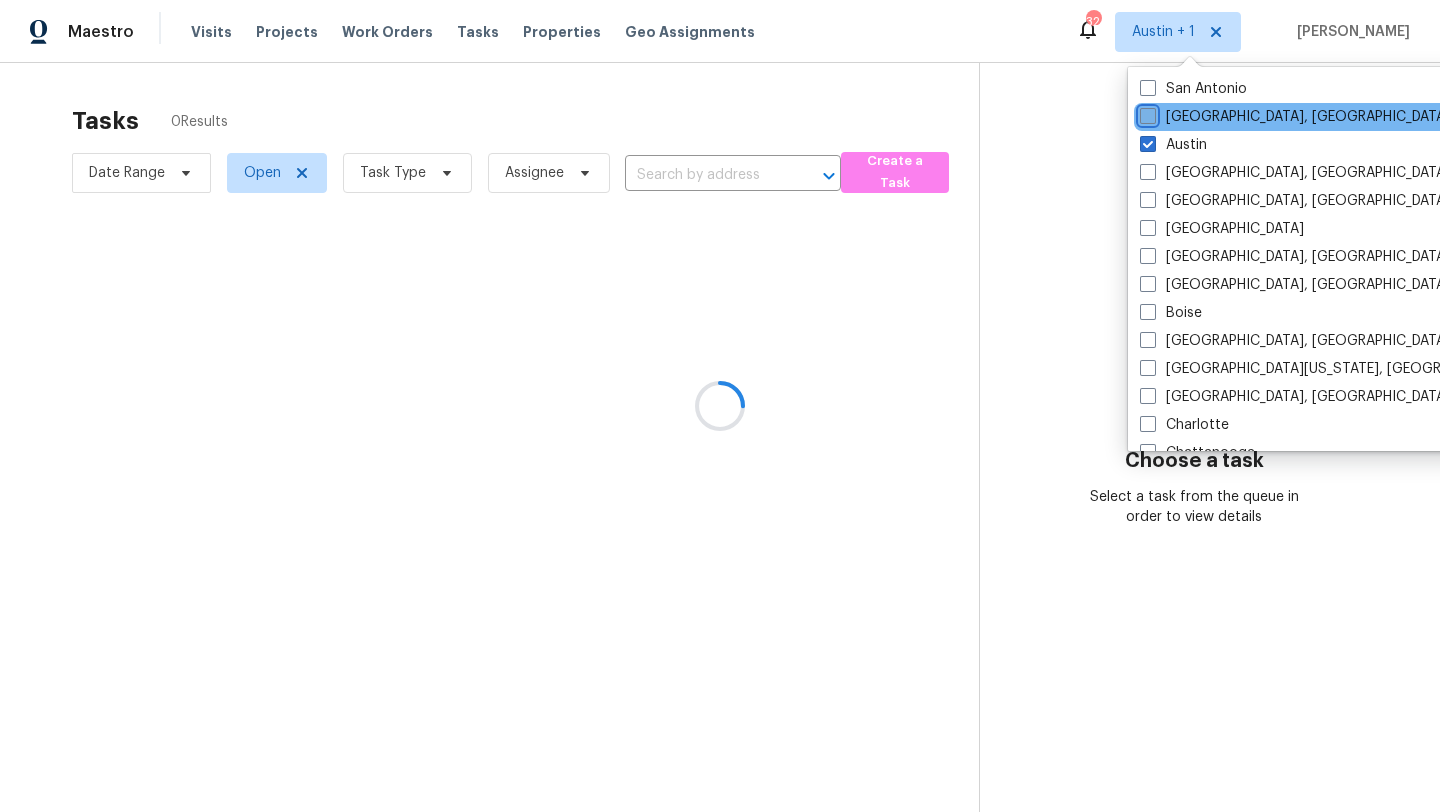 checkbox on "false" 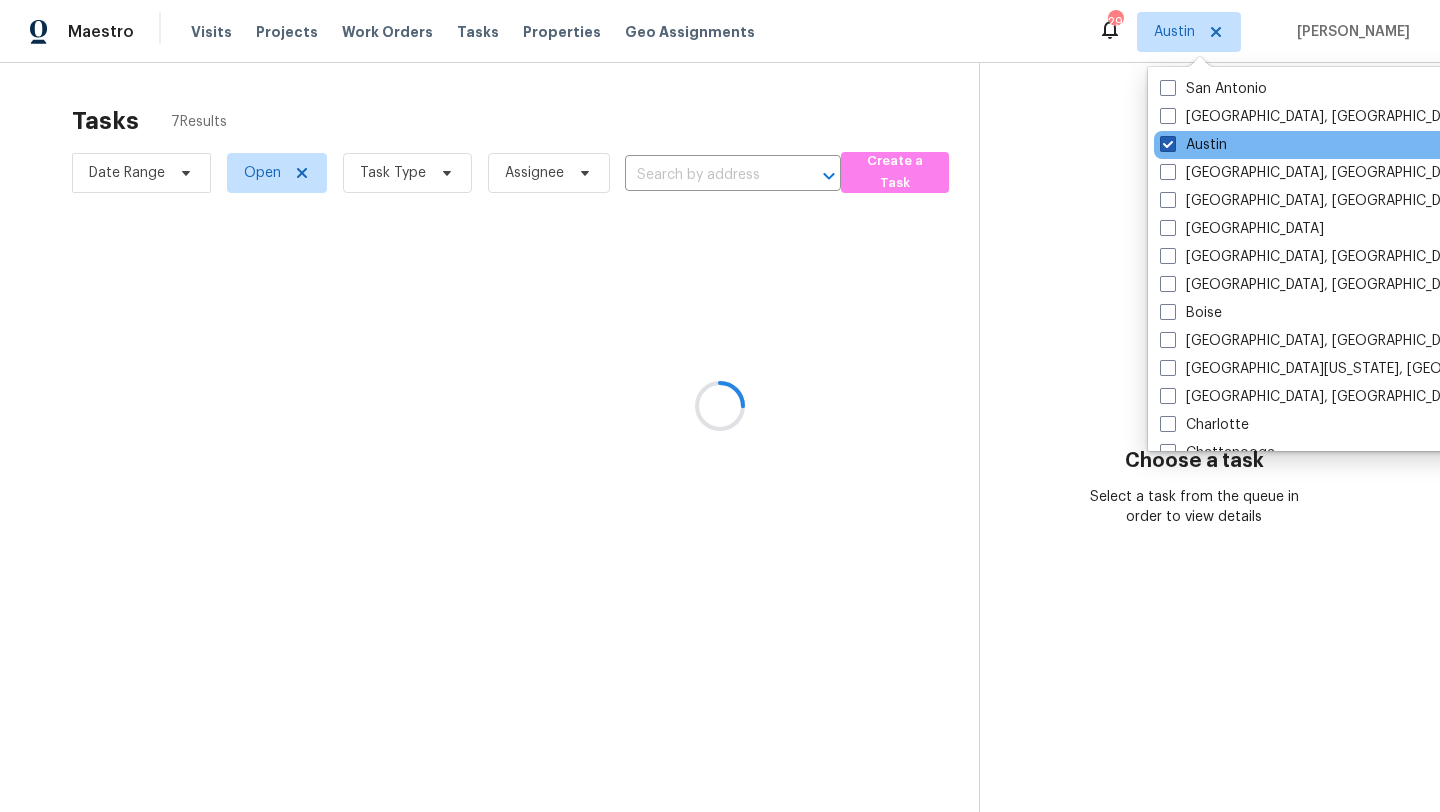 click on "Austin" at bounding box center [1193, 145] 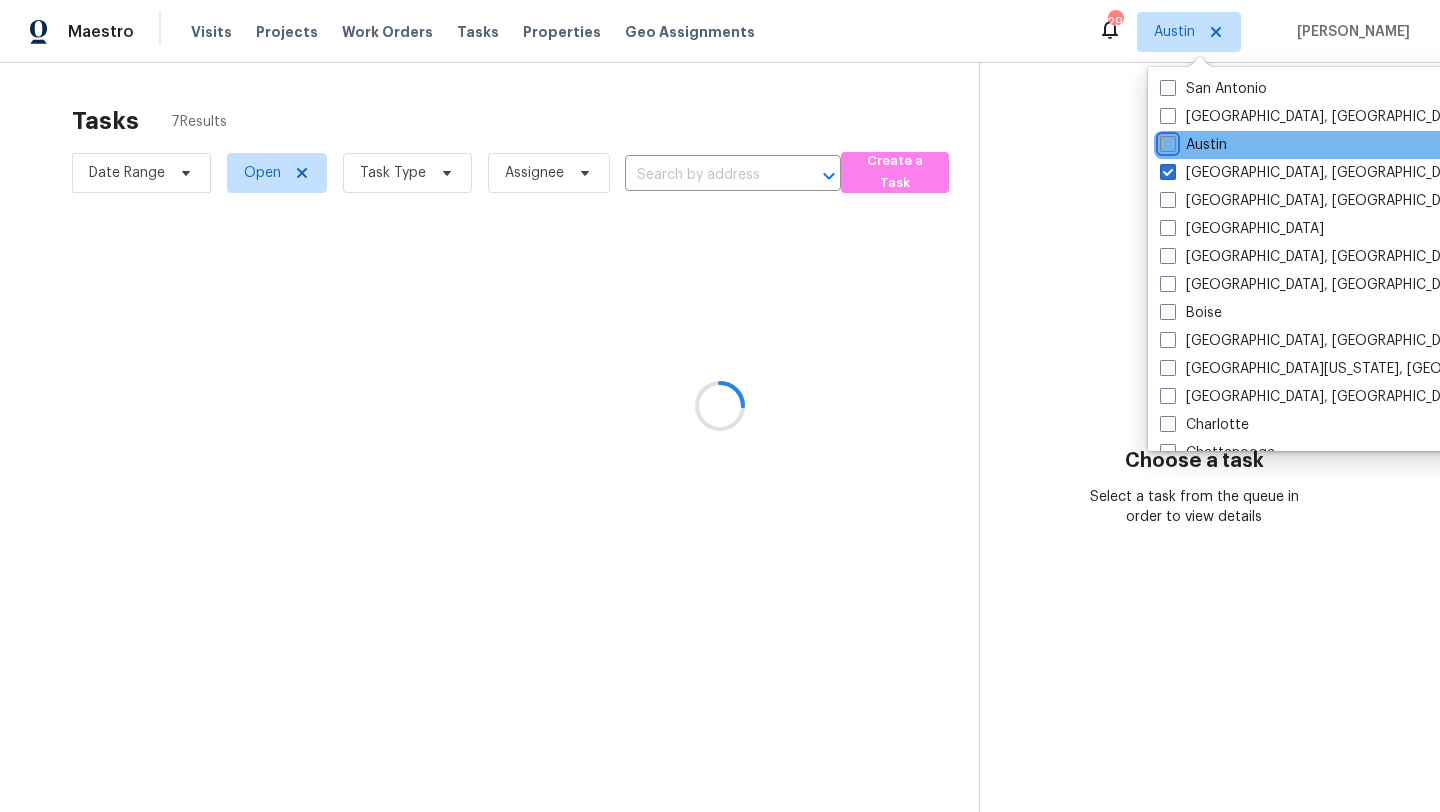checkbox on "false" 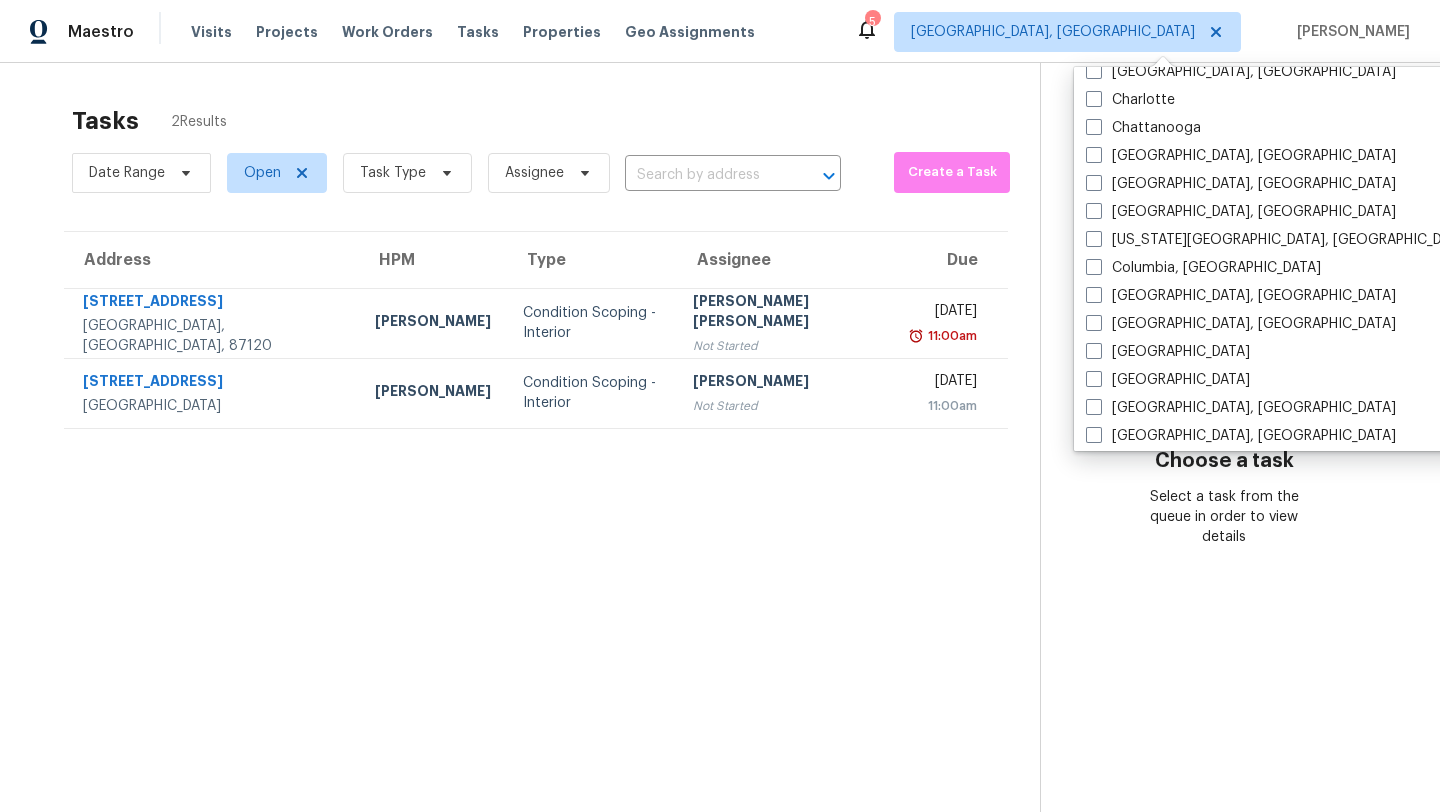 scroll, scrollTop: 342, scrollLeft: 0, axis: vertical 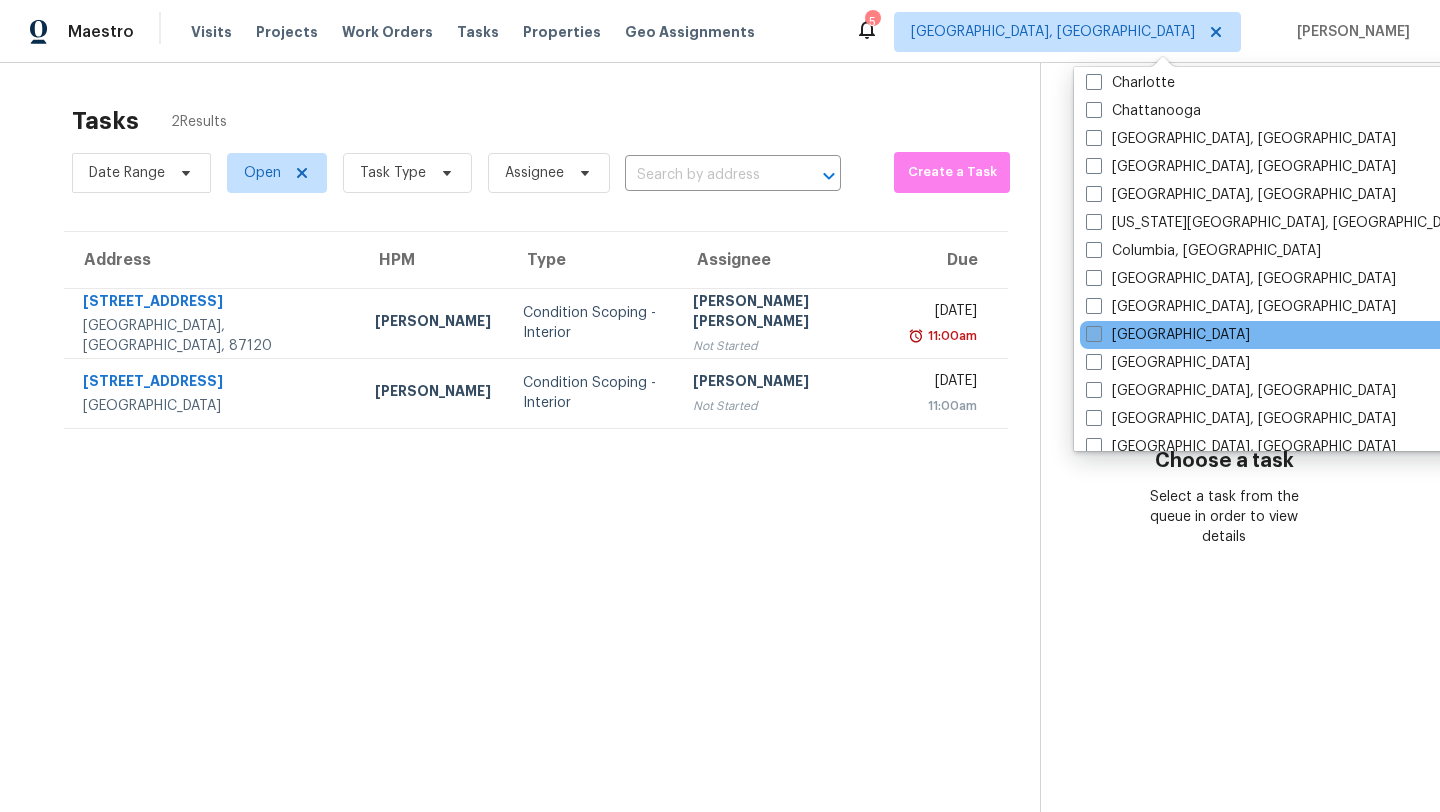 click on "[GEOGRAPHIC_DATA]" at bounding box center (1168, 335) 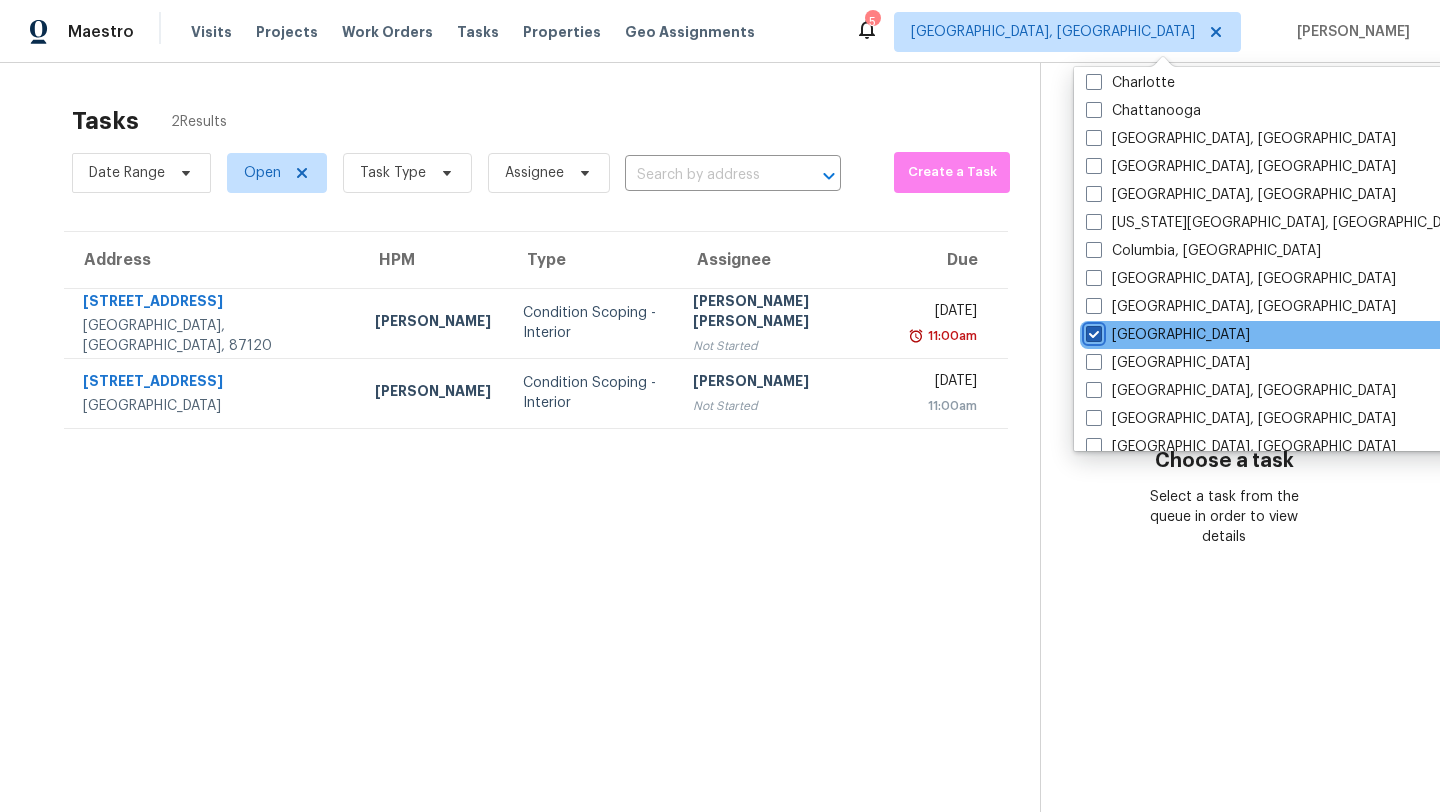 checkbox on "true" 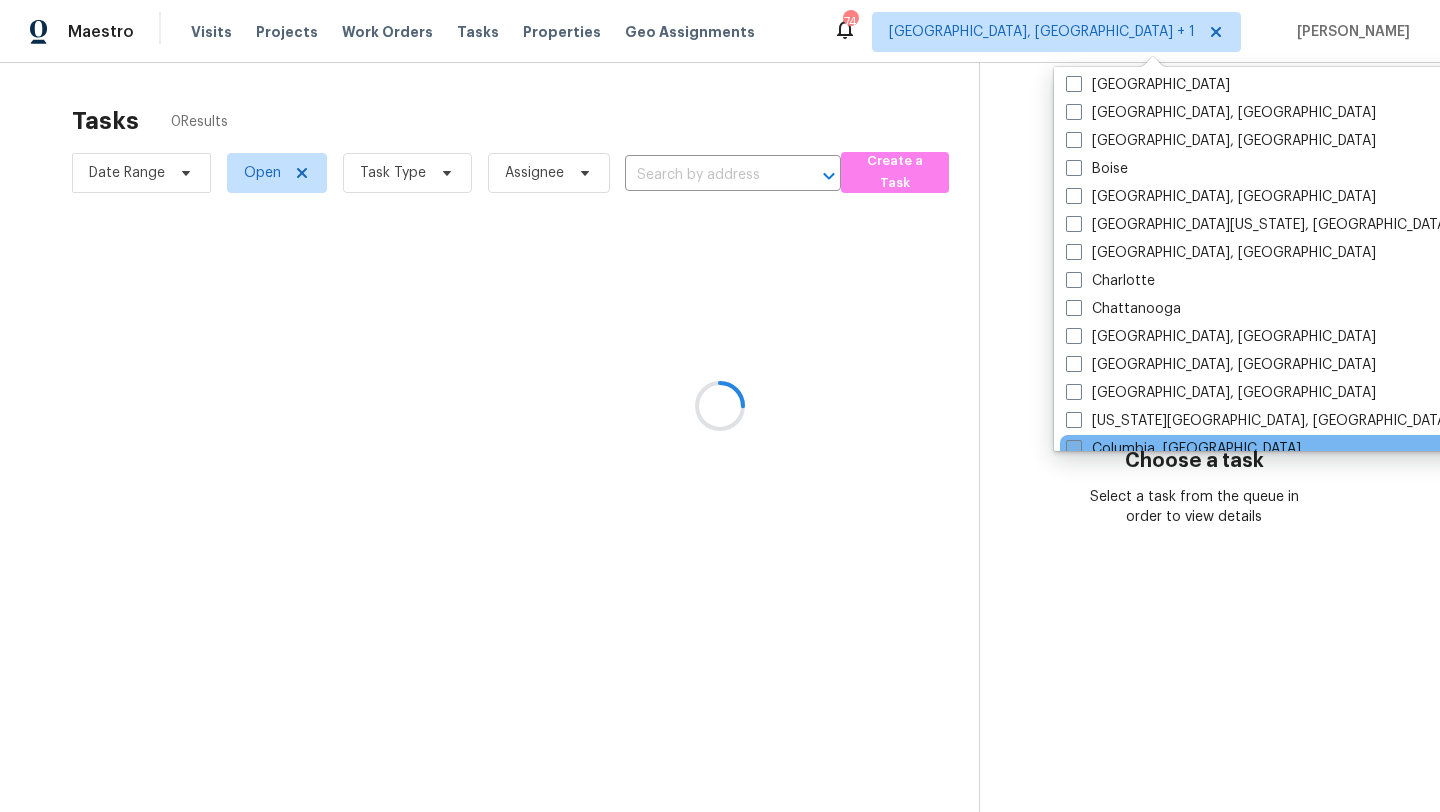scroll, scrollTop: 0, scrollLeft: 0, axis: both 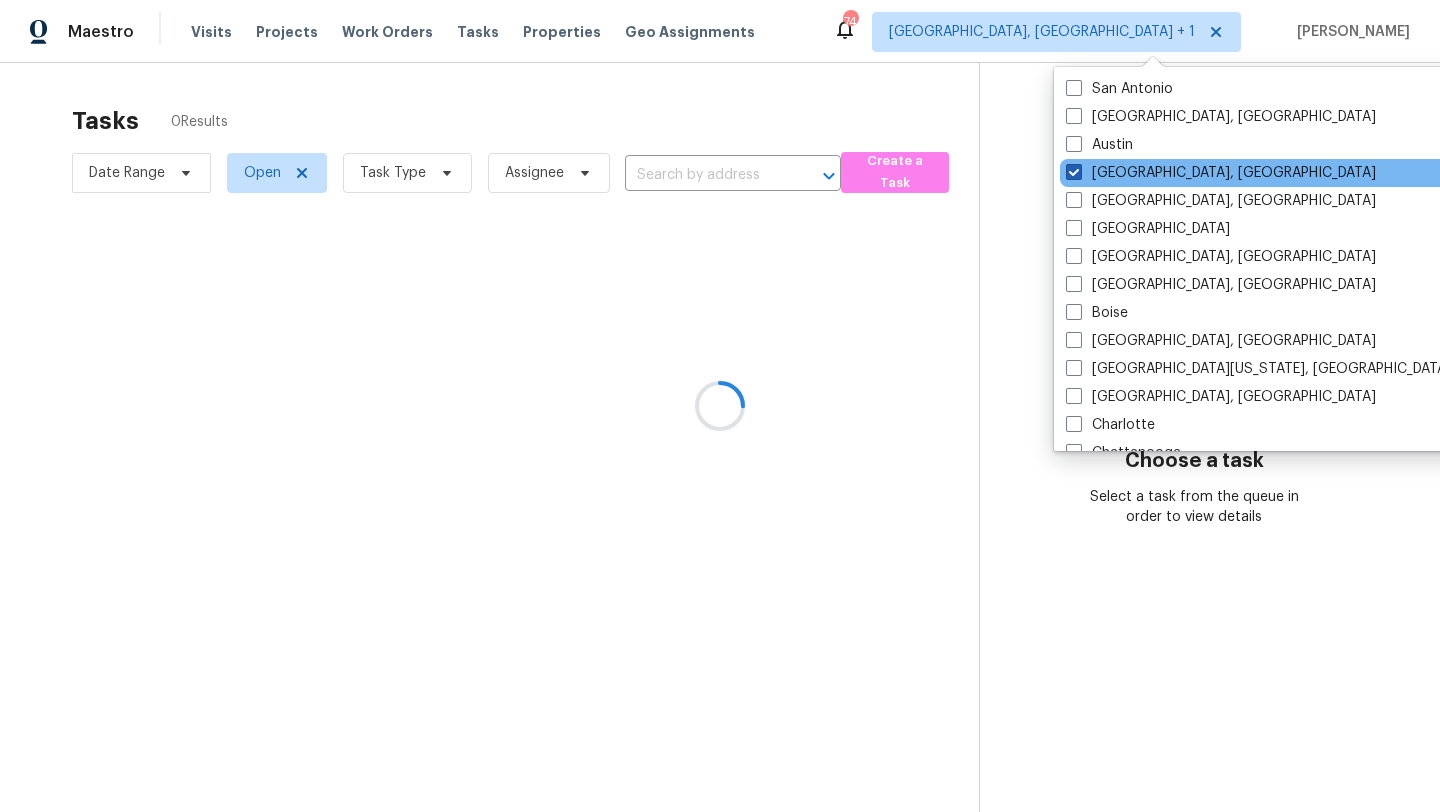 click on "[GEOGRAPHIC_DATA], [GEOGRAPHIC_DATA]" at bounding box center [1221, 173] 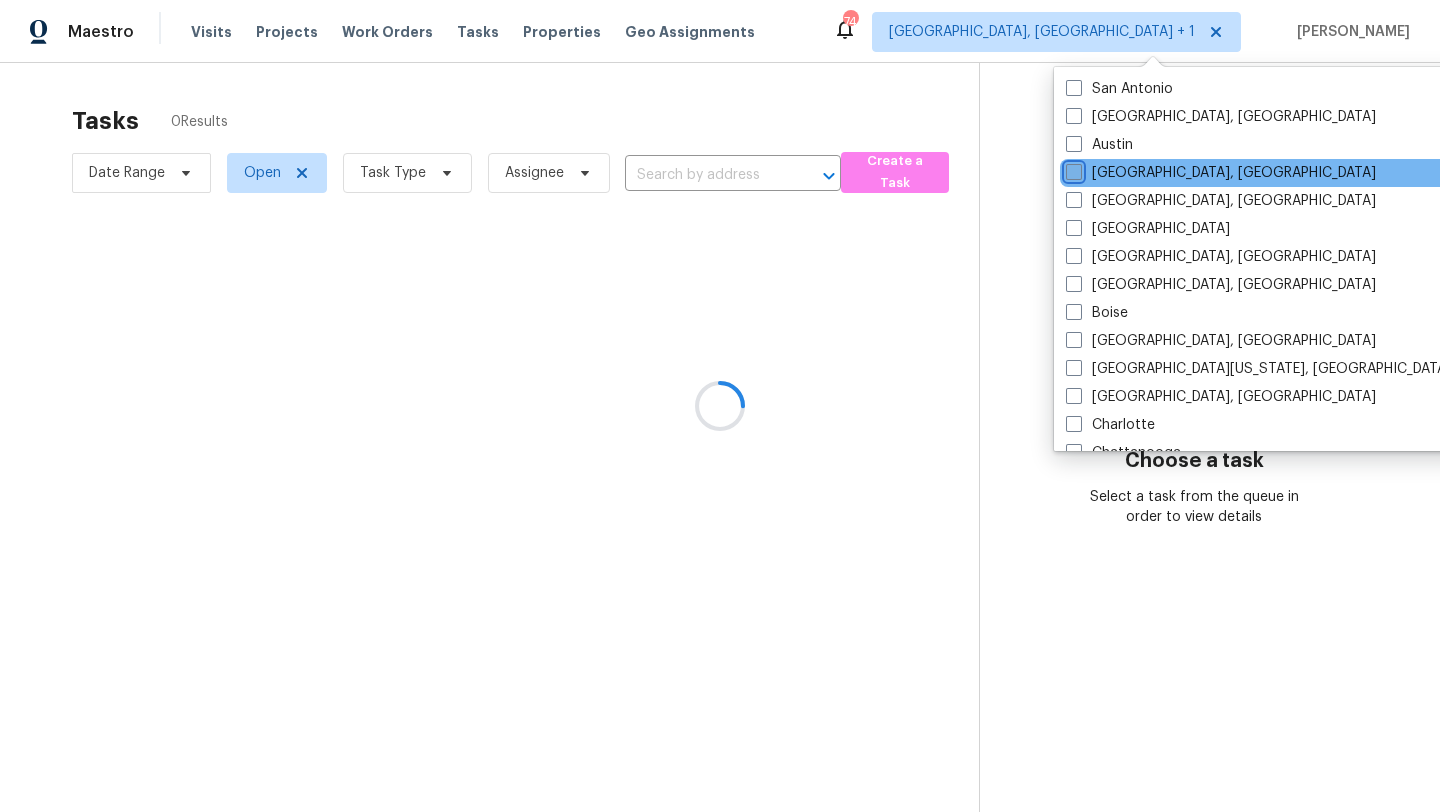 checkbox on "false" 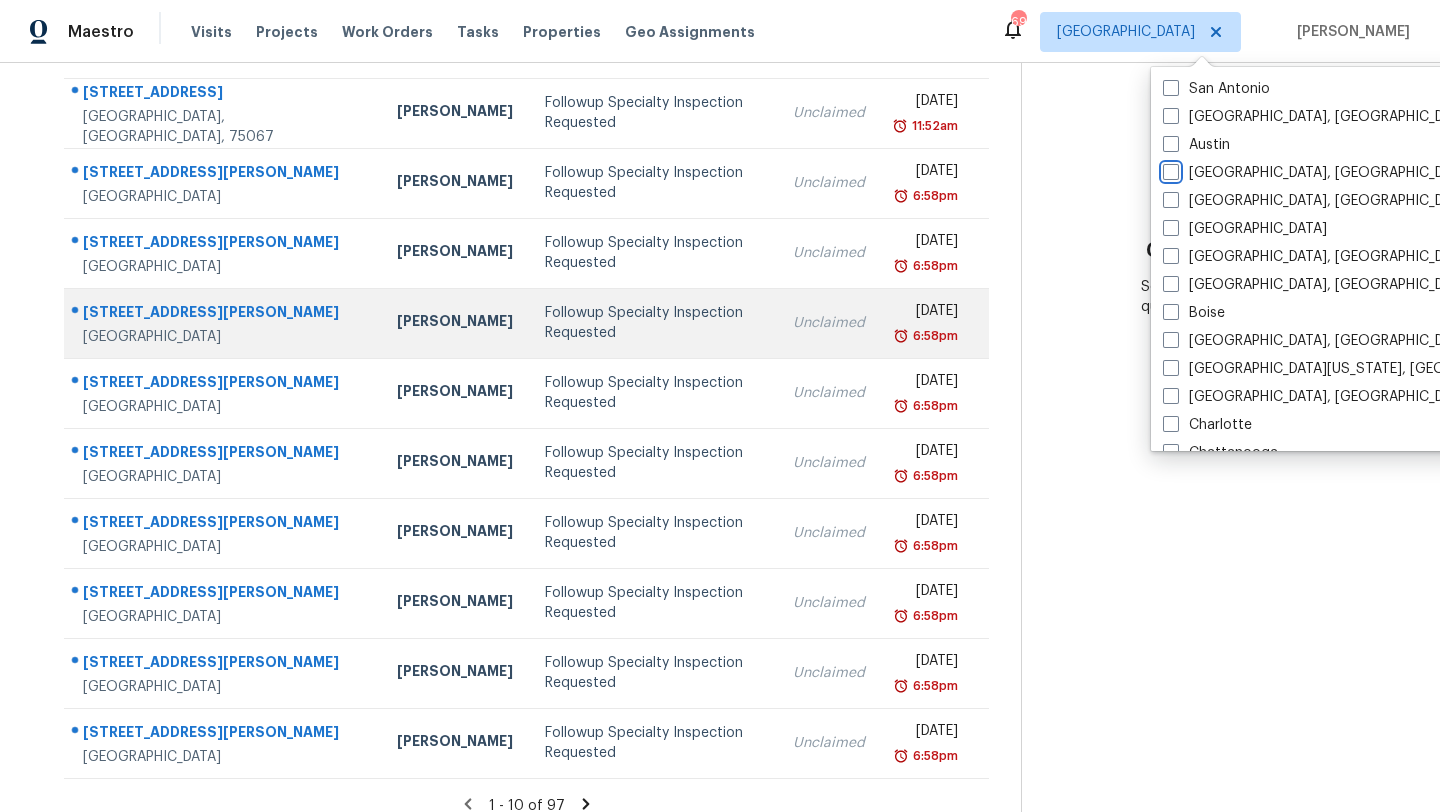 scroll, scrollTop: 229, scrollLeft: 0, axis: vertical 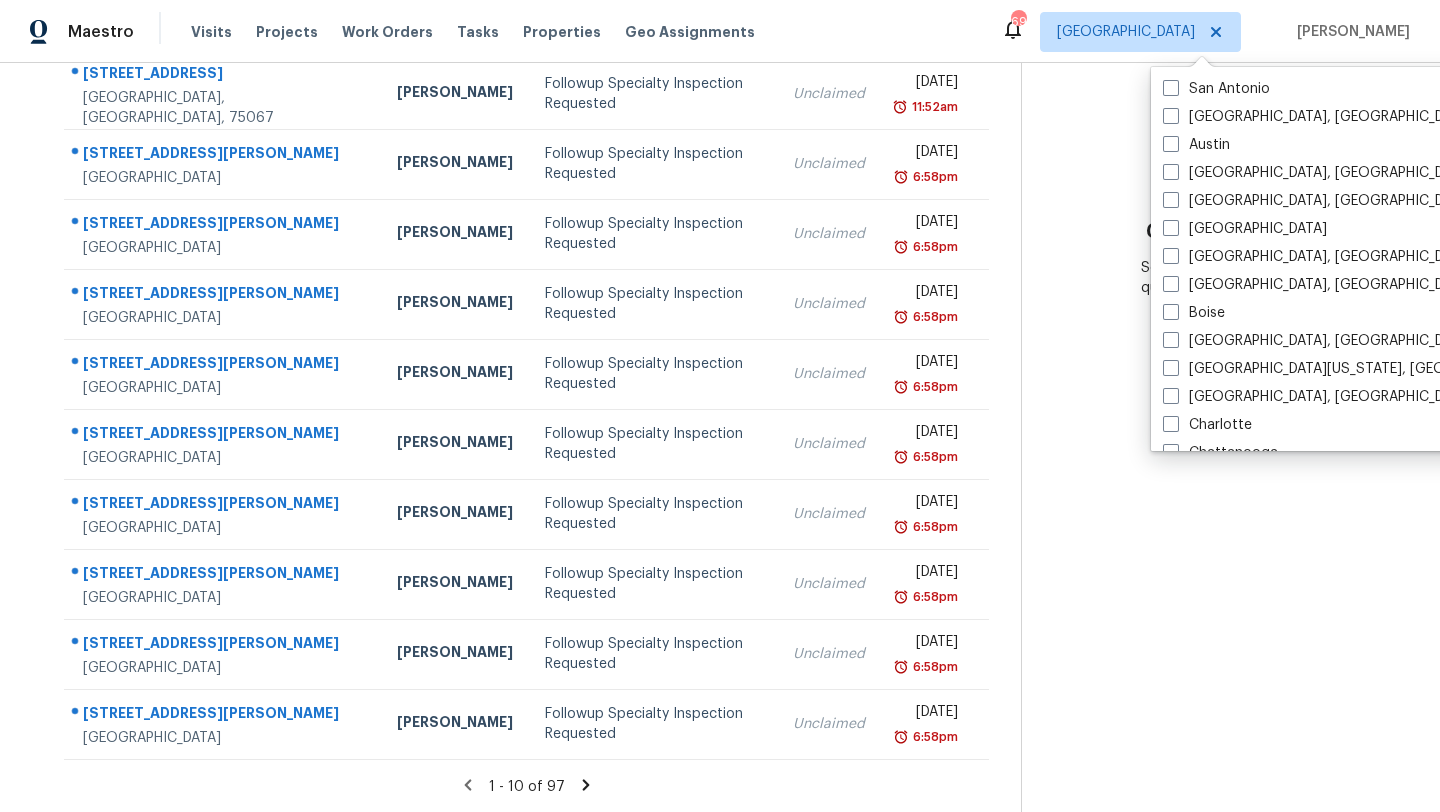 click 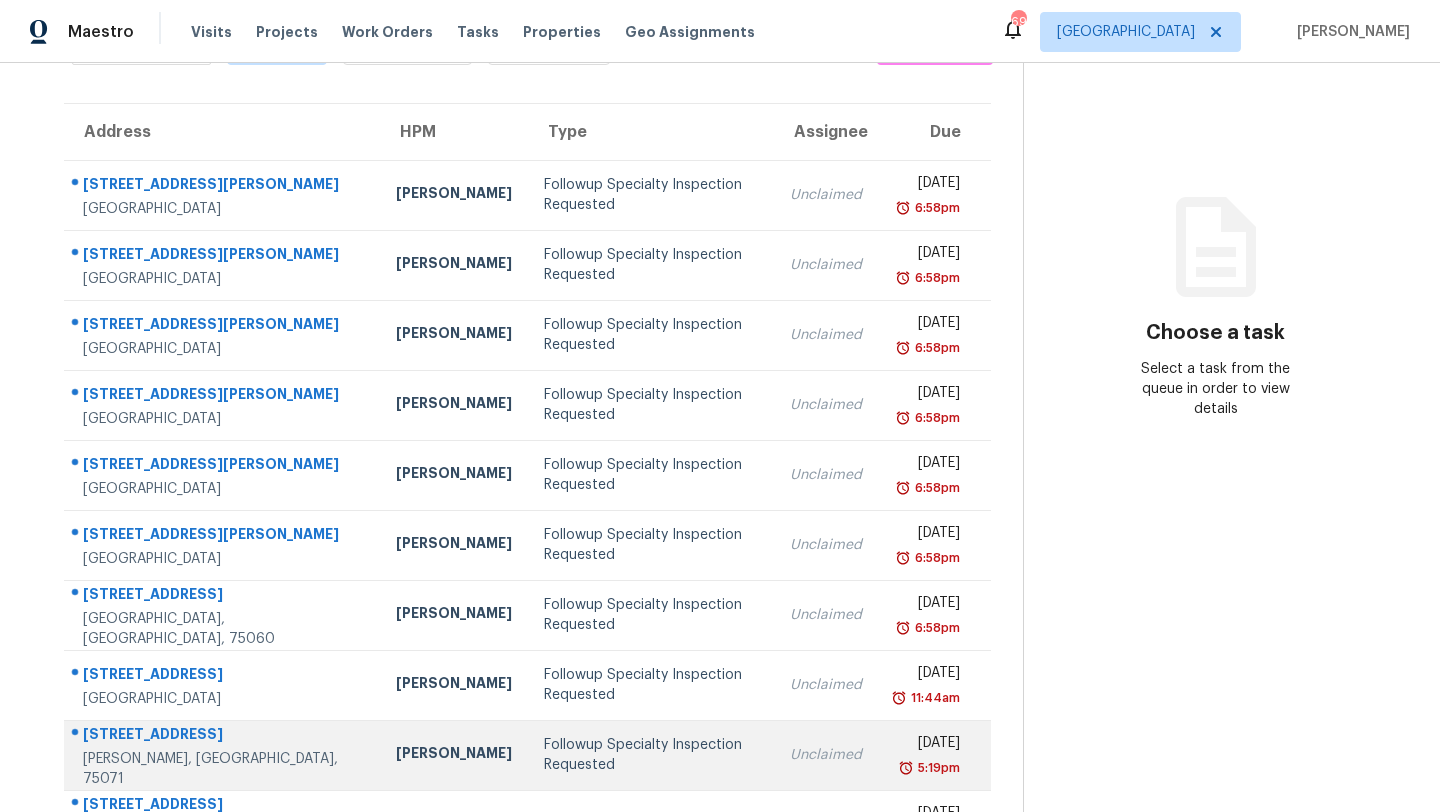 scroll, scrollTop: 268, scrollLeft: 0, axis: vertical 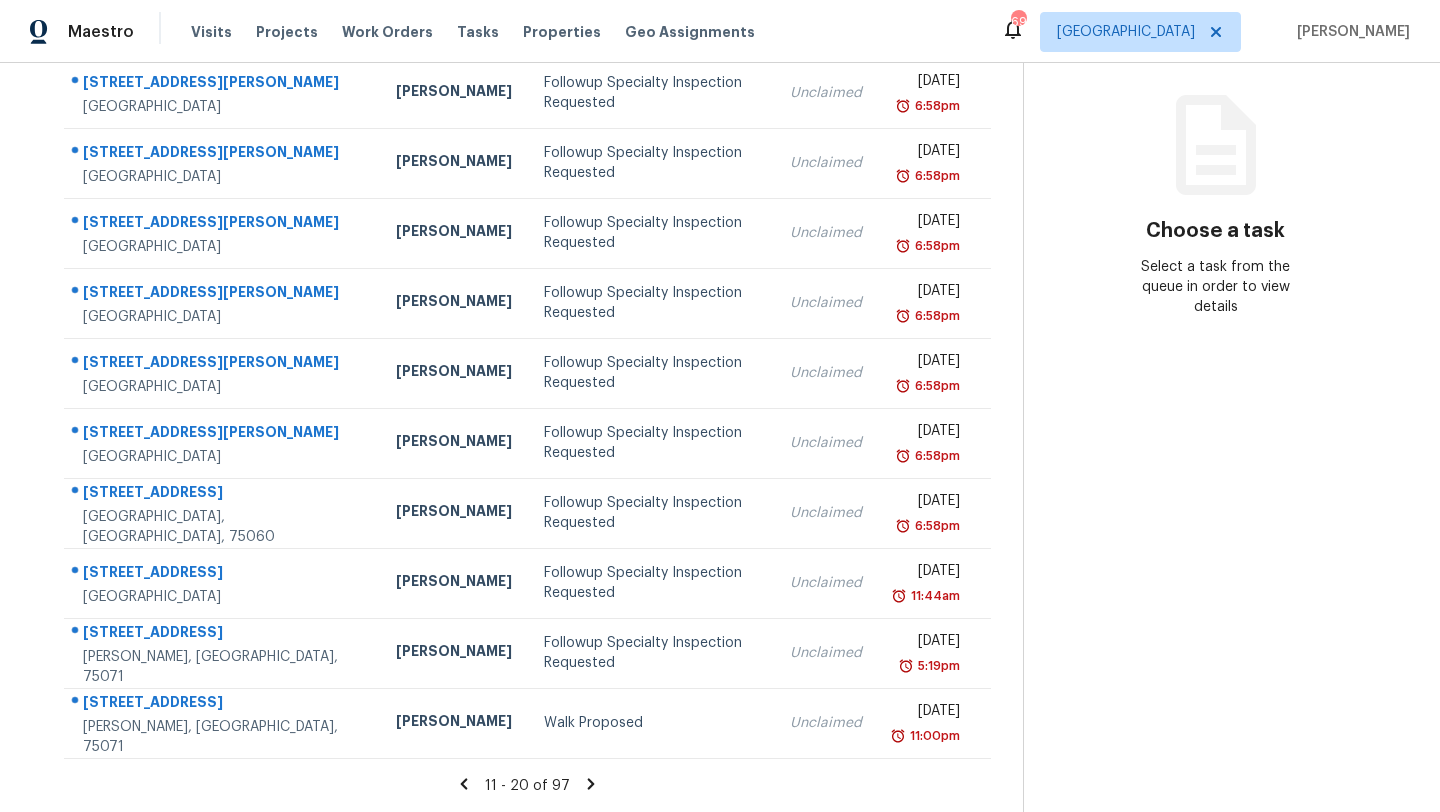 click 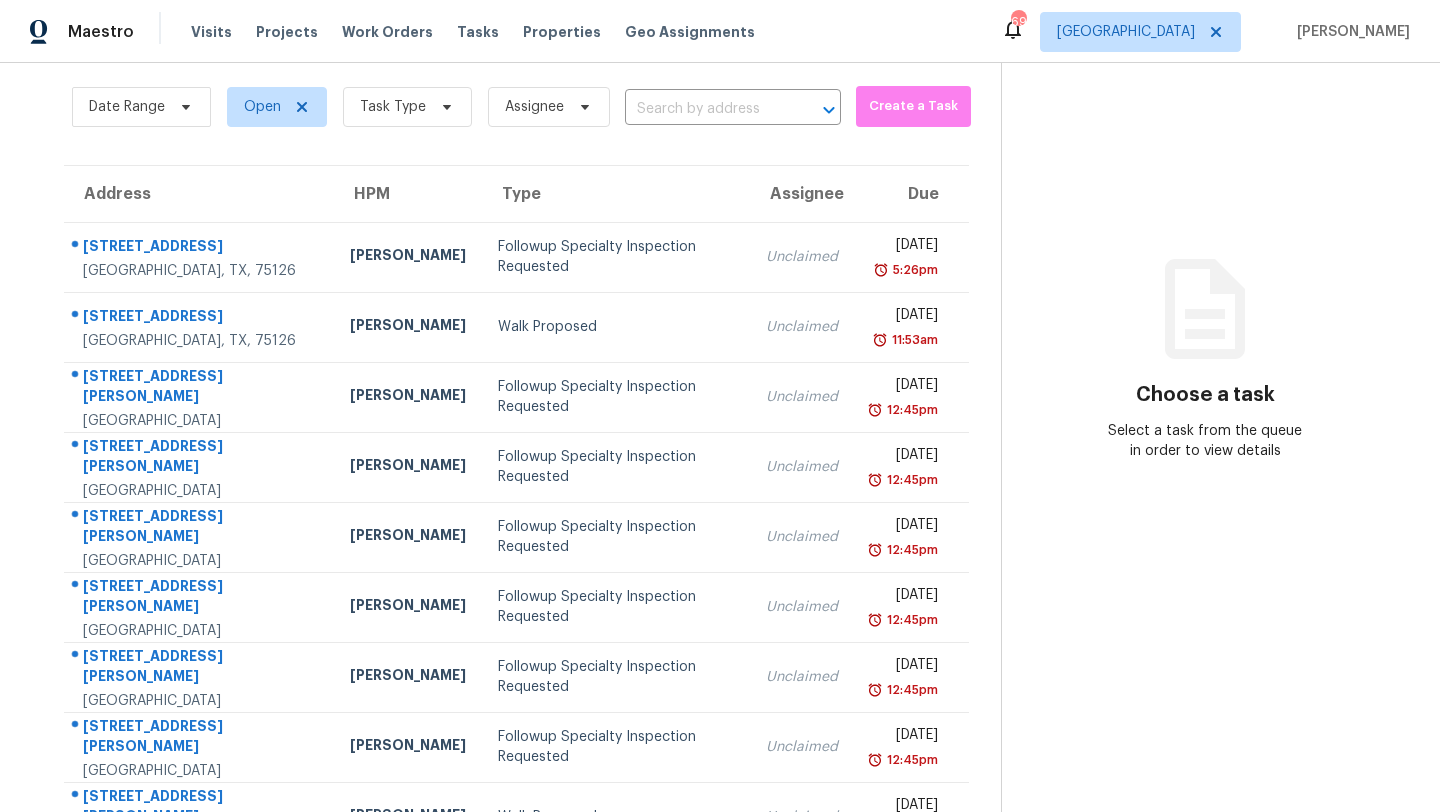 scroll, scrollTop: 229, scrollLeft: 0, axis: vertical 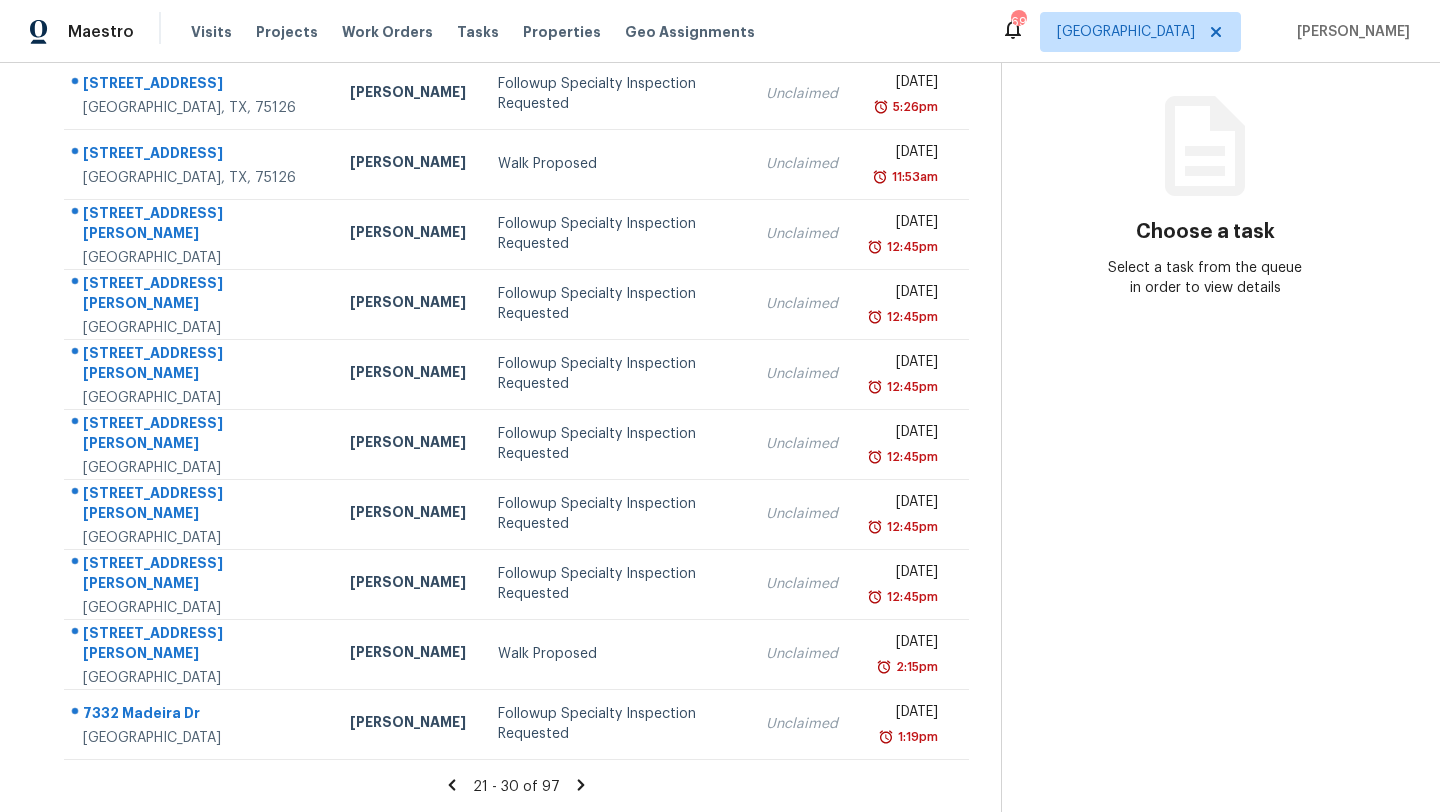click 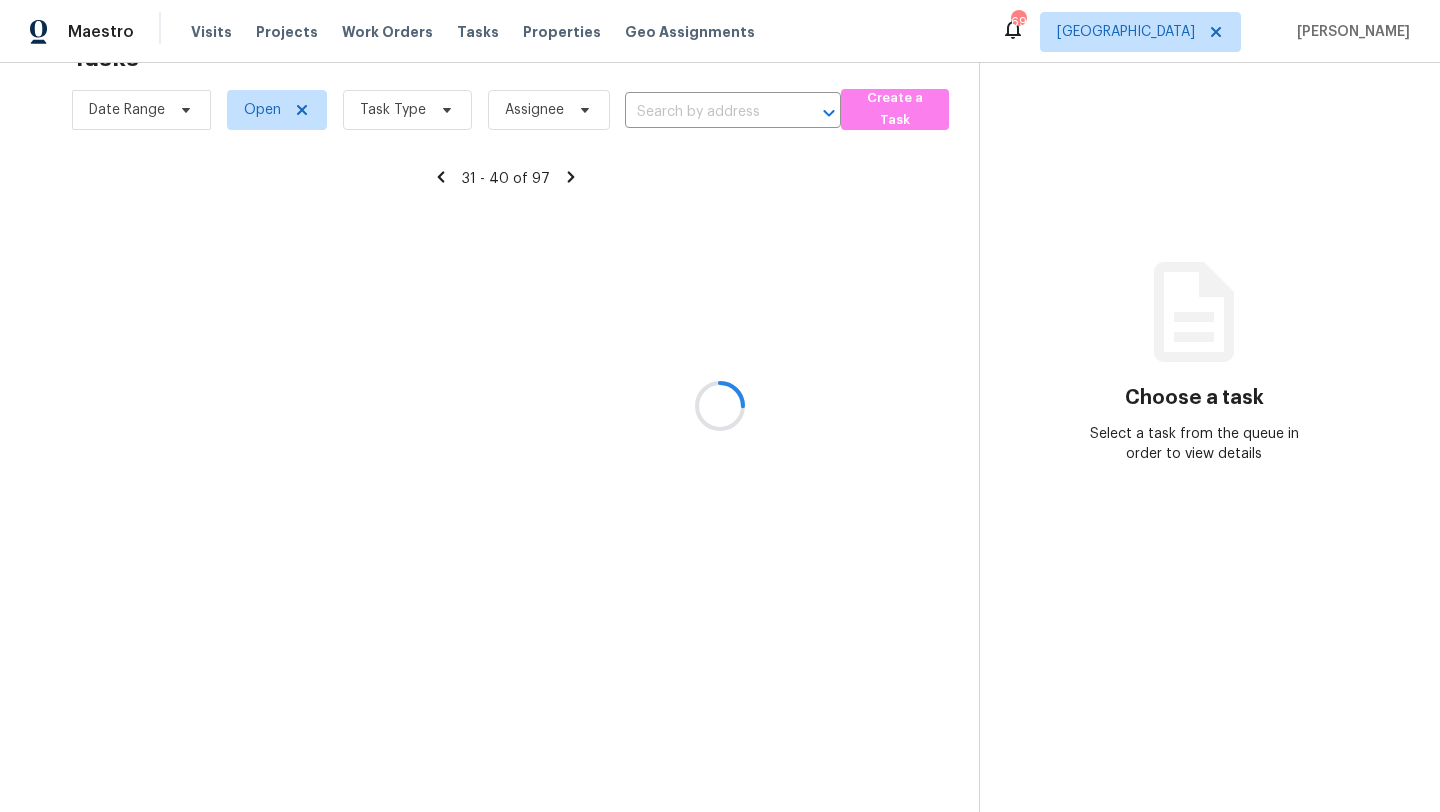 scroll, scrollTop: 229, scrollLeft: 0, axis: vertical 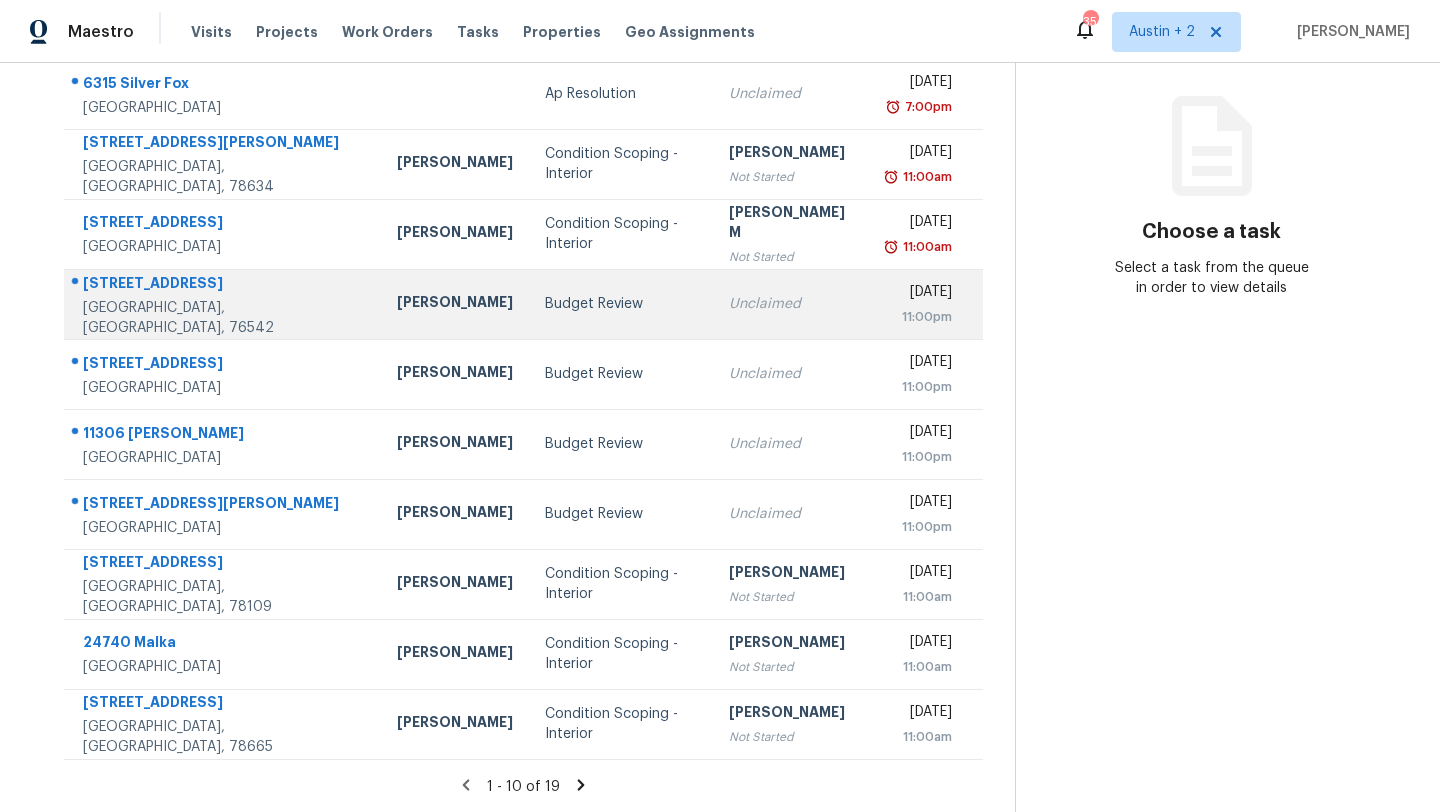click on "Budget Review" at bounding box center [621, 304] 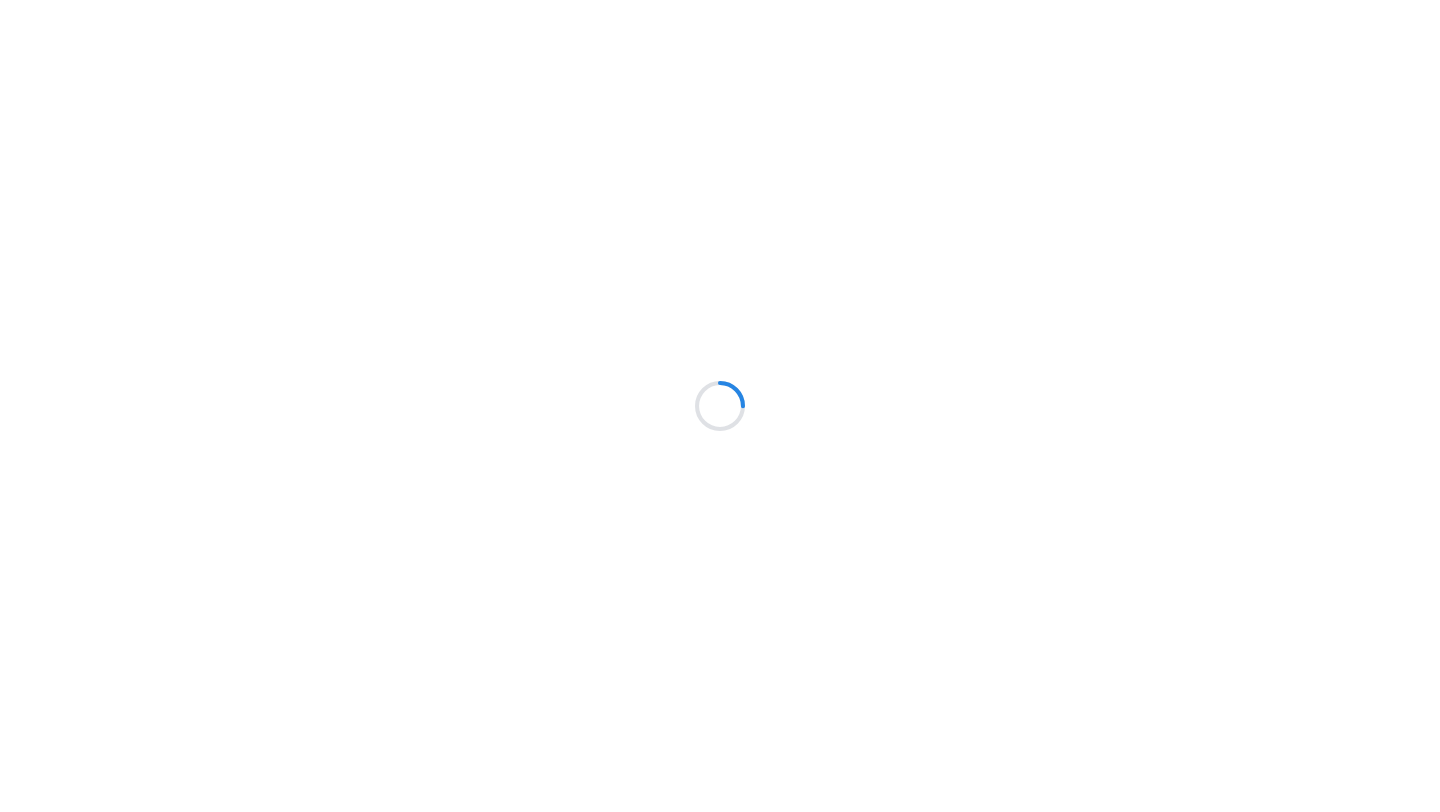 scroll, scrollTop: 0, scrollLeft: 0, axis: both 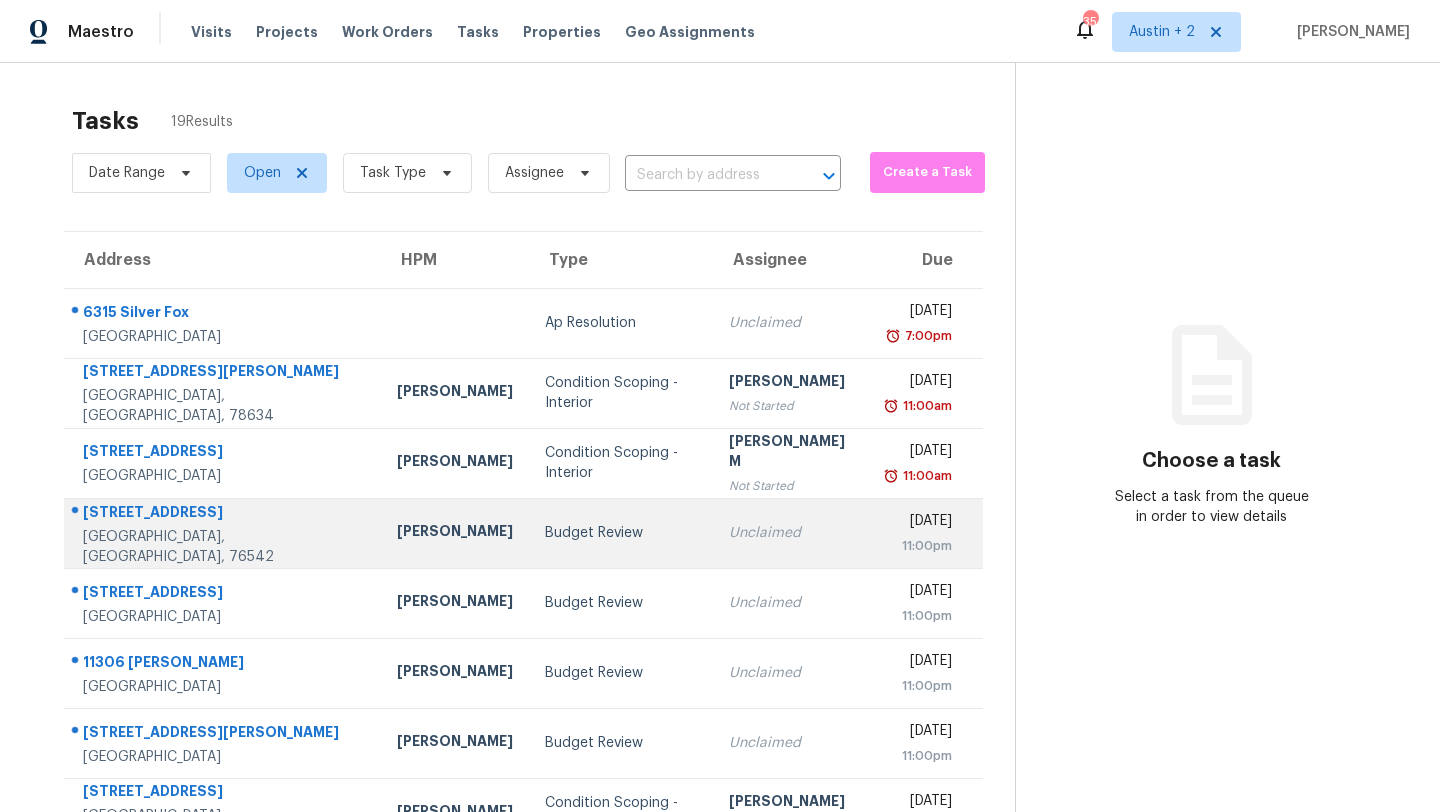 click on "Budget Review" at bounding box center [621, 533] 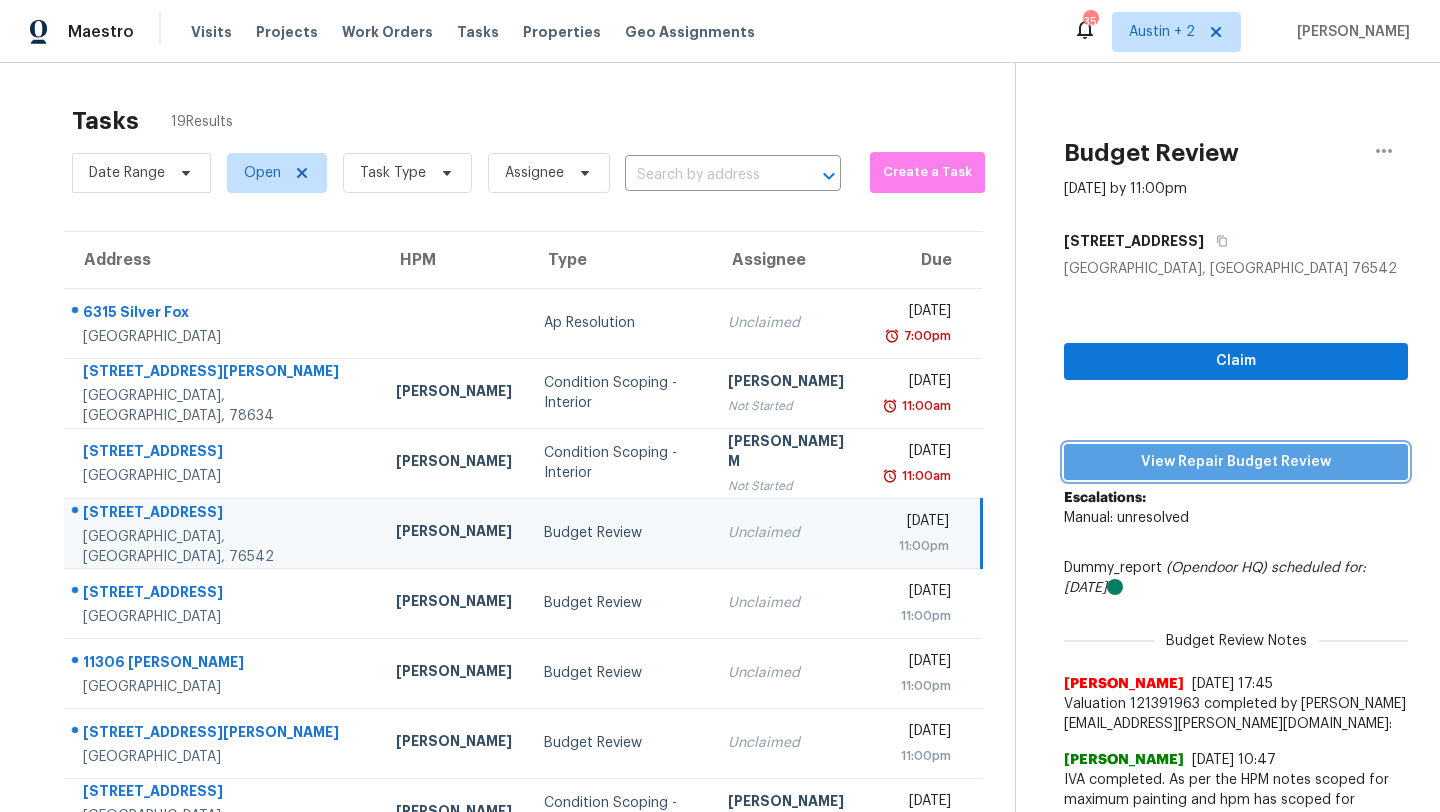 click on "View Repair Budget Review" at bounding box center [1236, 462] 